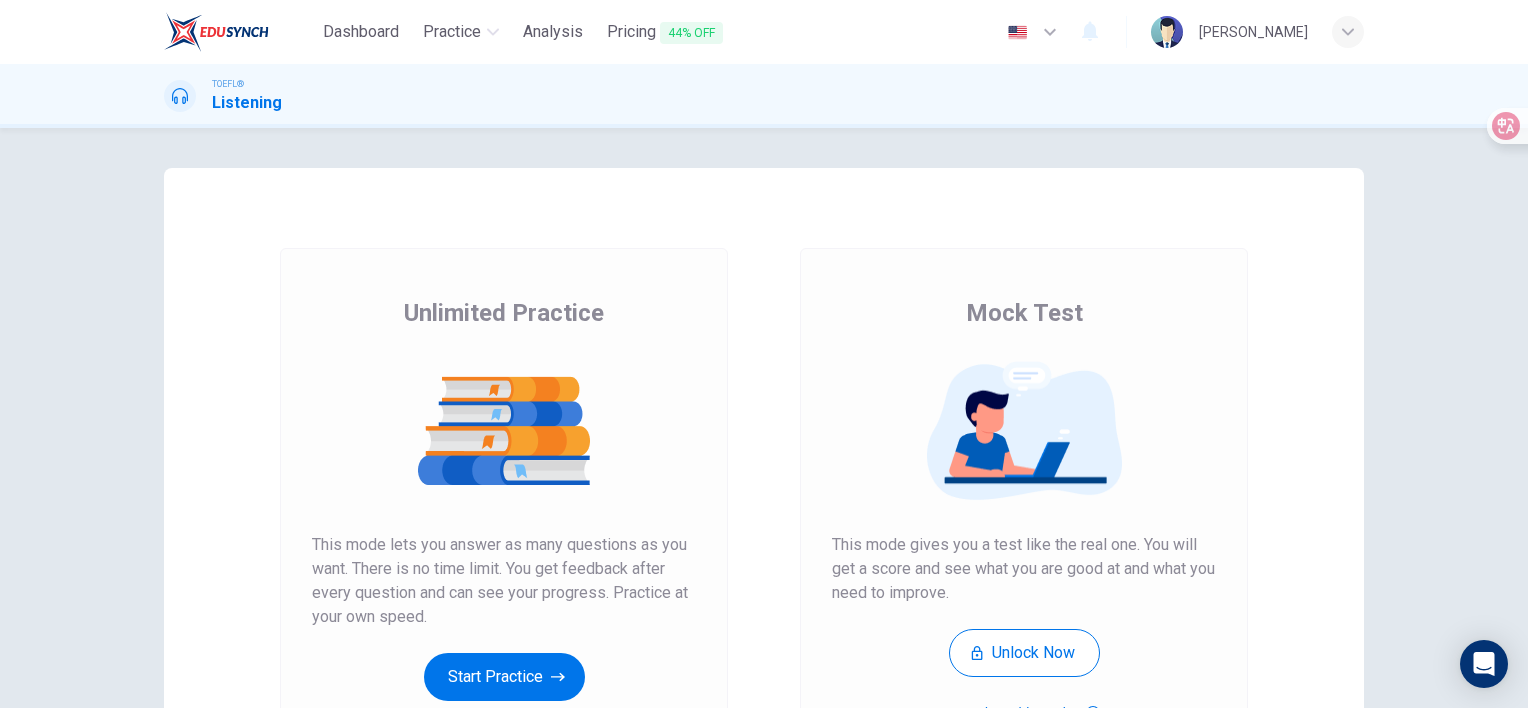 scroll, scrollTop: 0, scrollLeft: 0, axis: both 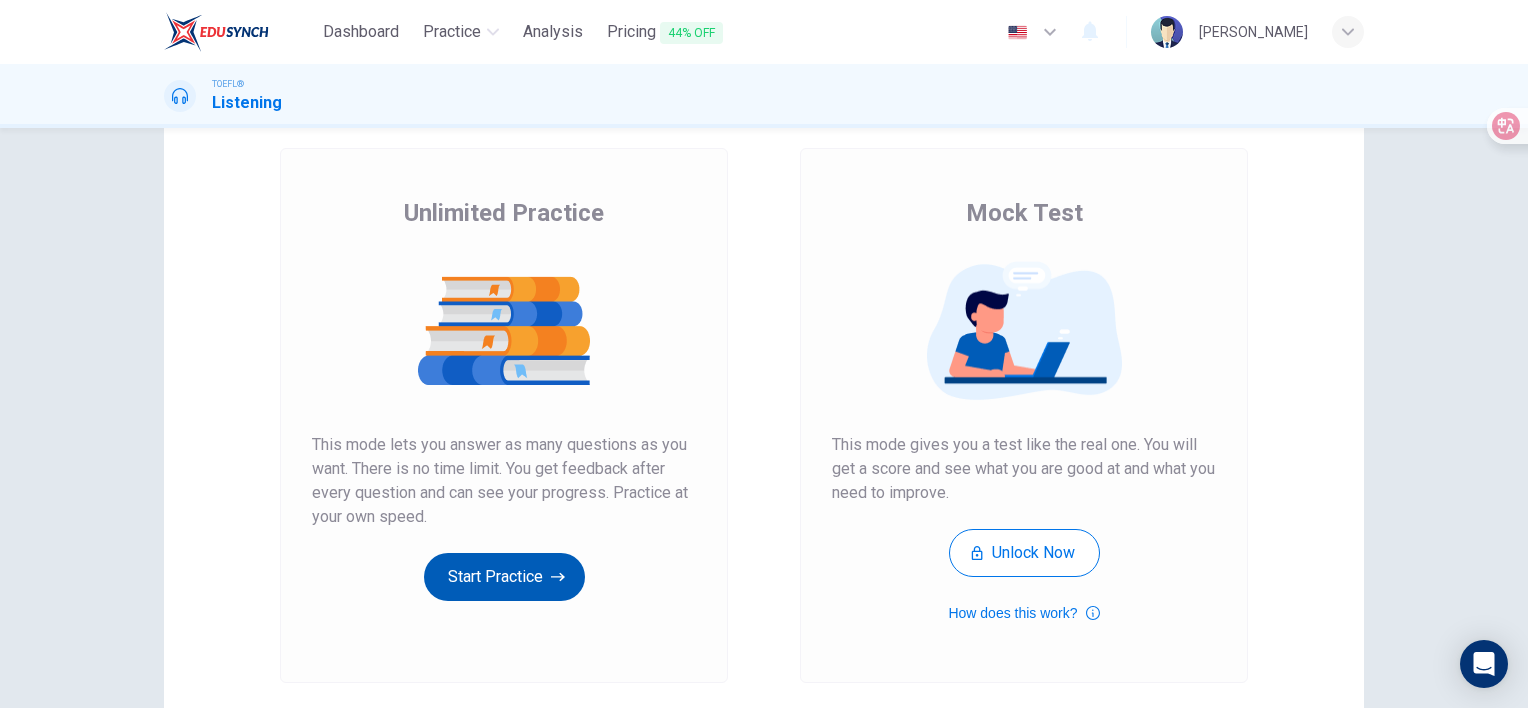 click on "Start Practice" at bounding box center (504, 577) 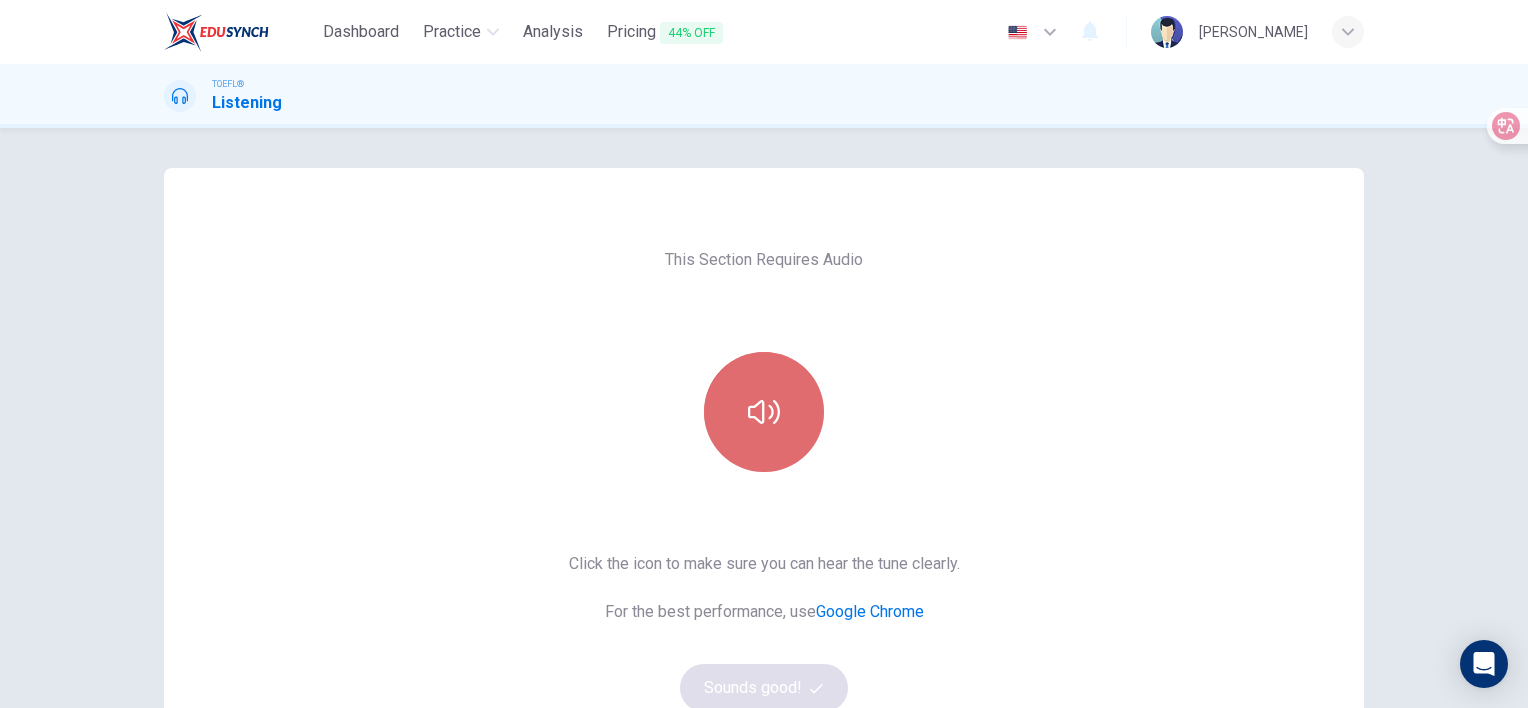 click 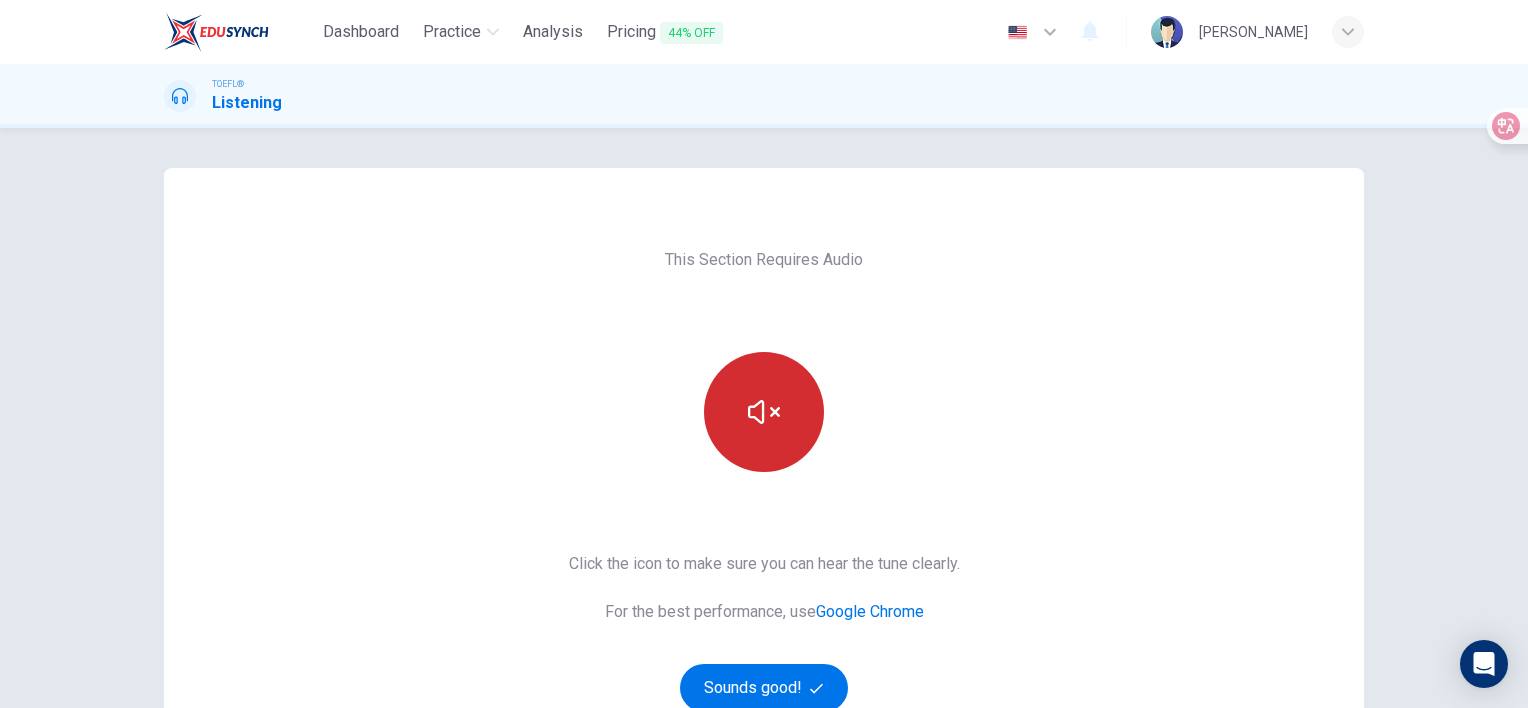 type 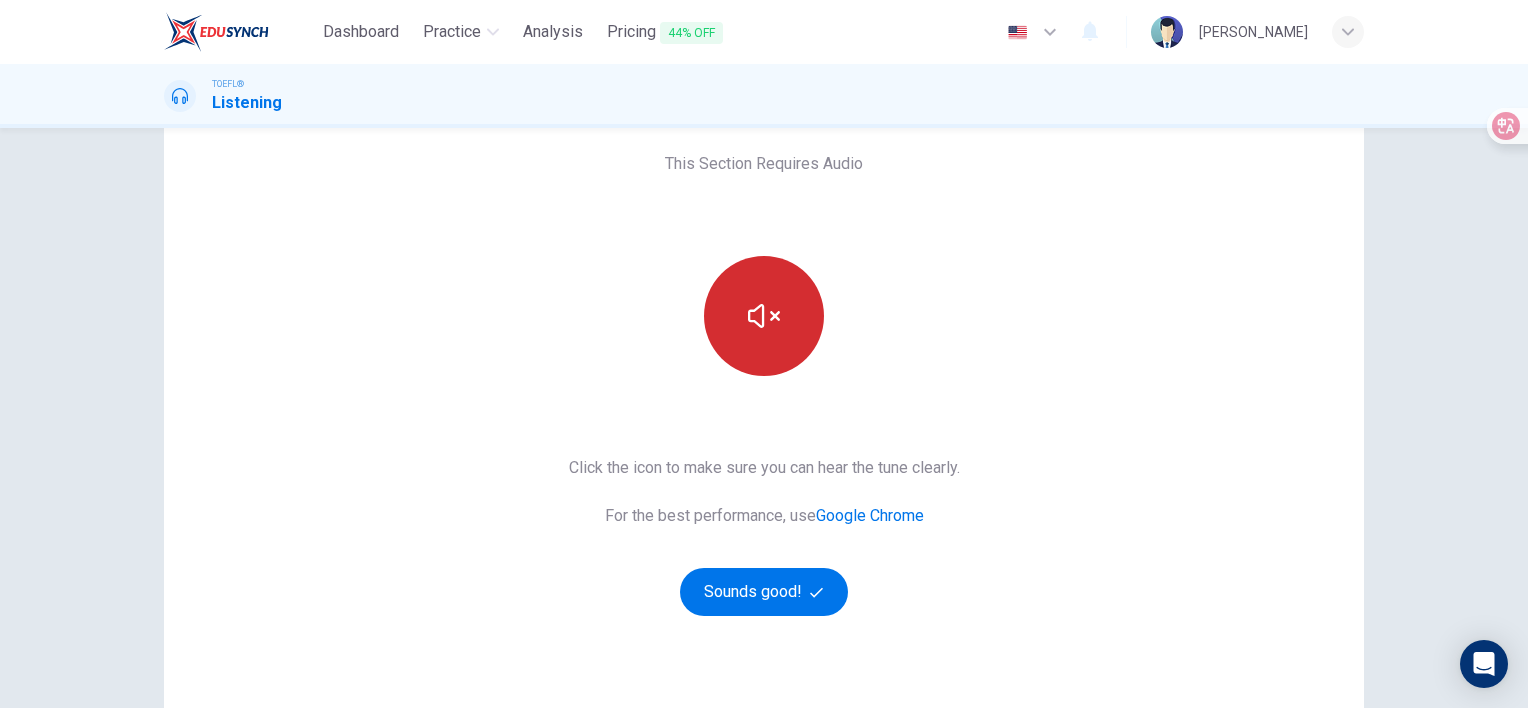 scroll, scrollTop: 100, scrollLeft: 0, axis: vertical 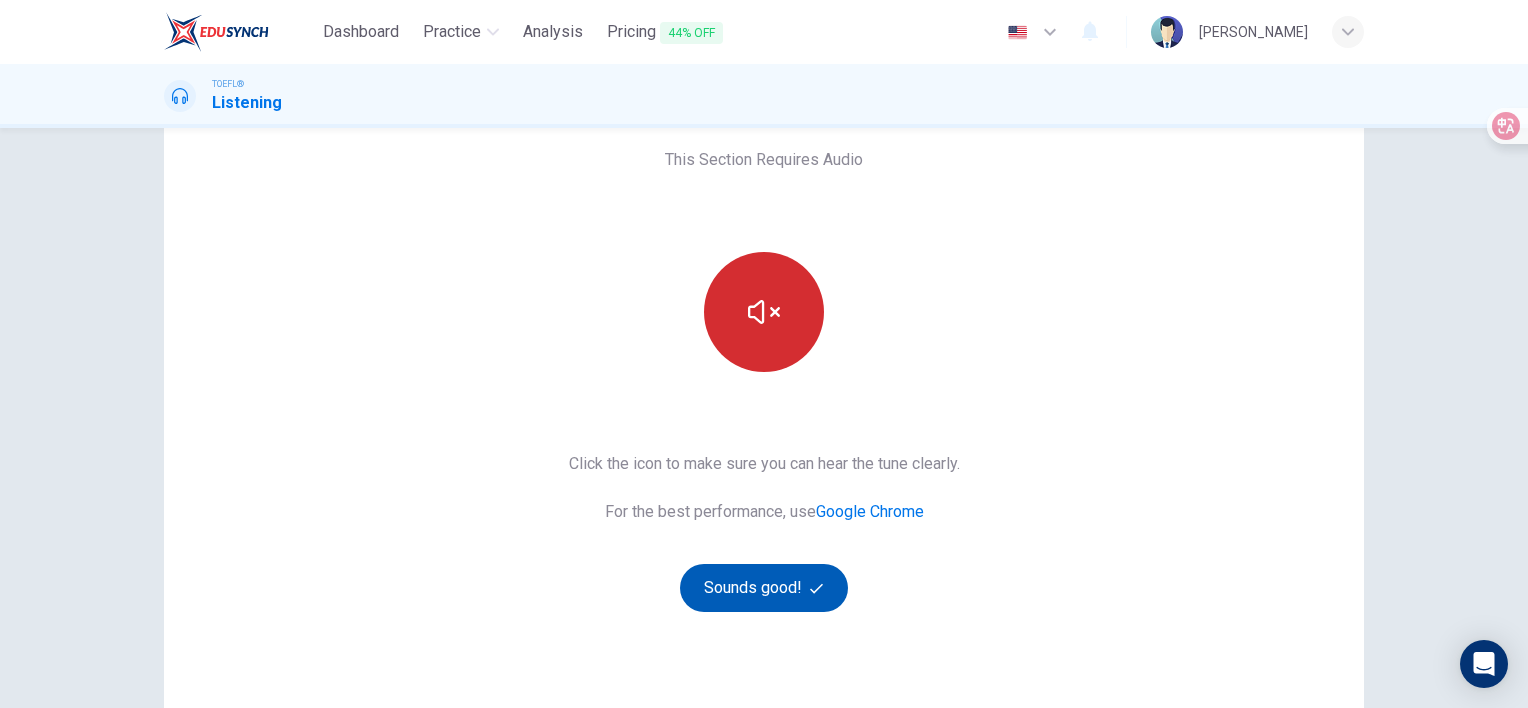 click on "Sounds good!" at bounding box center [764, 588] 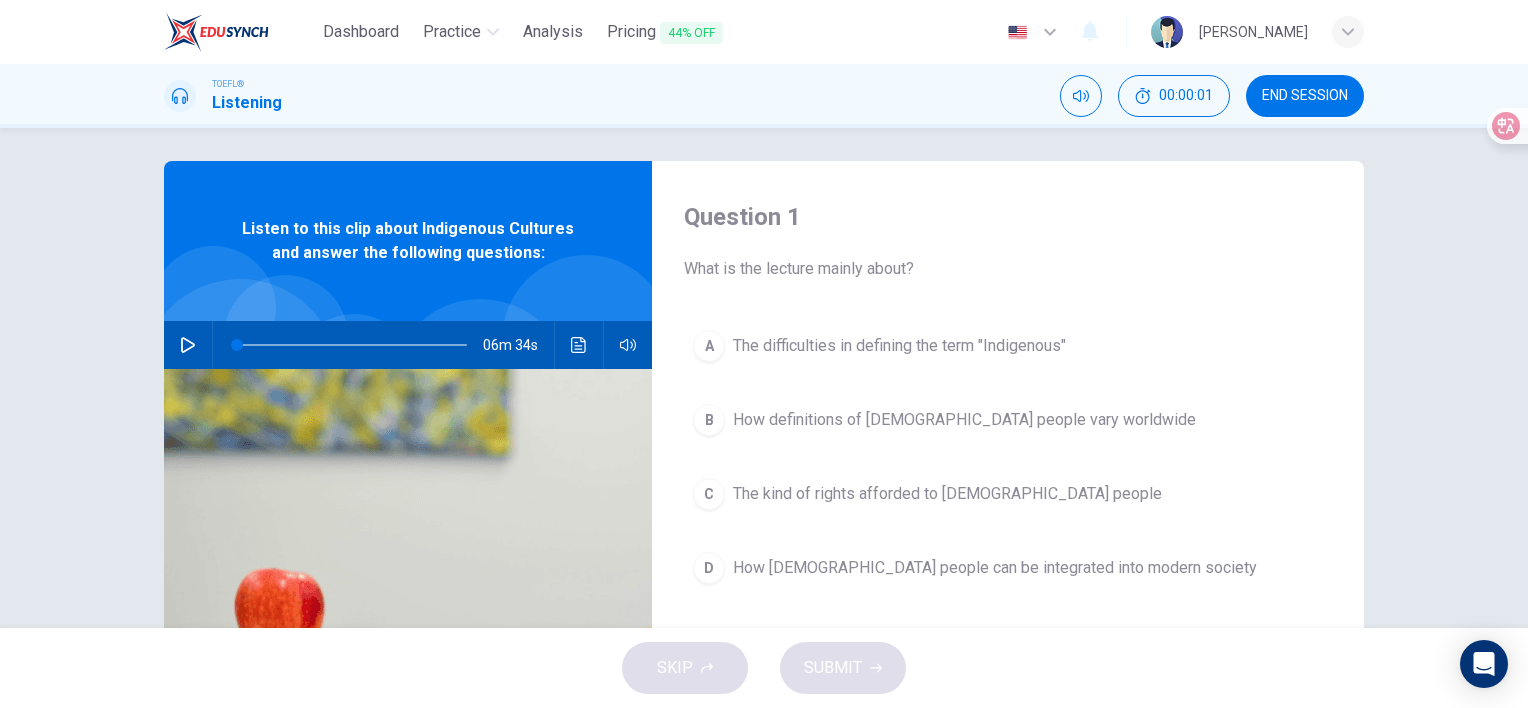 scroll, scrollTop: 0, scrollLeft: 0, axis: both 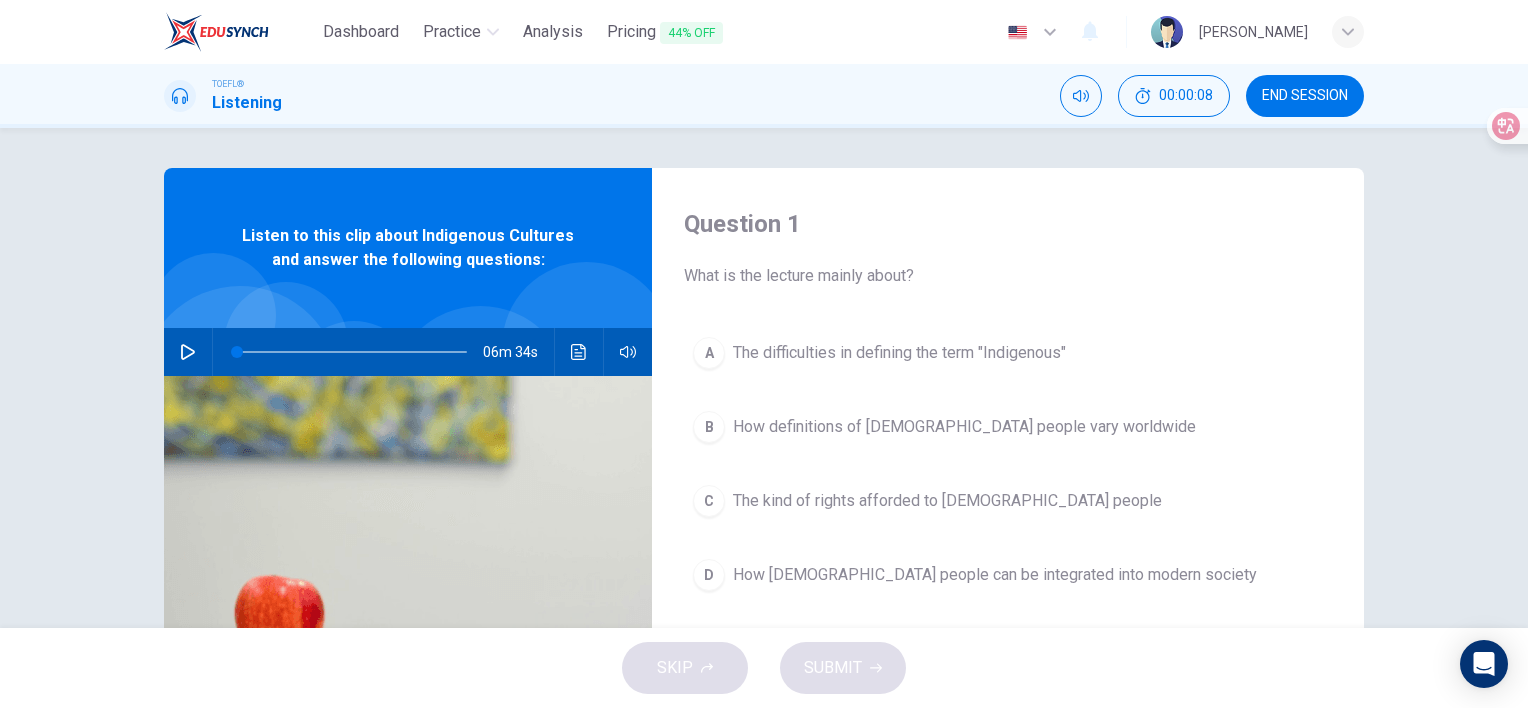 drag, startPoint x: 817, startPoint y: 277, endPoint x: 853, endPoint y: 268, distance: 37.107952 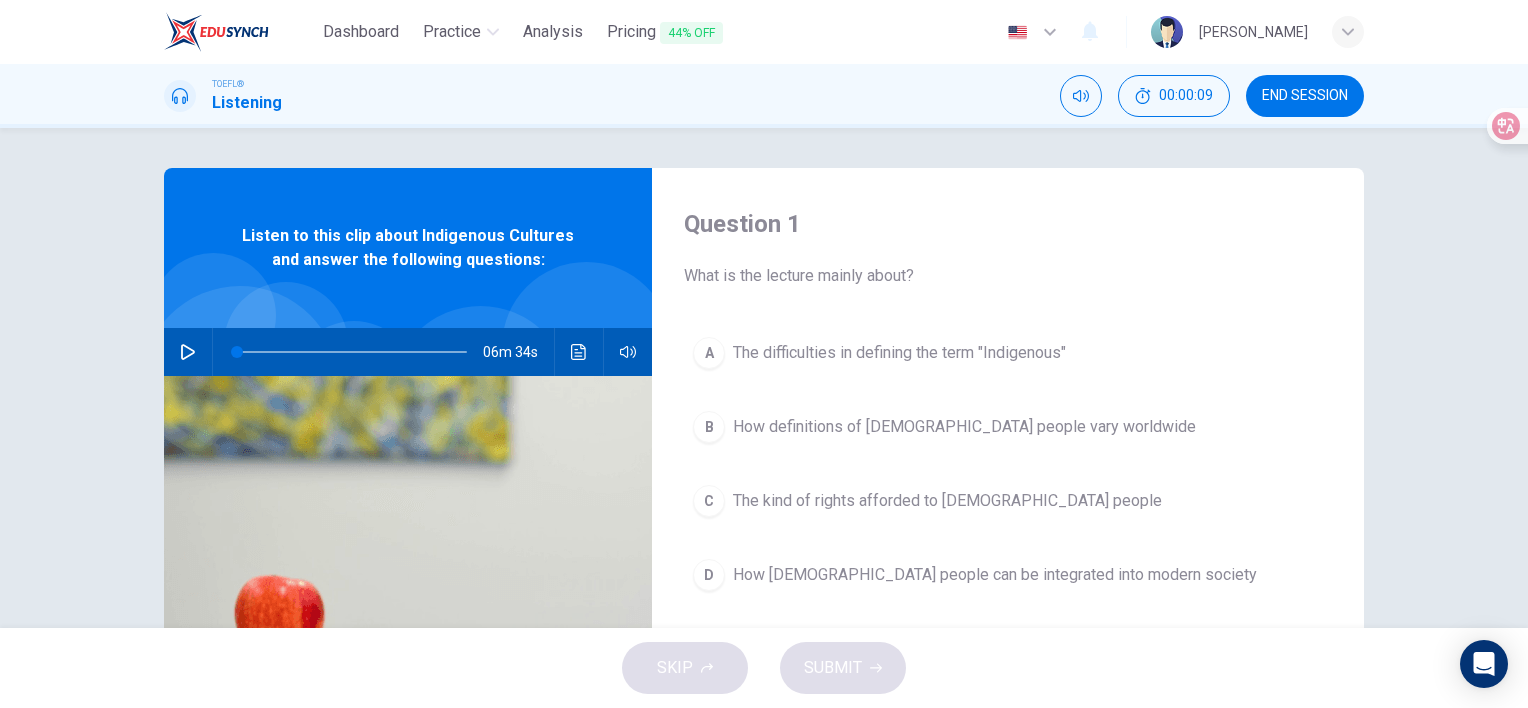 scroll, scrollTop: 100, scrollLeft: 0, axis: vertical 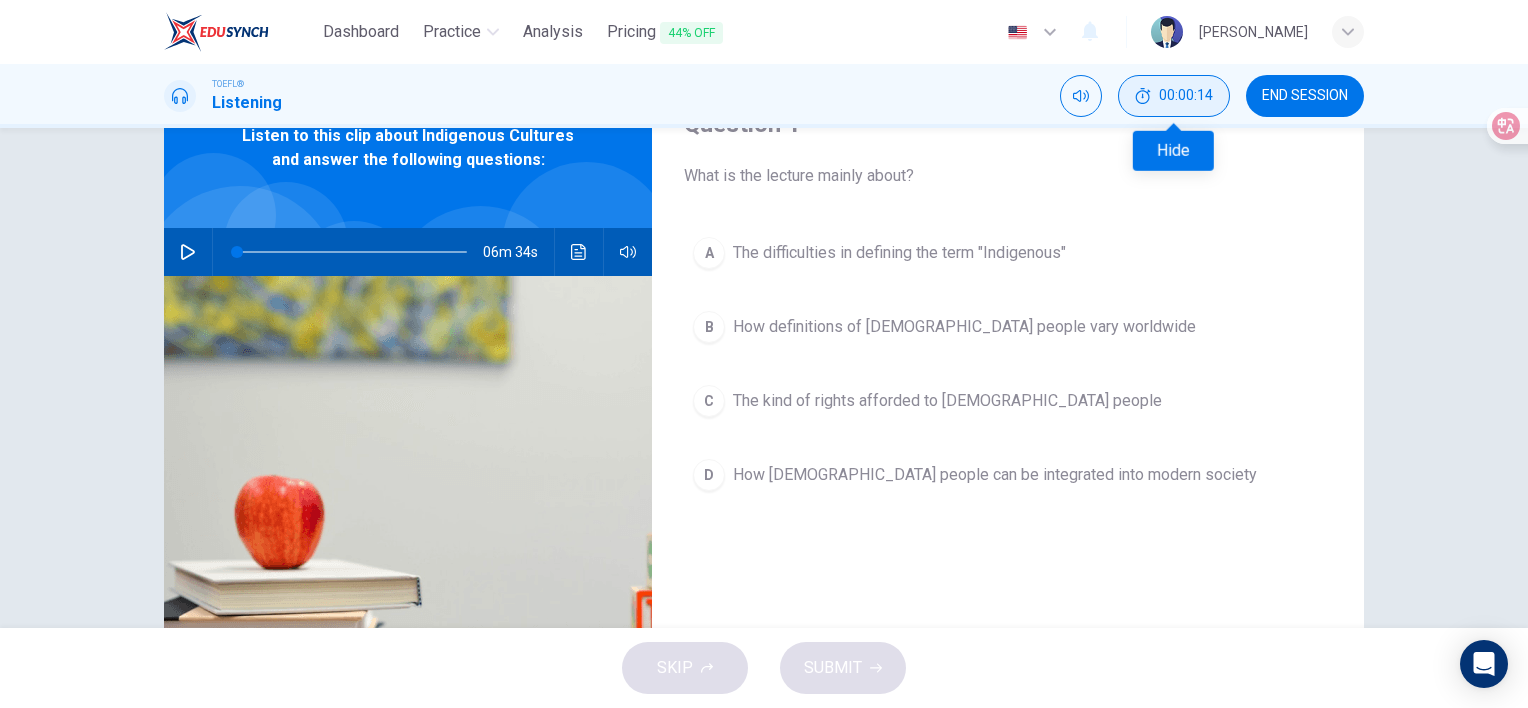 click on "00:00:14" at bounding box center [1174, 96] 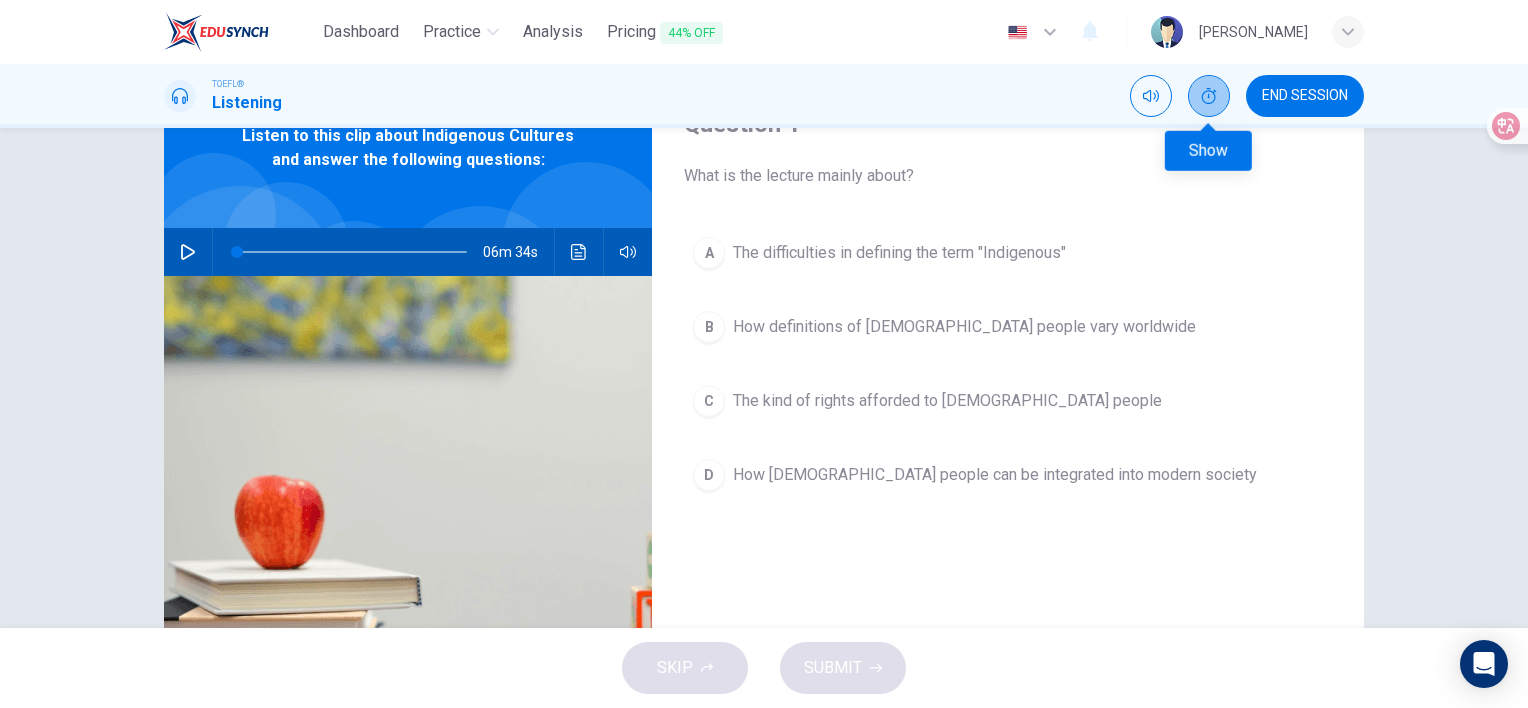 click at bounding box center (1209, 96) 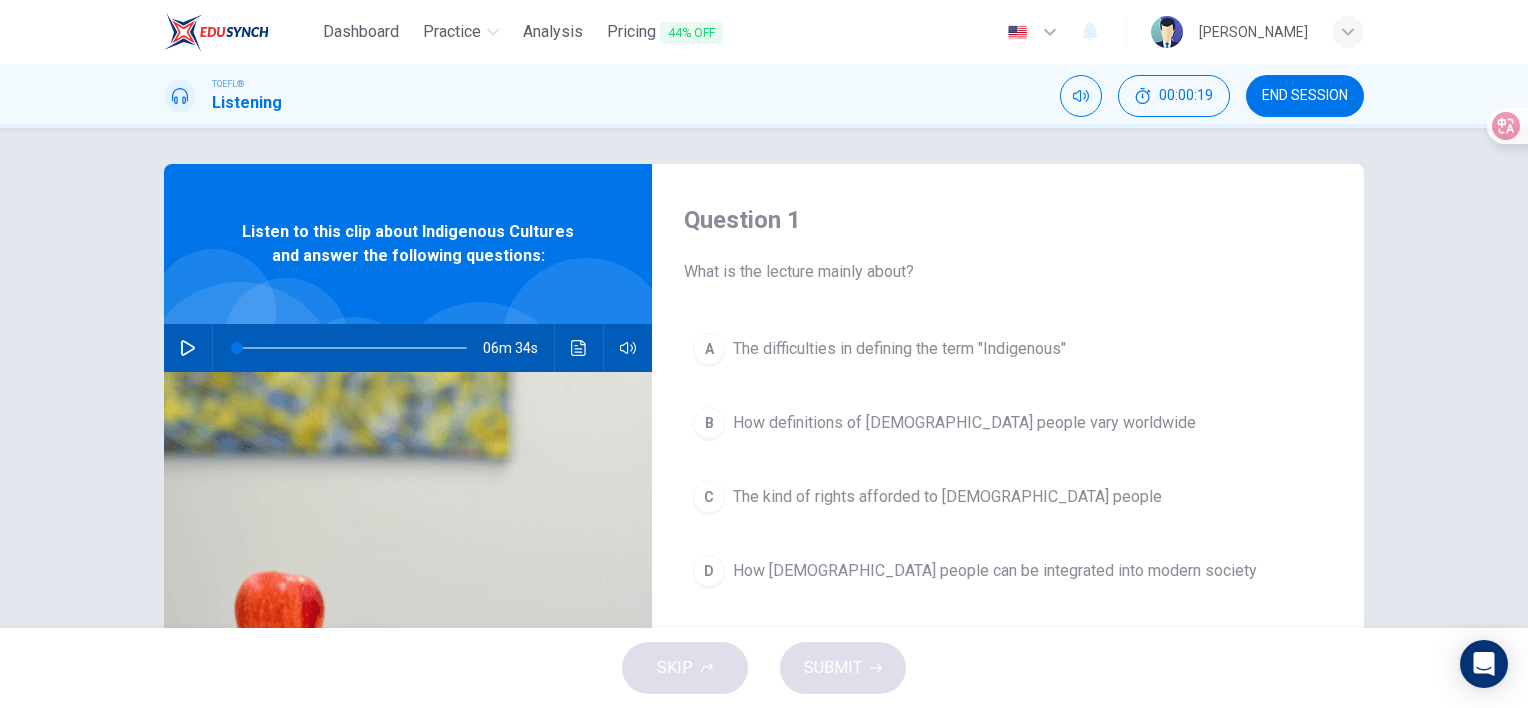 scroll, scrollTop: 0, scrollLeft: 0, axis: both 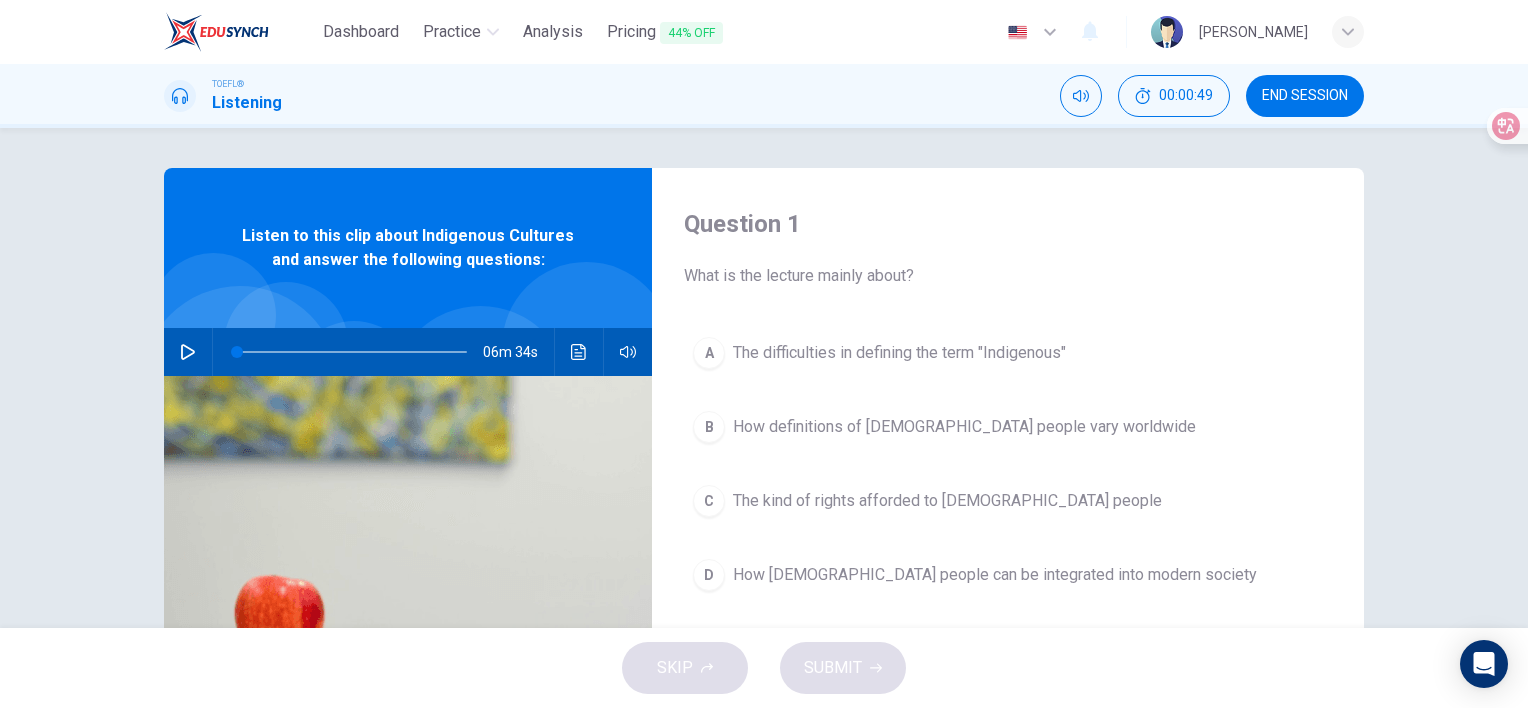 click at bounding box center [188, 352] 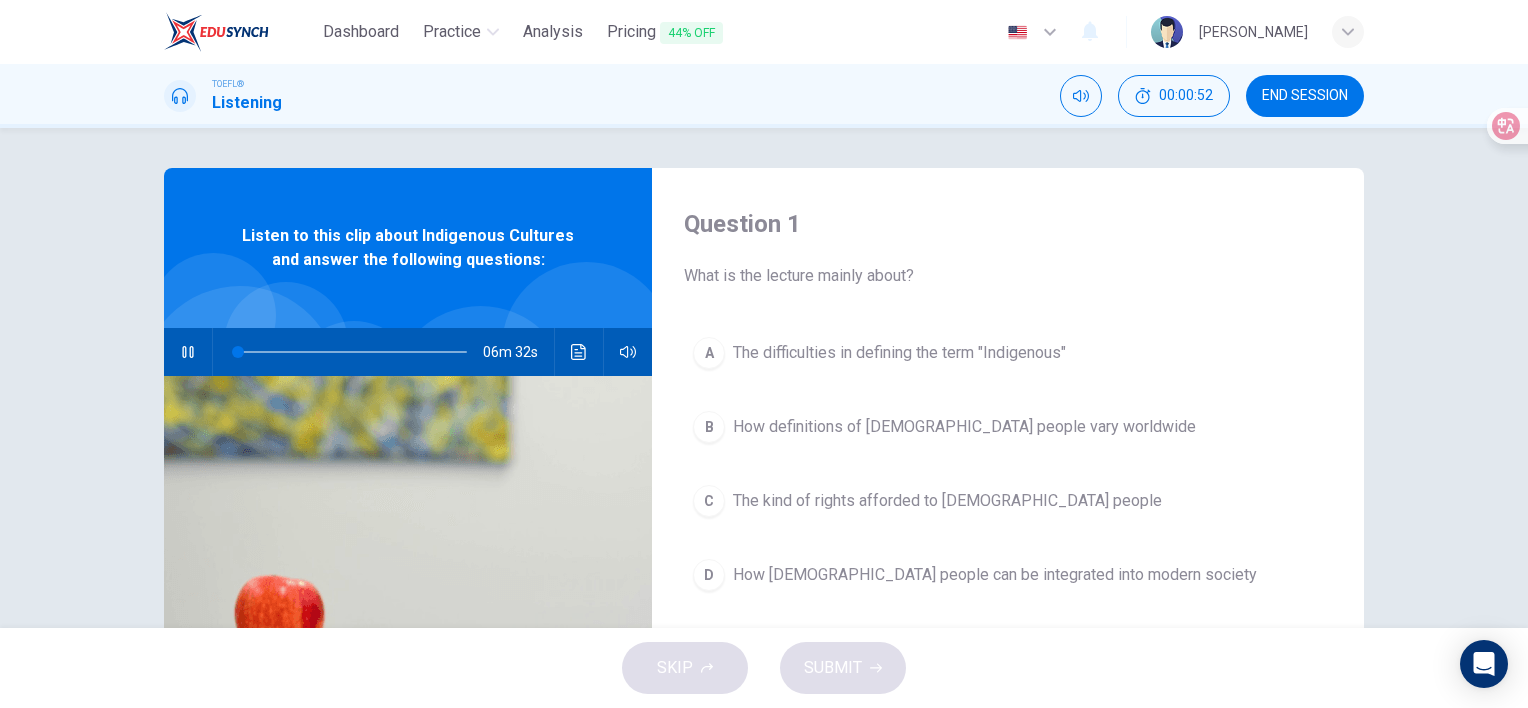 type on "1" 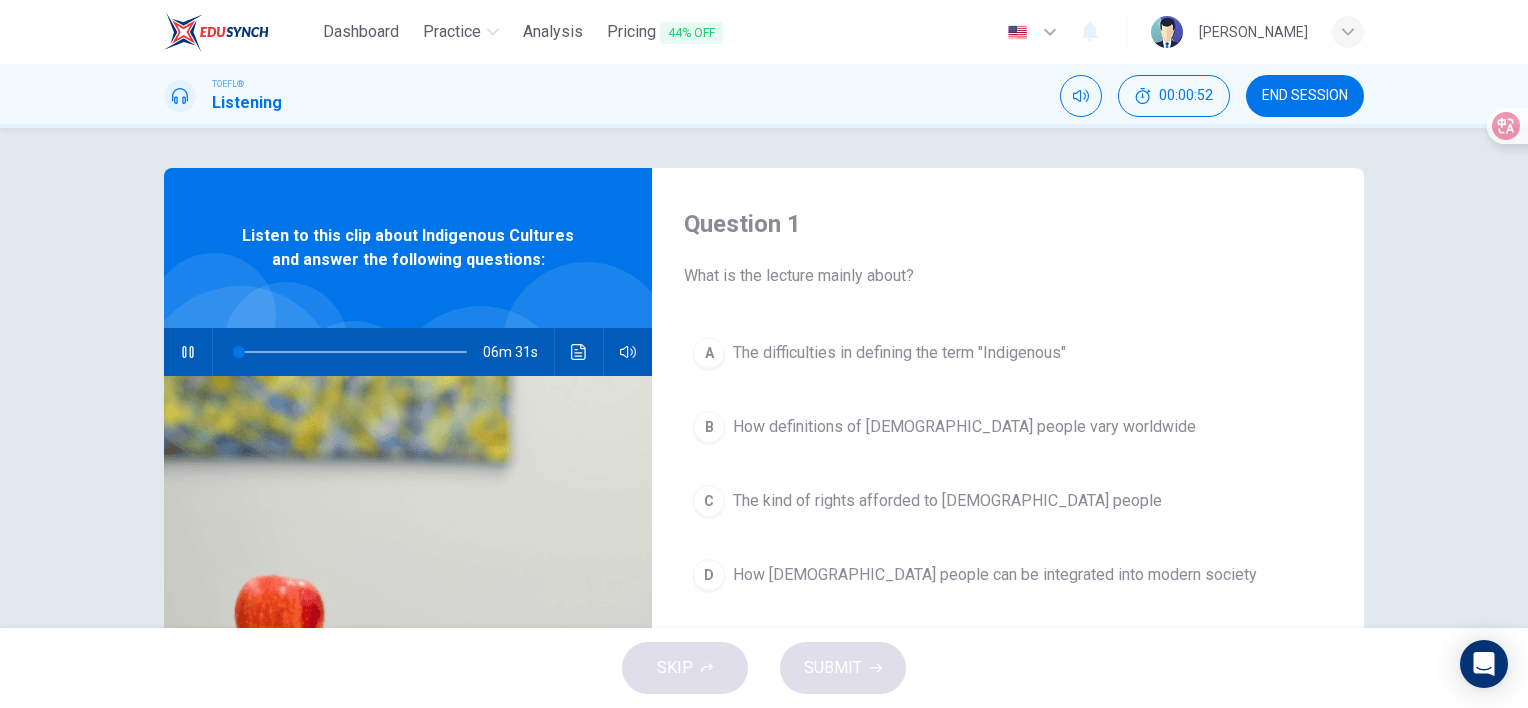 type 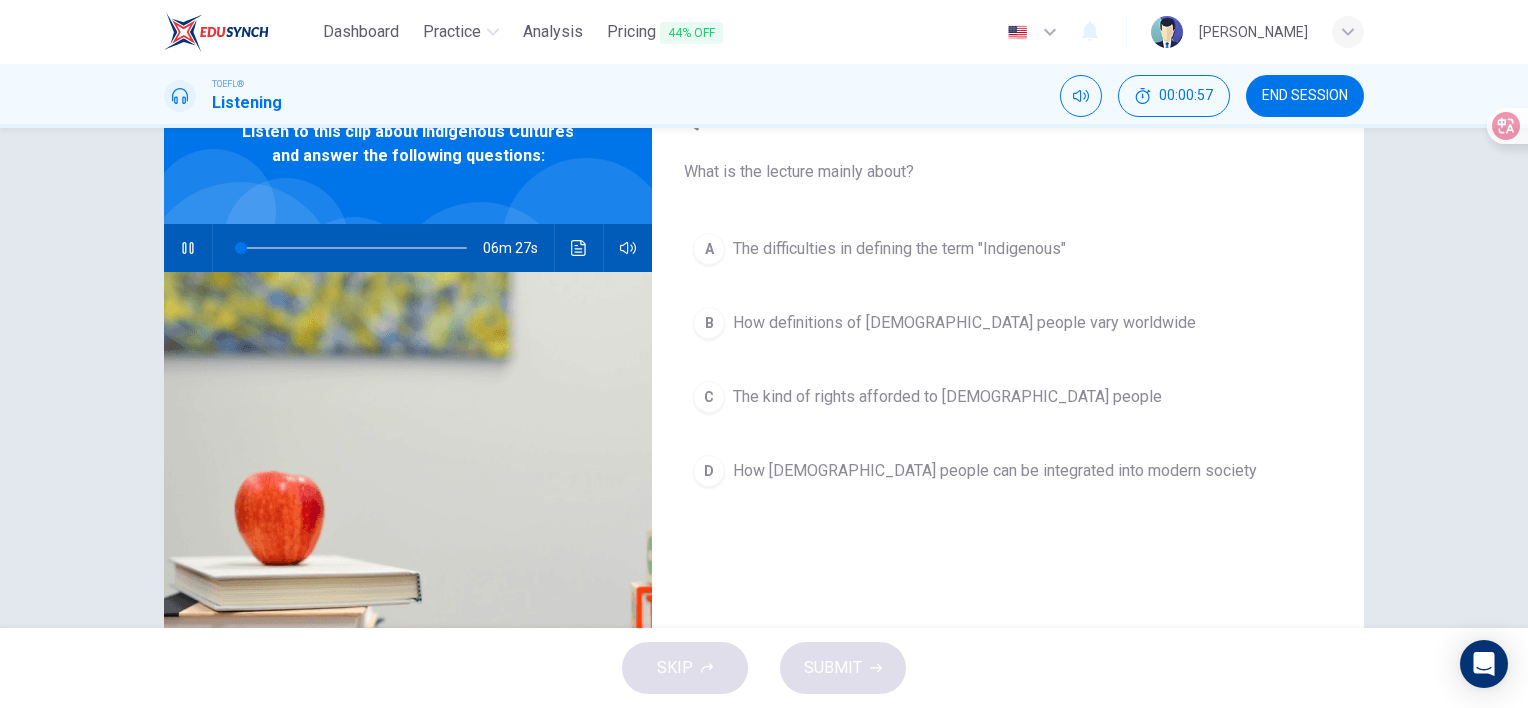 scroll, scrollTop: 100, scrollLeft: 0, axis: vertical 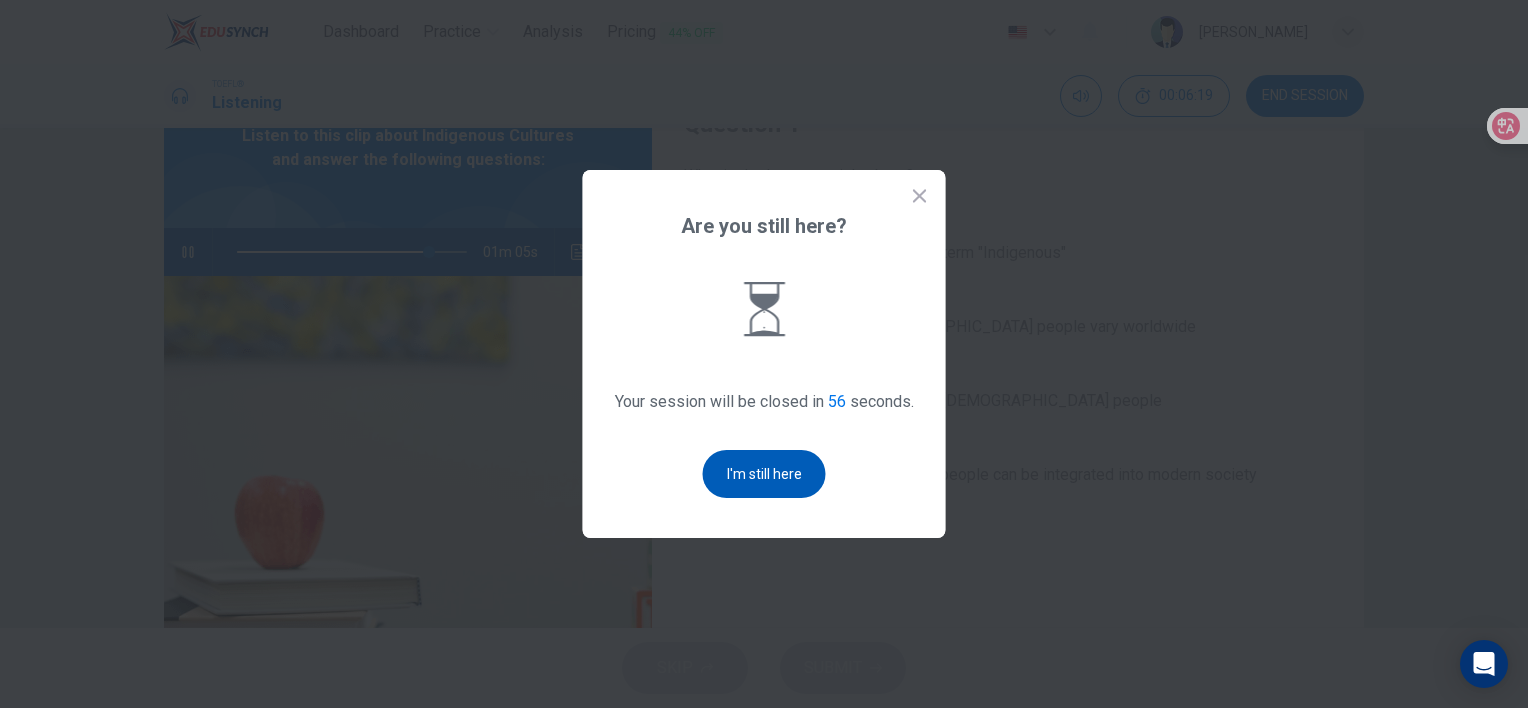 click on "I'm still here" at bounding box center [764, 474] 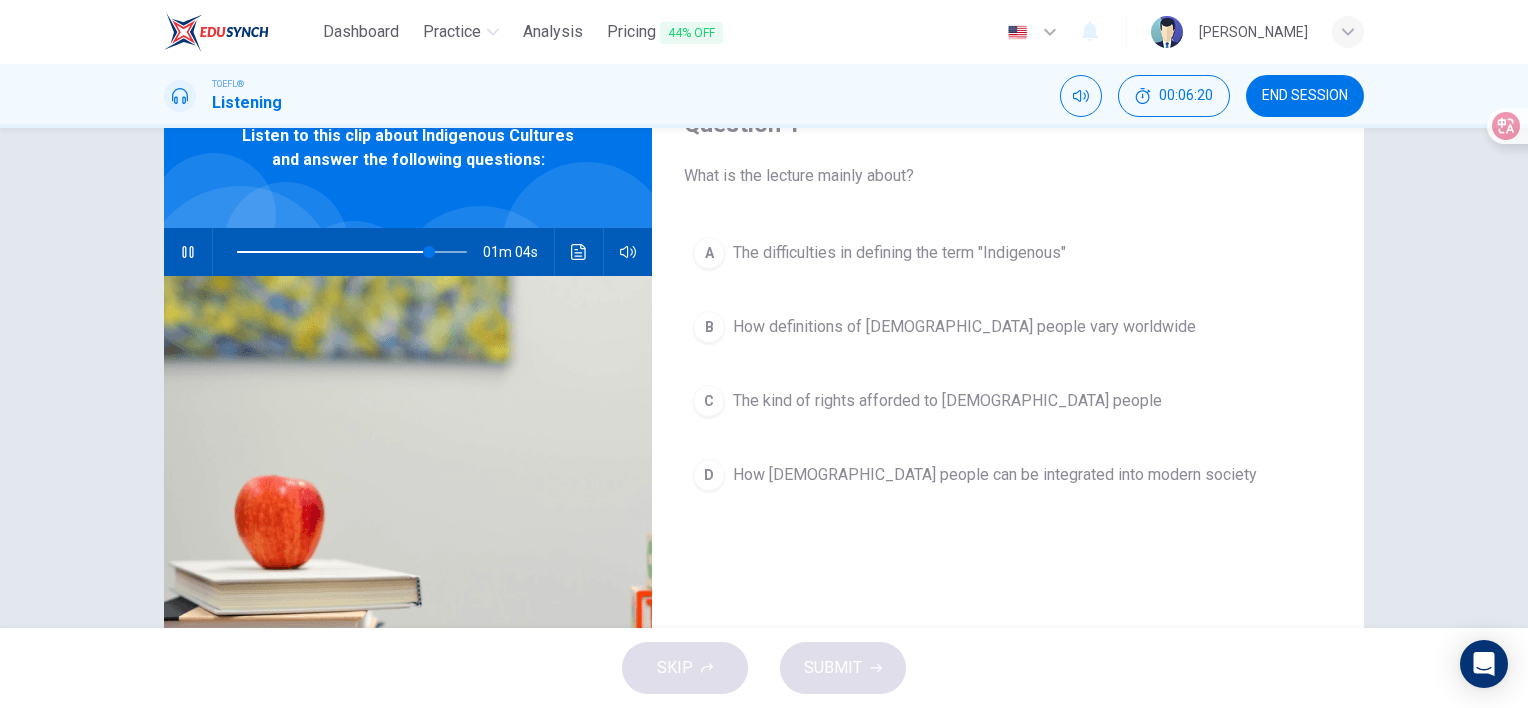 click on "C The kind of rights afforded to [DEMOGRAPHIC_DATA] people" at bounding box center (1008, 401) 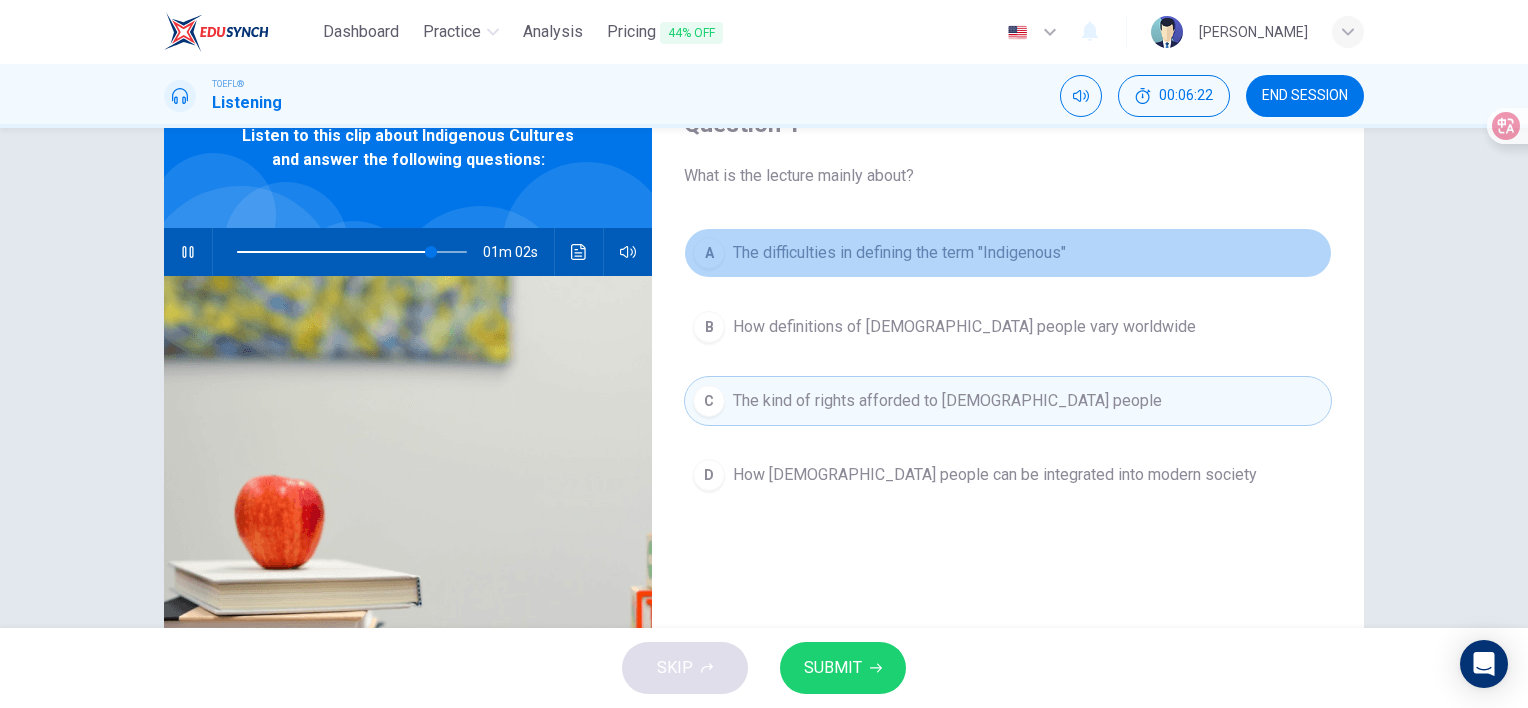 click on "A" at bounding box center [709, 253] 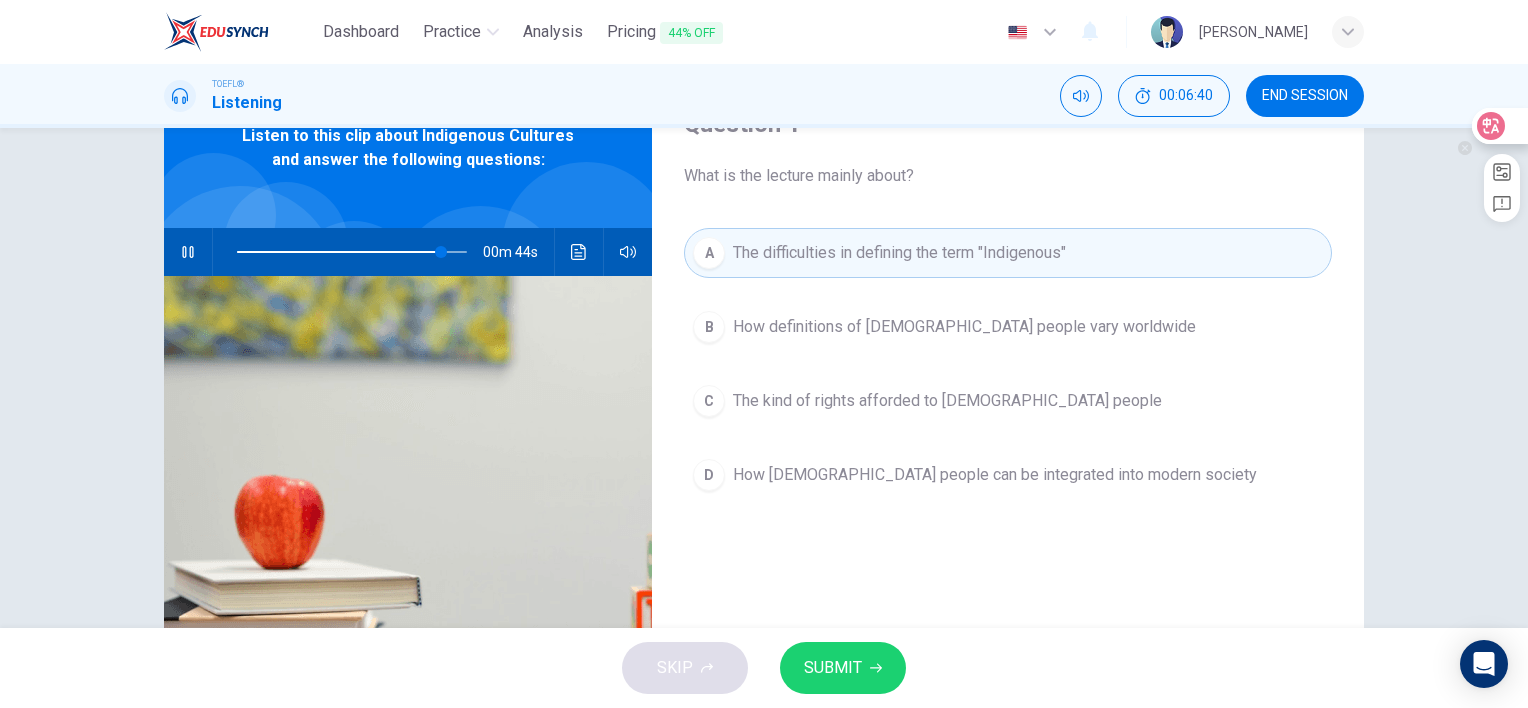 click 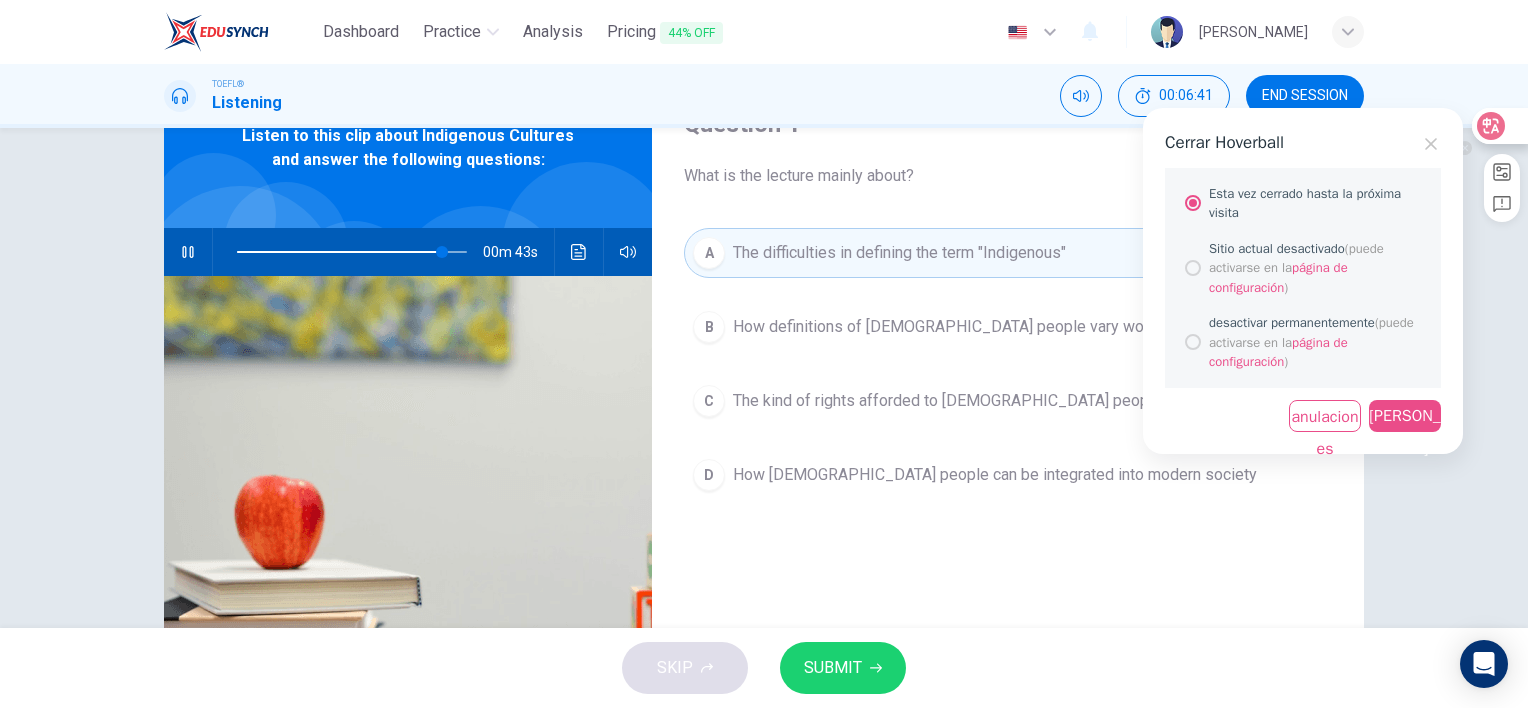 click on "Cerrar Hoverball Esta vez cerrado hasta la próxima visita Sitio actual desactivado (puede activarse en la  página de configuración  ) desactivar permanentemente (puede activarse en la  página de configuración  ) anulaciones [PERSON_NAME]" at bounding box center [1303, 281] 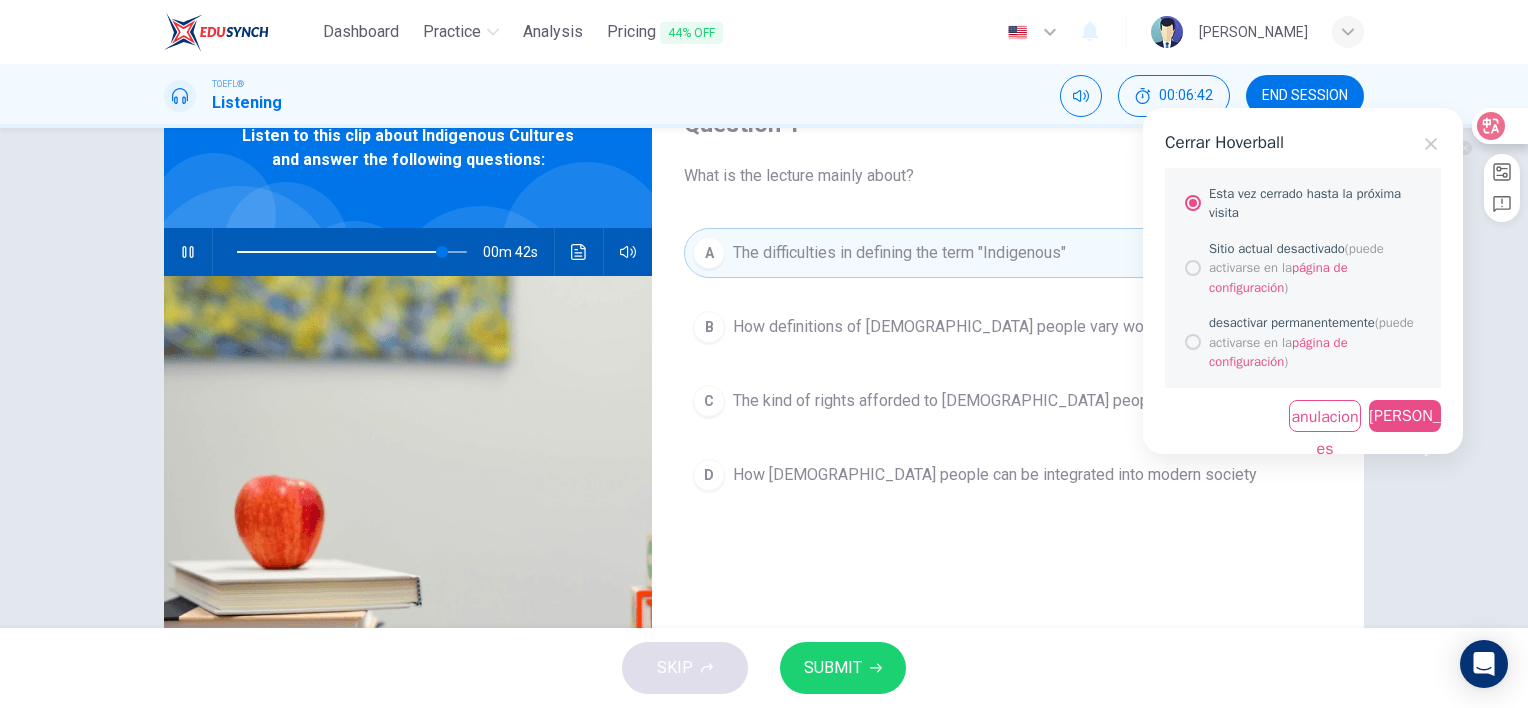 click on "[PERSON_NAME]" at bounding box center [1405, 416] 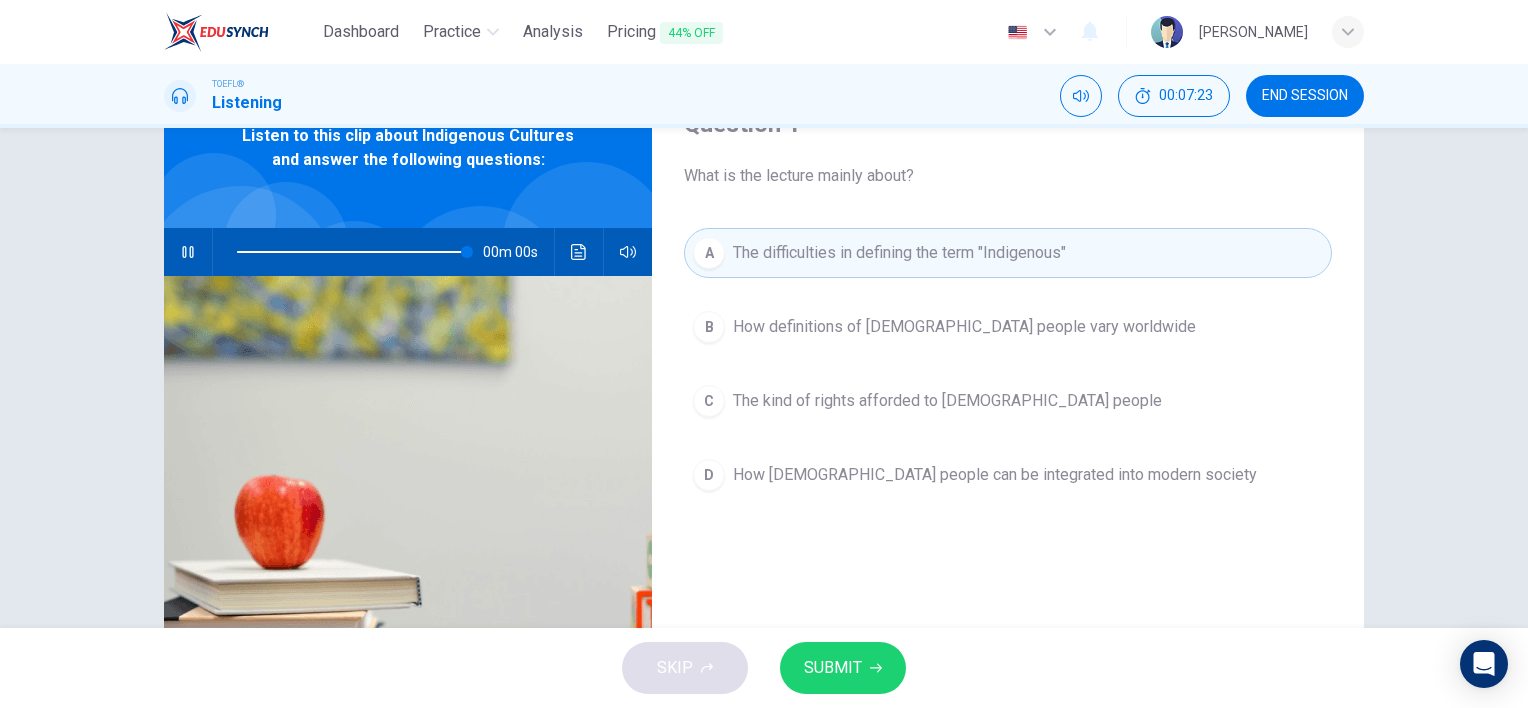 type on "0" 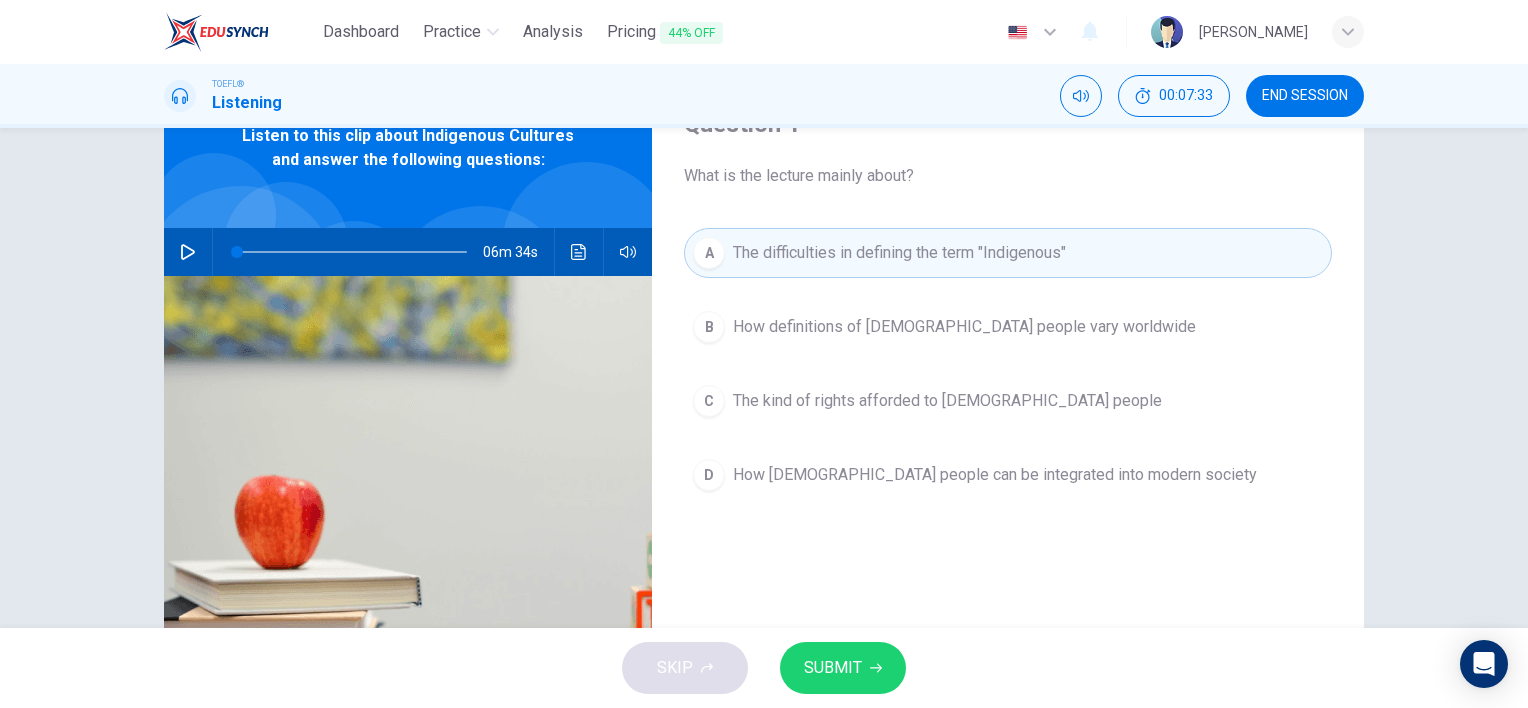 click on "SUBMIT" at bounding box center (843, 668) 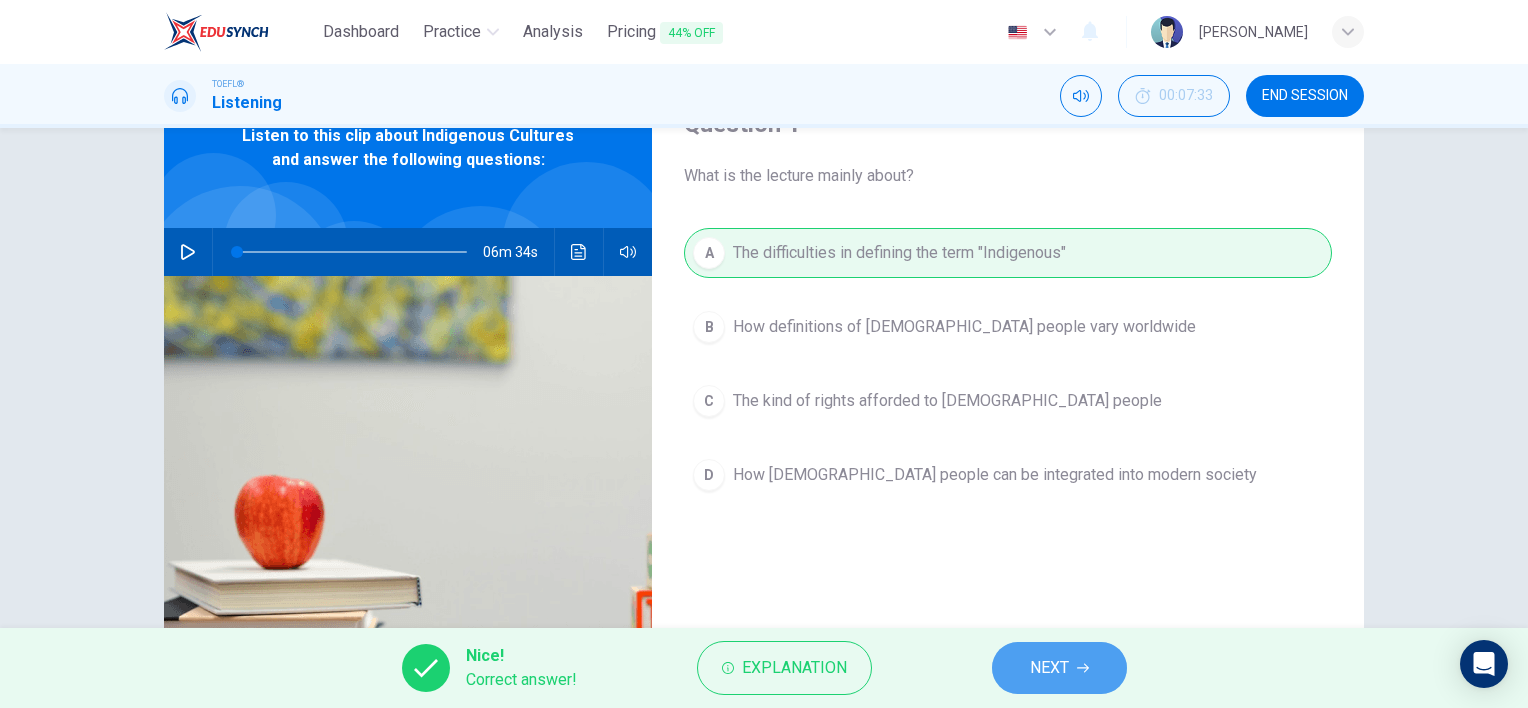 click 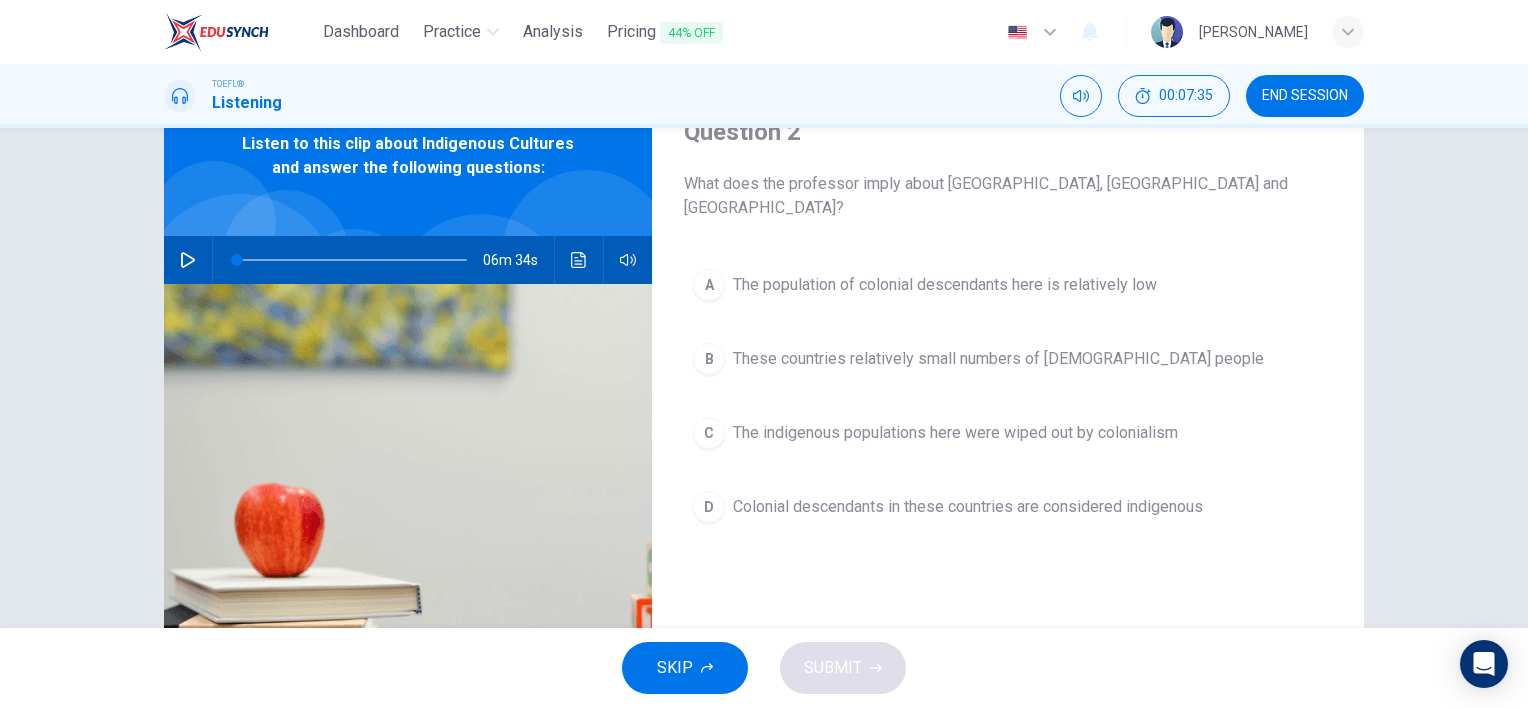 scroll, scrollTop: 100, scrollLeft: 0, axis: vertical 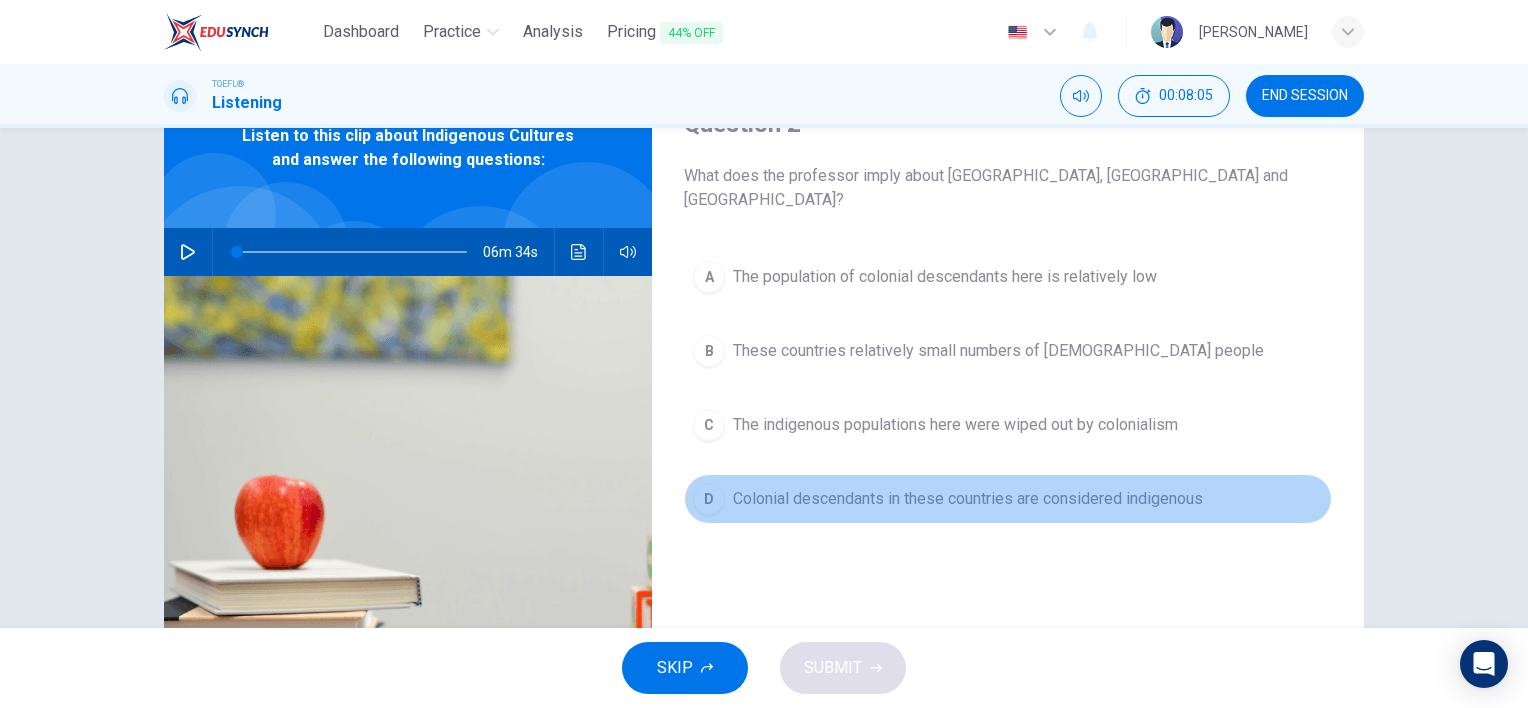 click on "D" at bounding box center (709, 499) 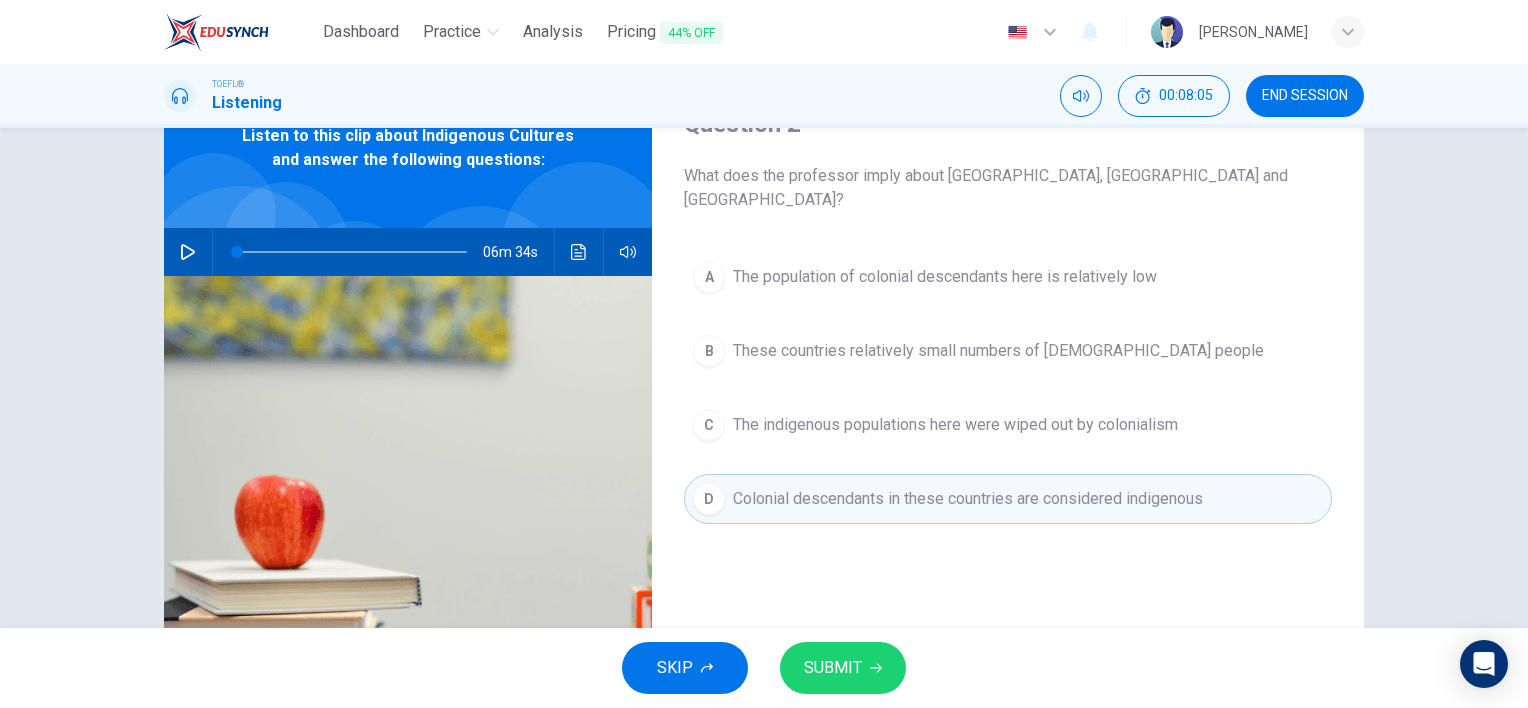 click on "SUBMIT" at bounding box center (833, 668) 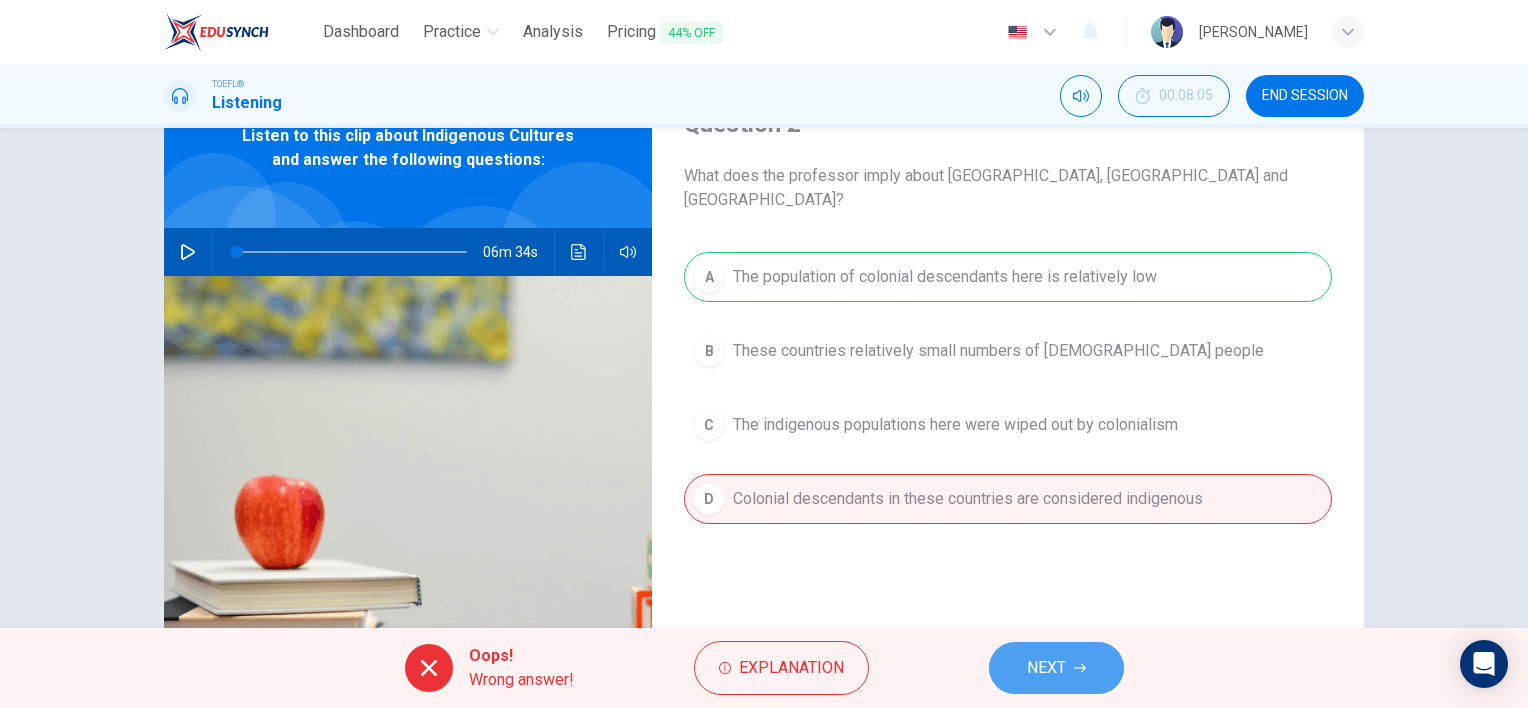 click on "NEXT" at bounding box center [1056, 668] 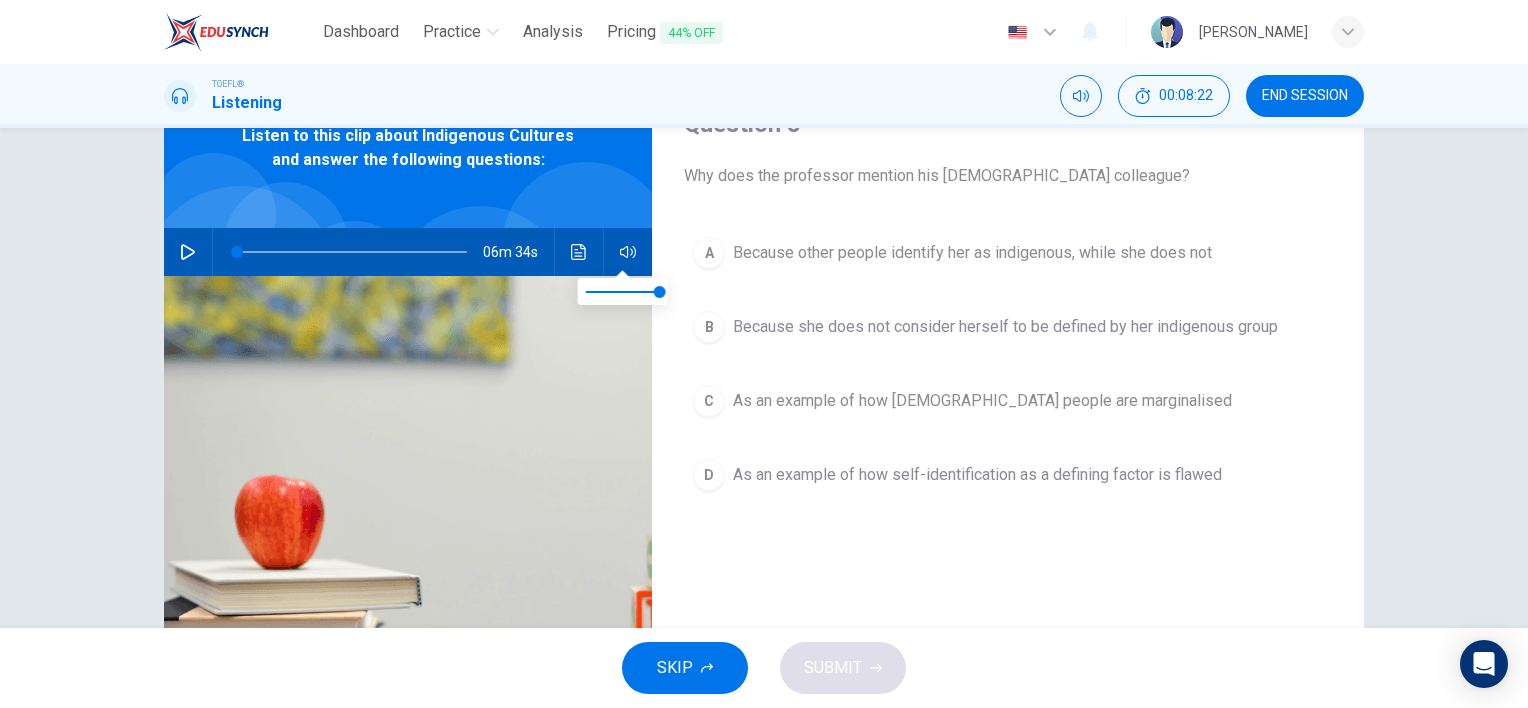 click on "A Because other people identify her as [DEMOGRAPHIC_DATA], while she does not" at bounding box center (1008, 253) 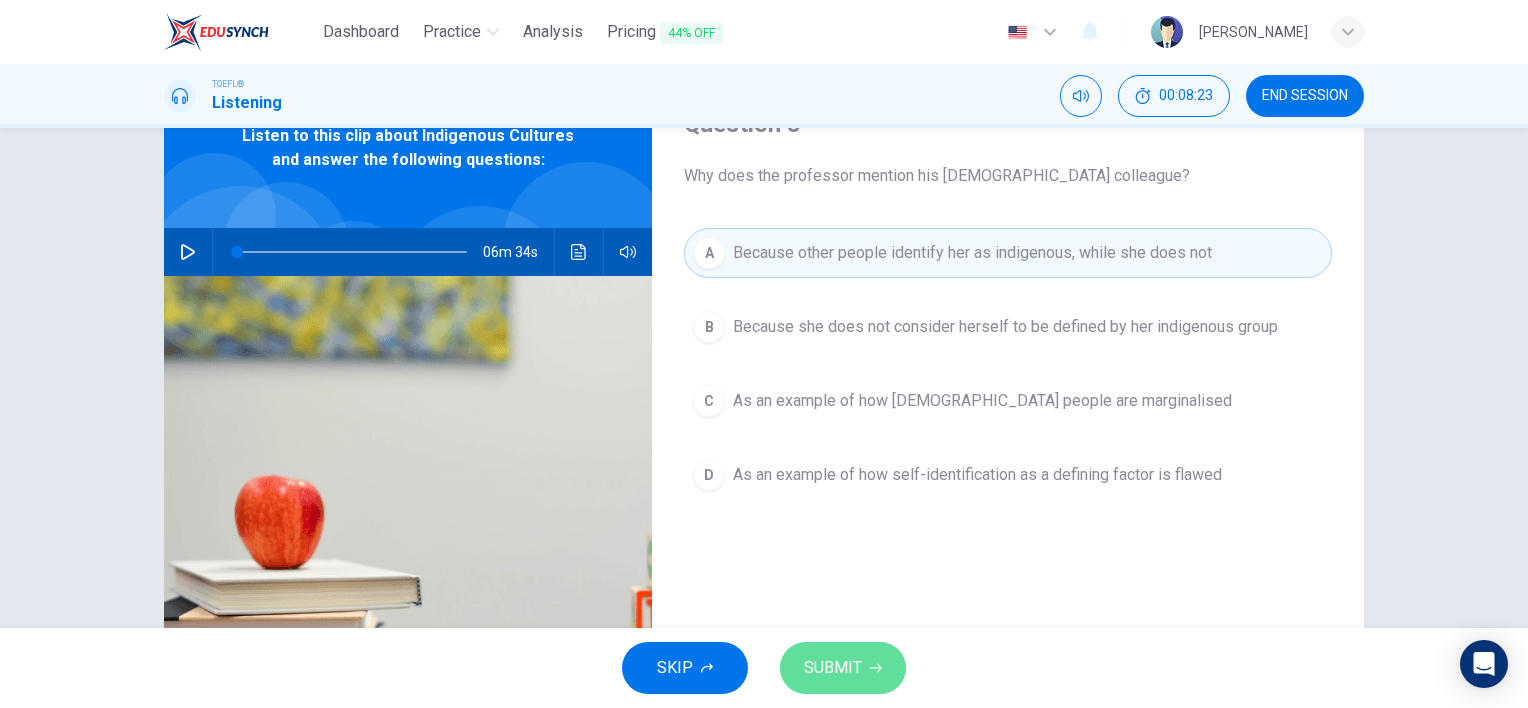click on "SUBMIT" at bounding box center (833, 668) 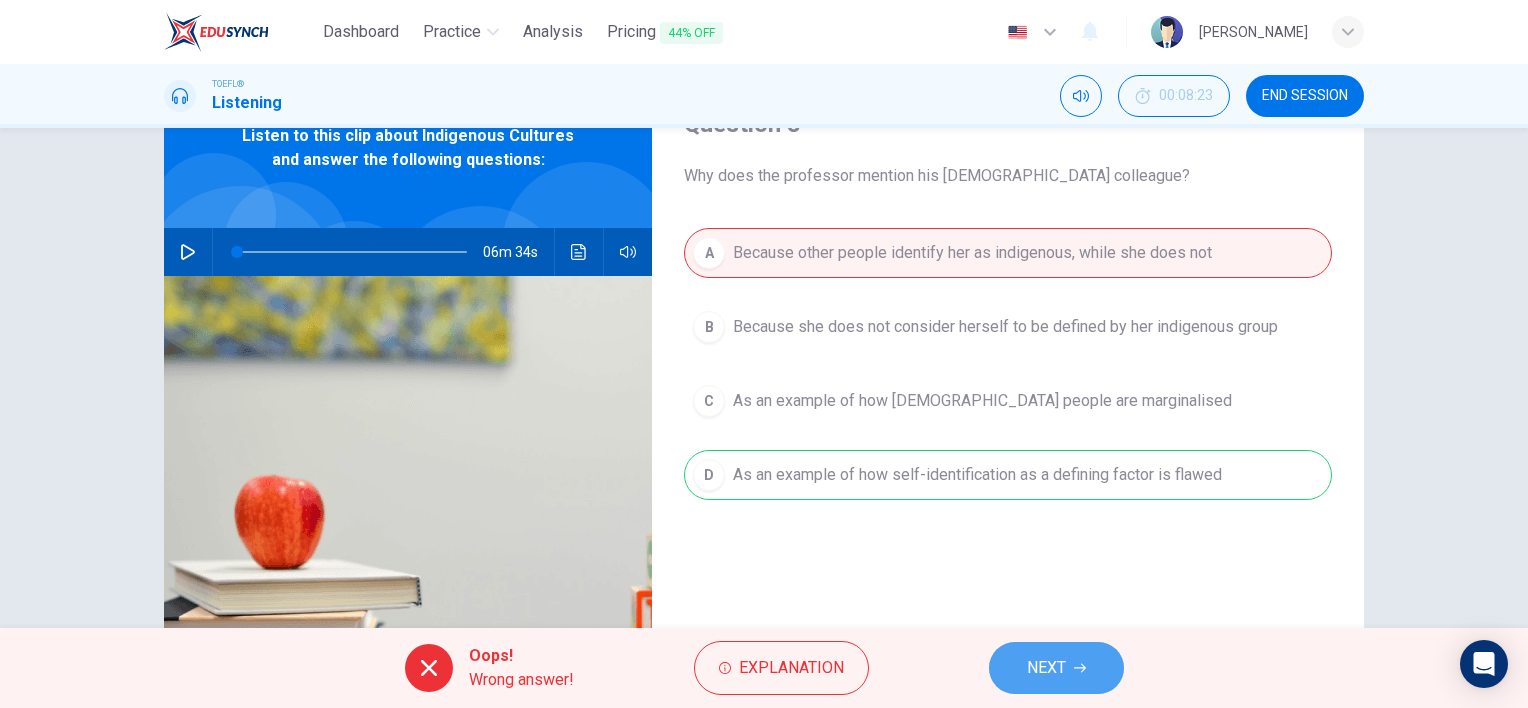 click on "NEXT" at bounding box center [1046, 668] 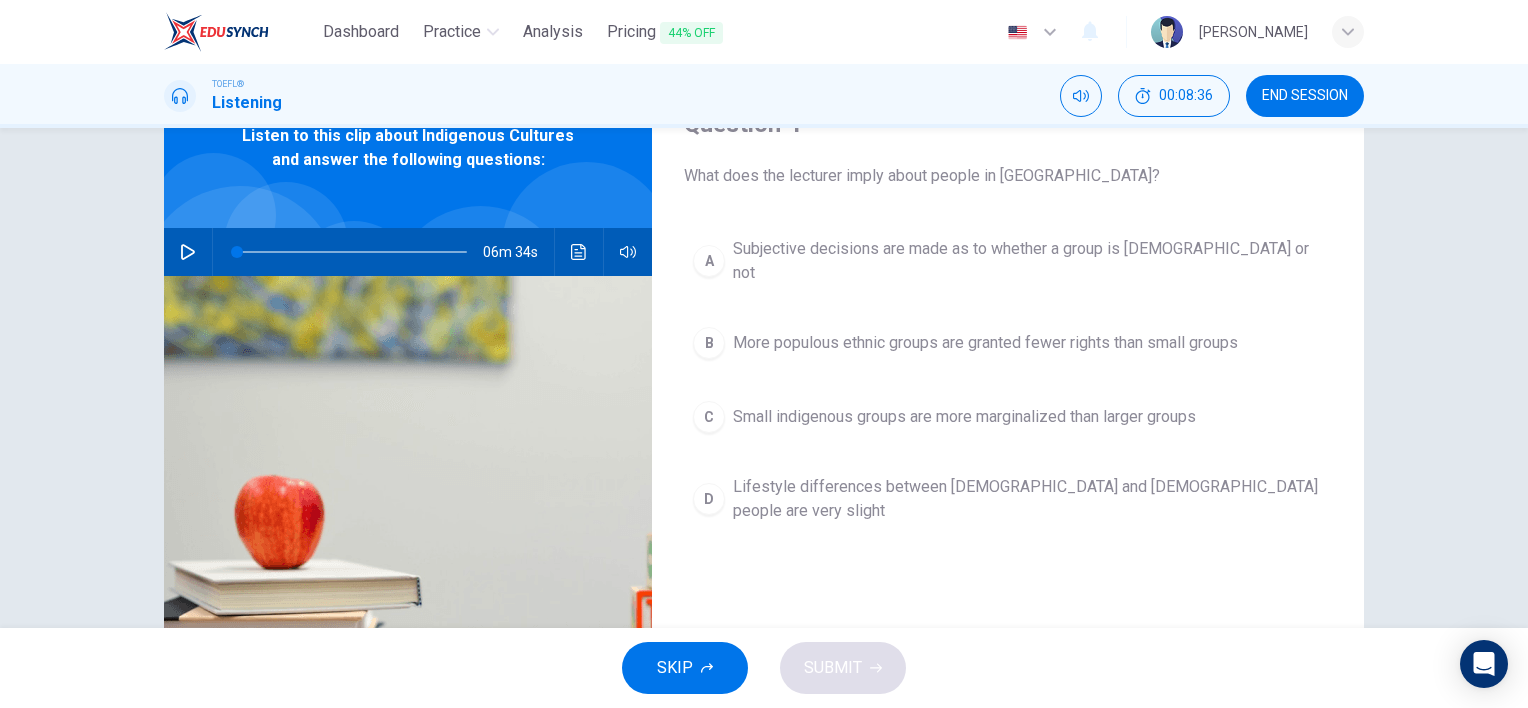 click on "B" at bounding box center (709, 343) 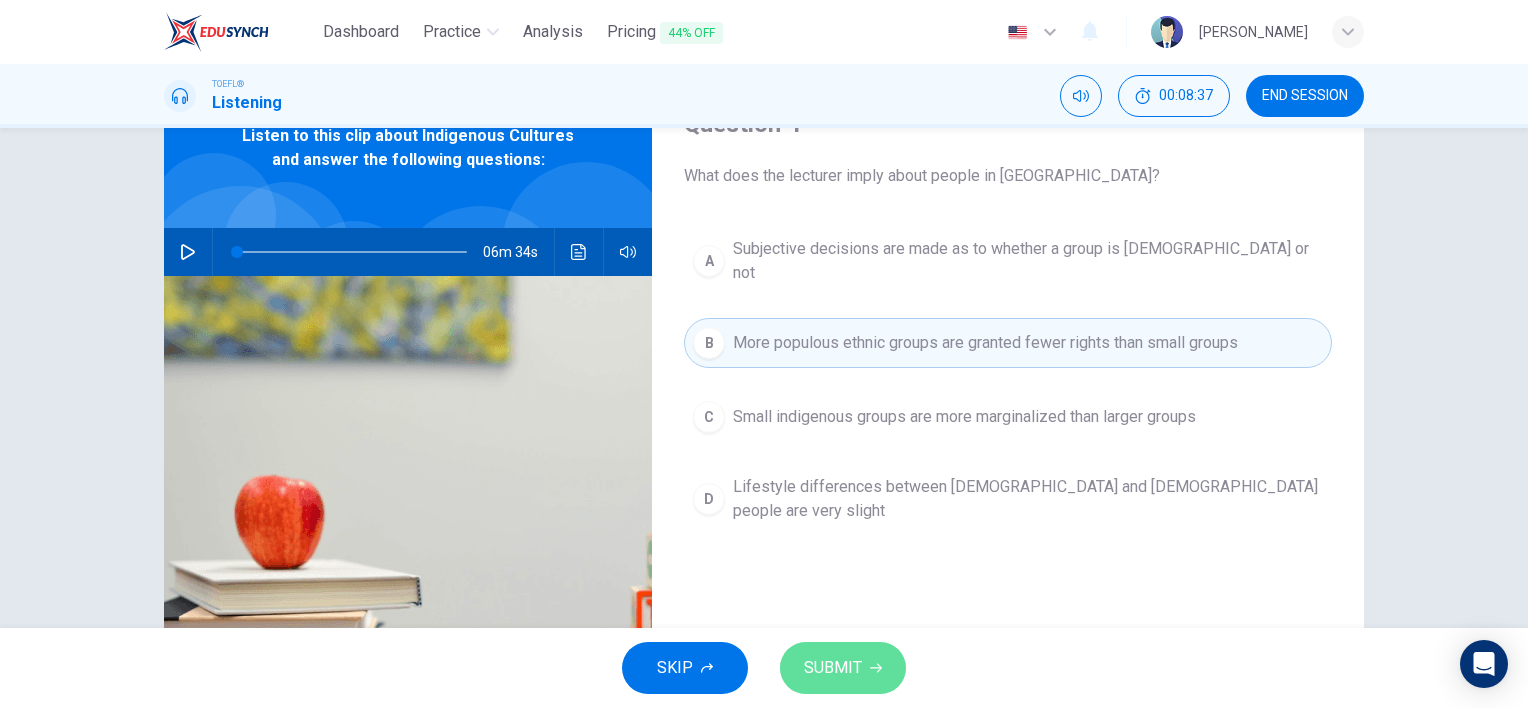 click on "SUBMIT" at bounding box center (843, 668) 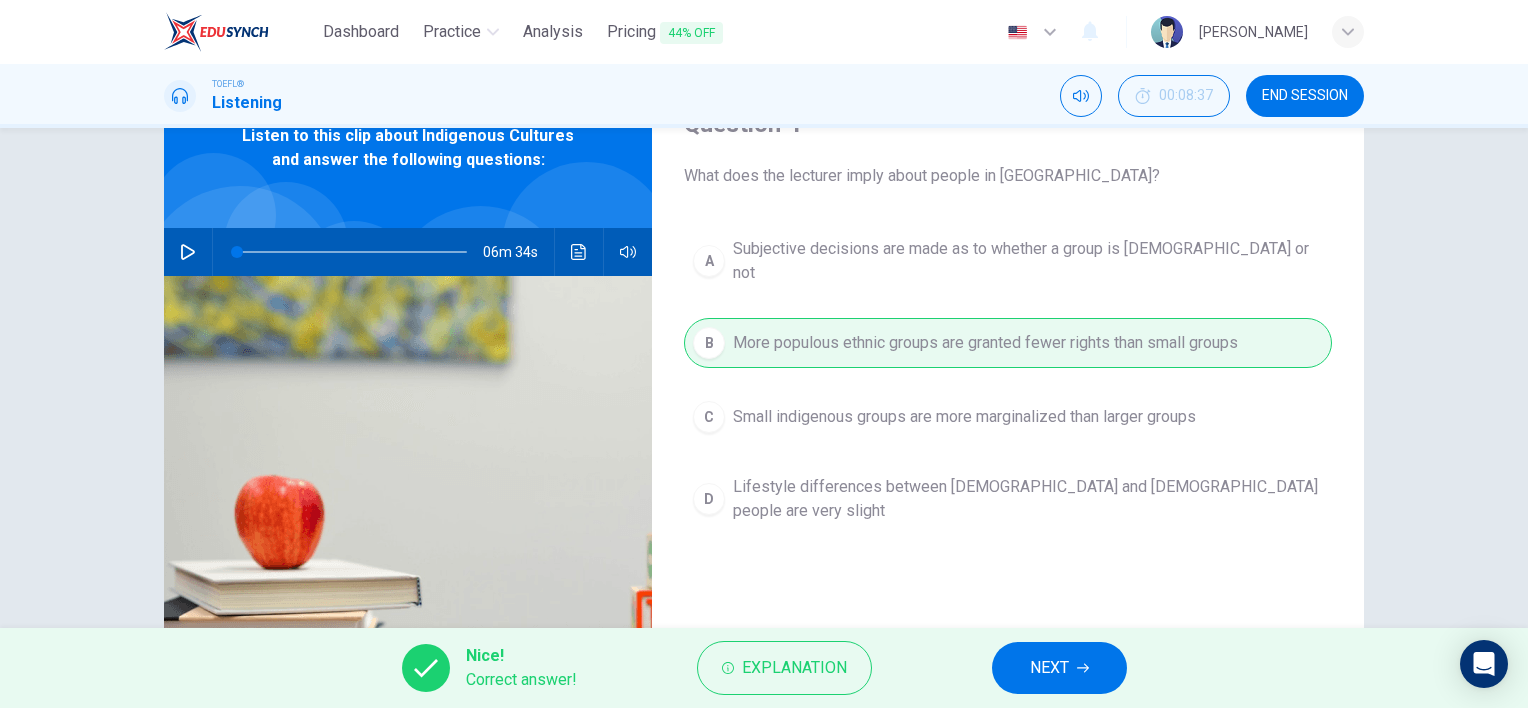 click on "NEXT" at bounding box center (1059, 668) 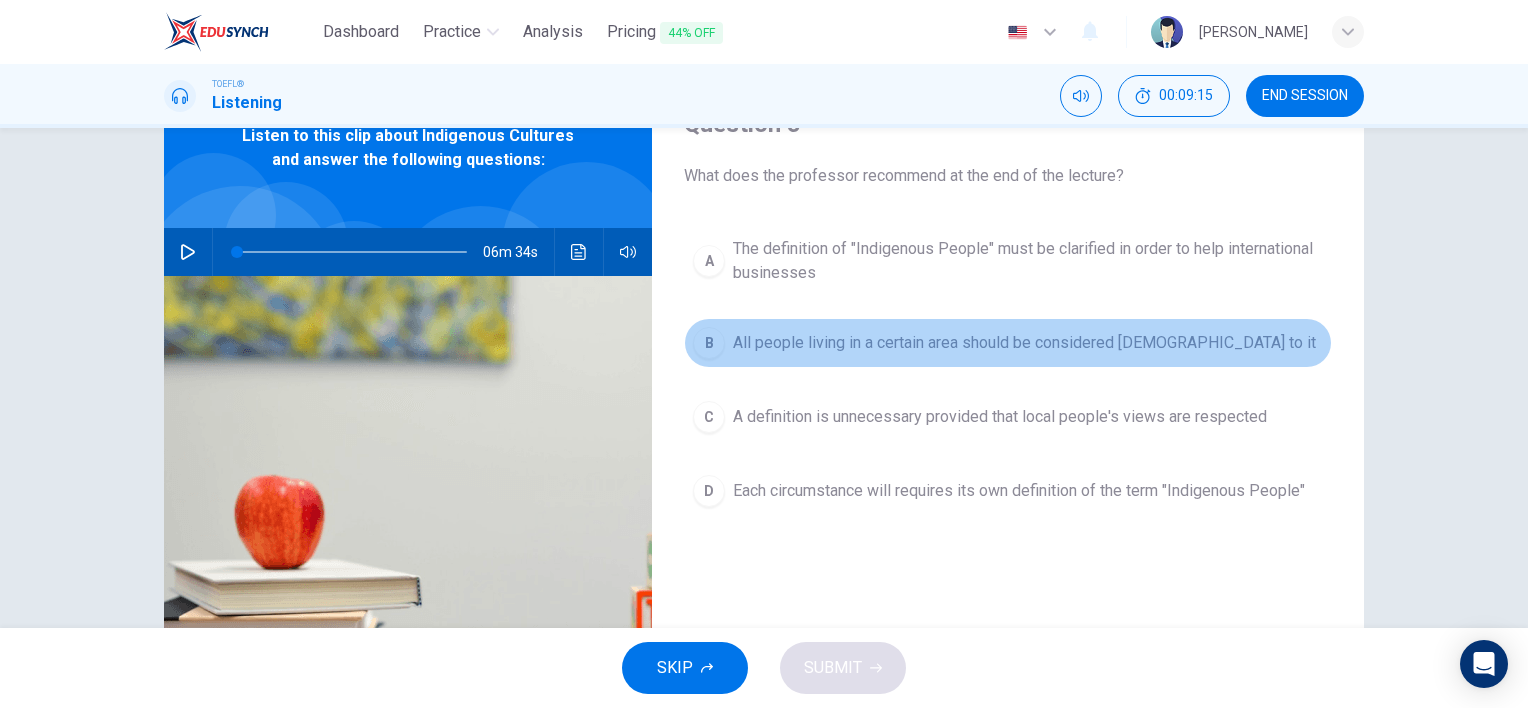 click on "B" at bounding box center [709, 343] 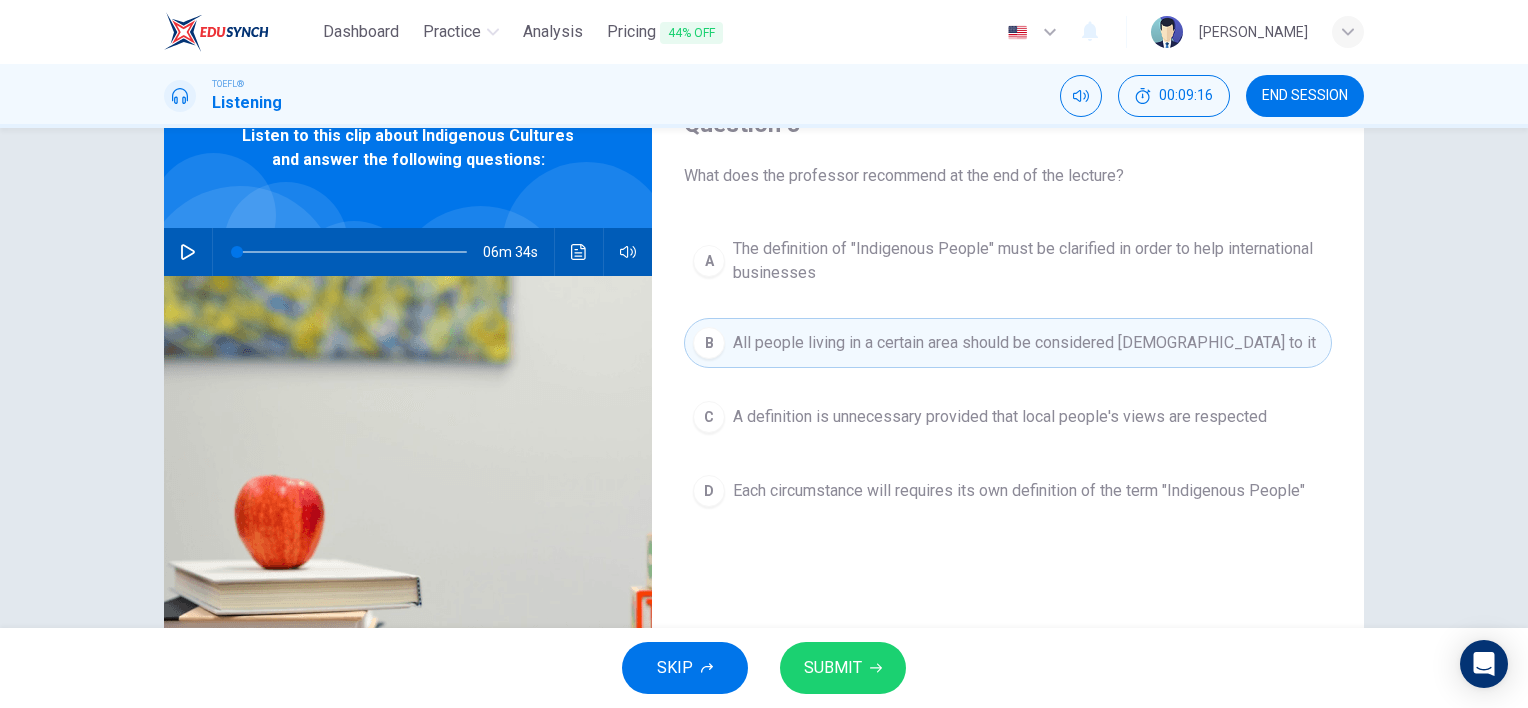 click on "SUBMIT" at bounding box center [843, 668] 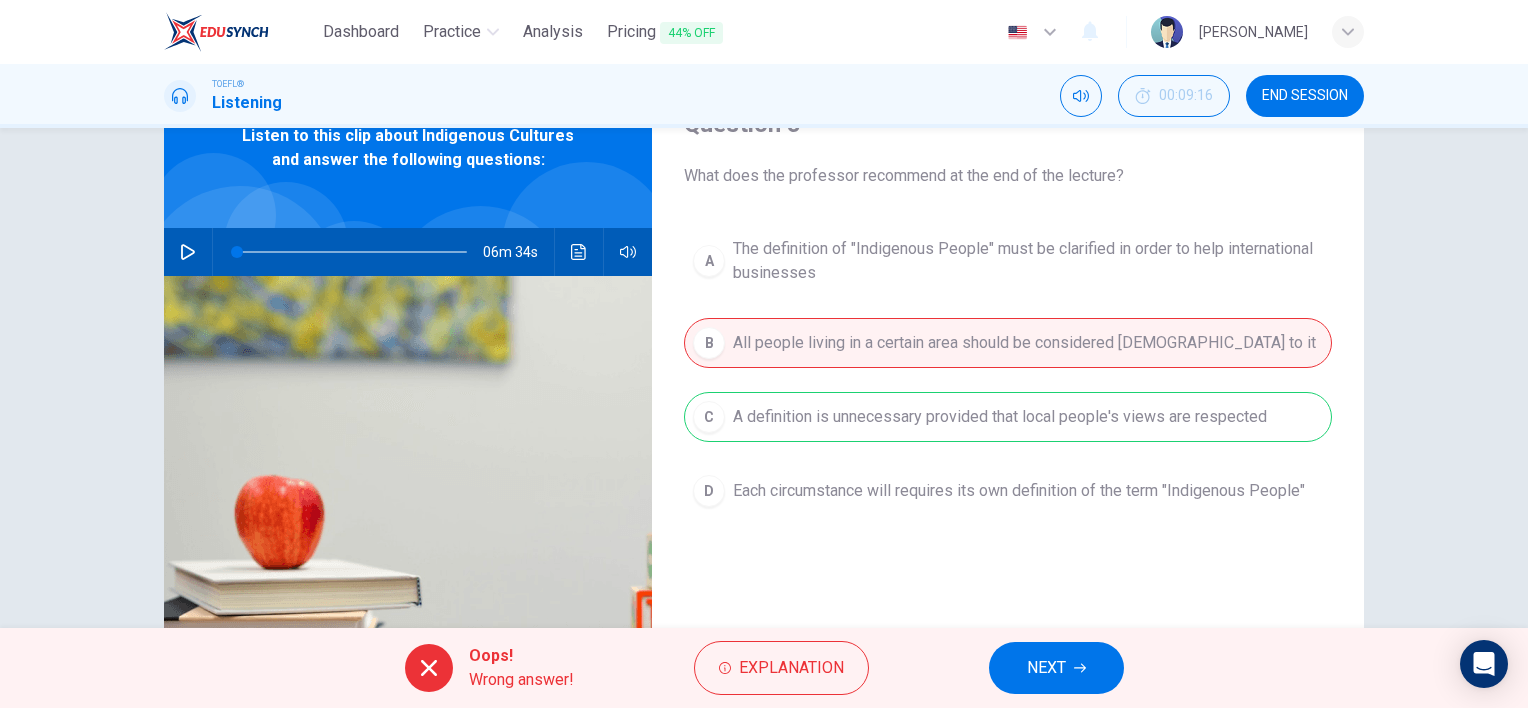click 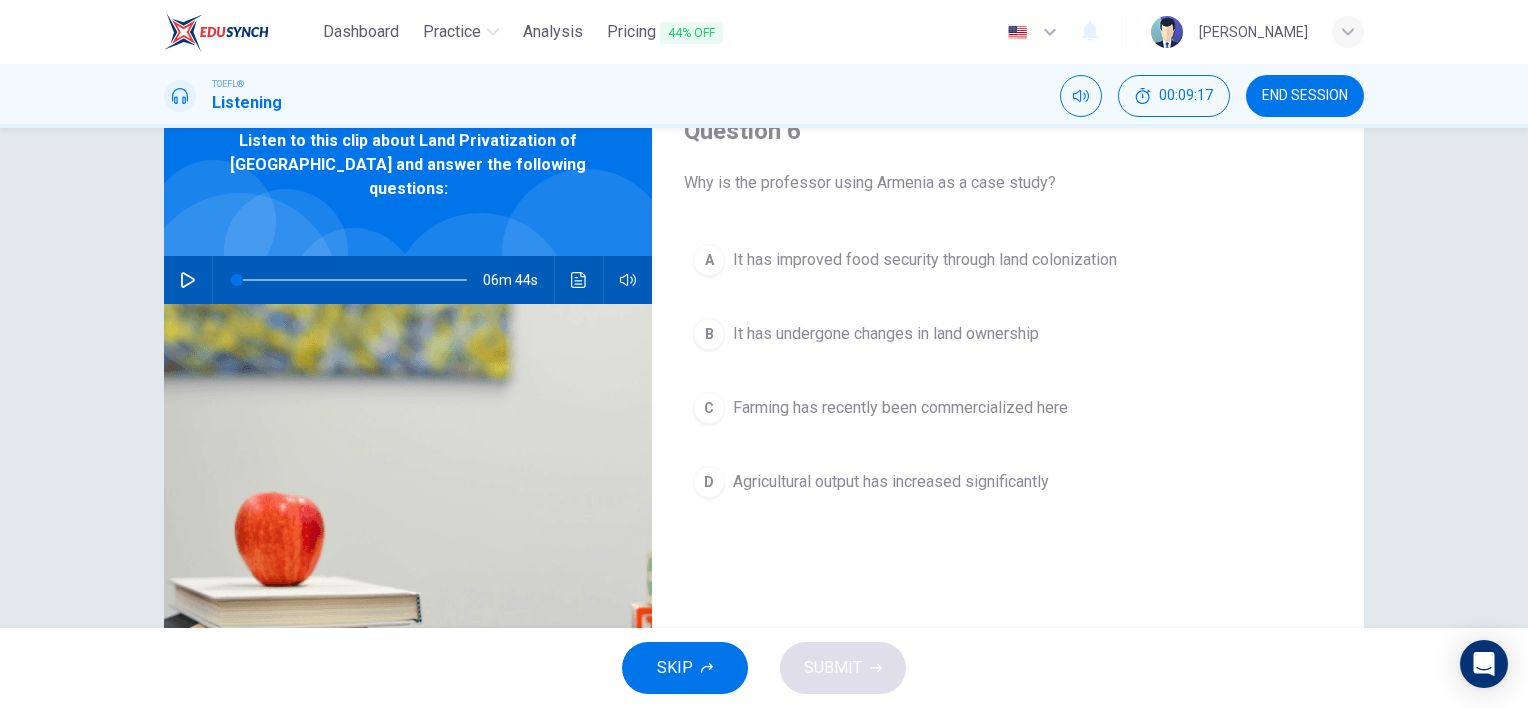 scroll, scrollTop: 100, scrollLeft: 0, axis: vertical 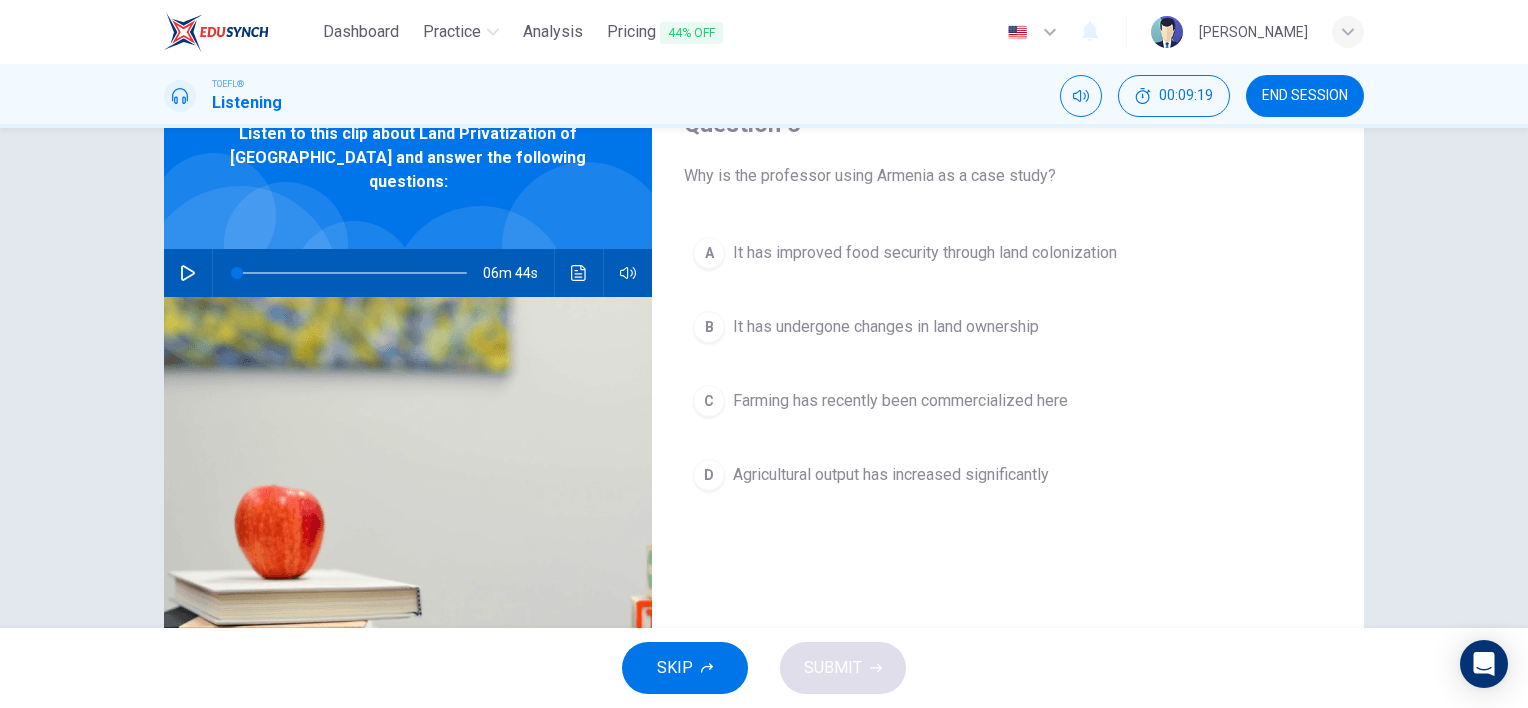 click 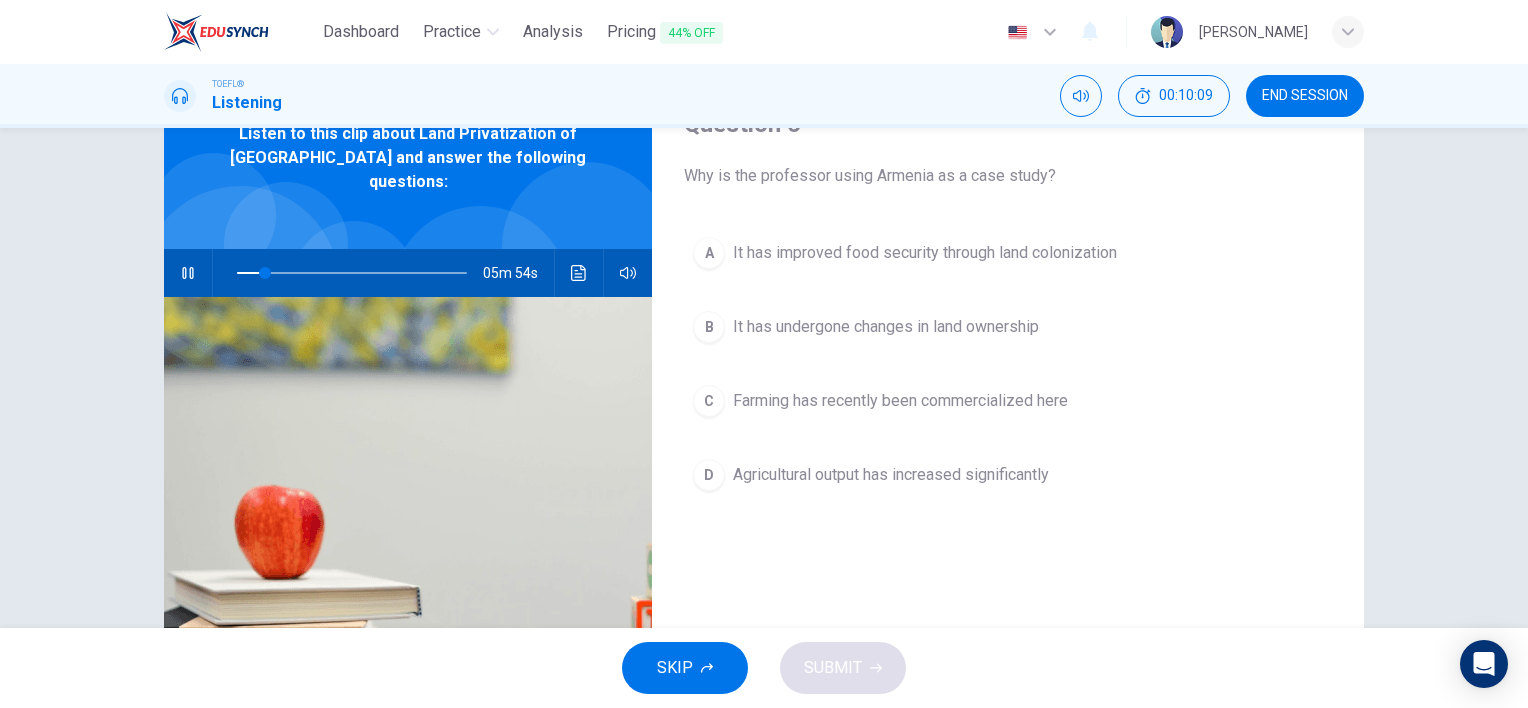 click on "D Agricultural output has increased significantly" at bounding box center (1008, 475) 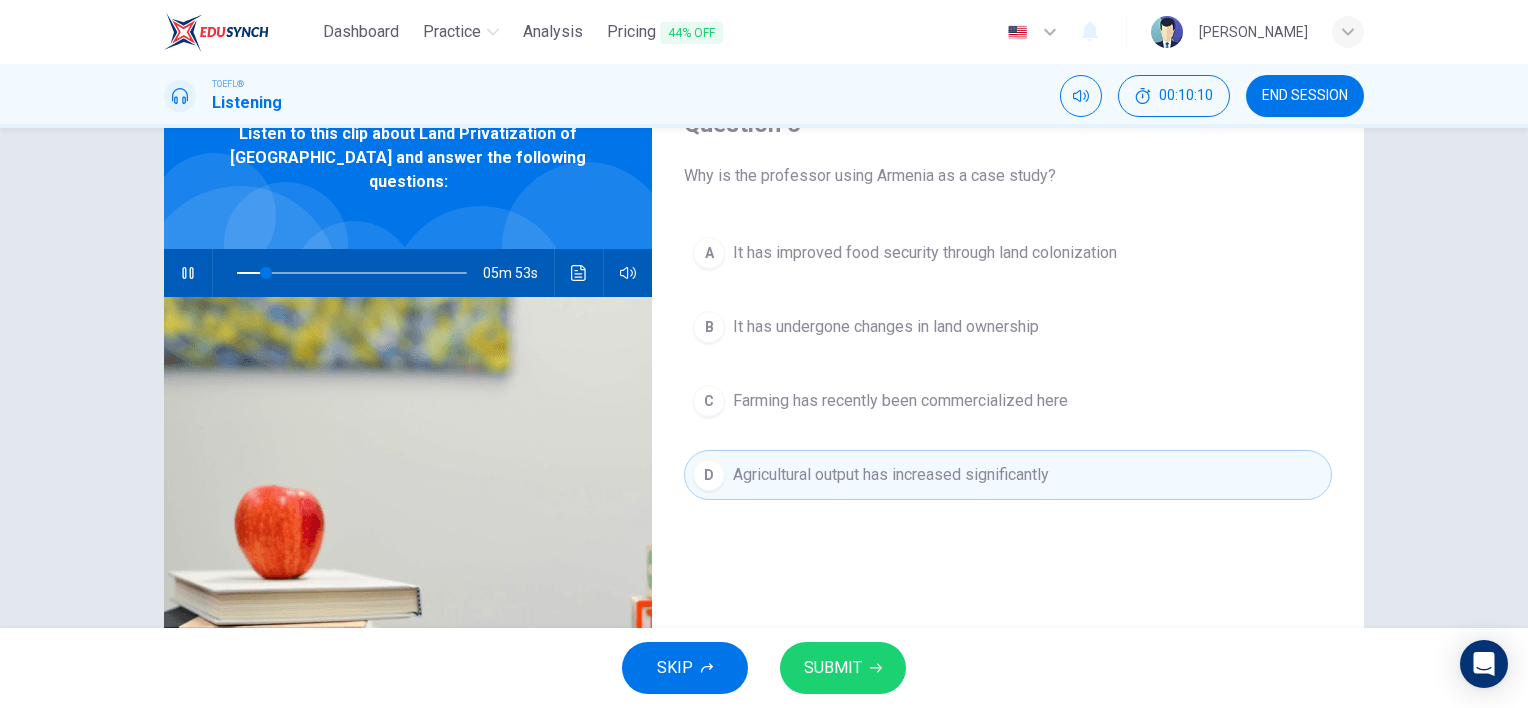 click on "SUBMIT" at bounding box center (843, 668) 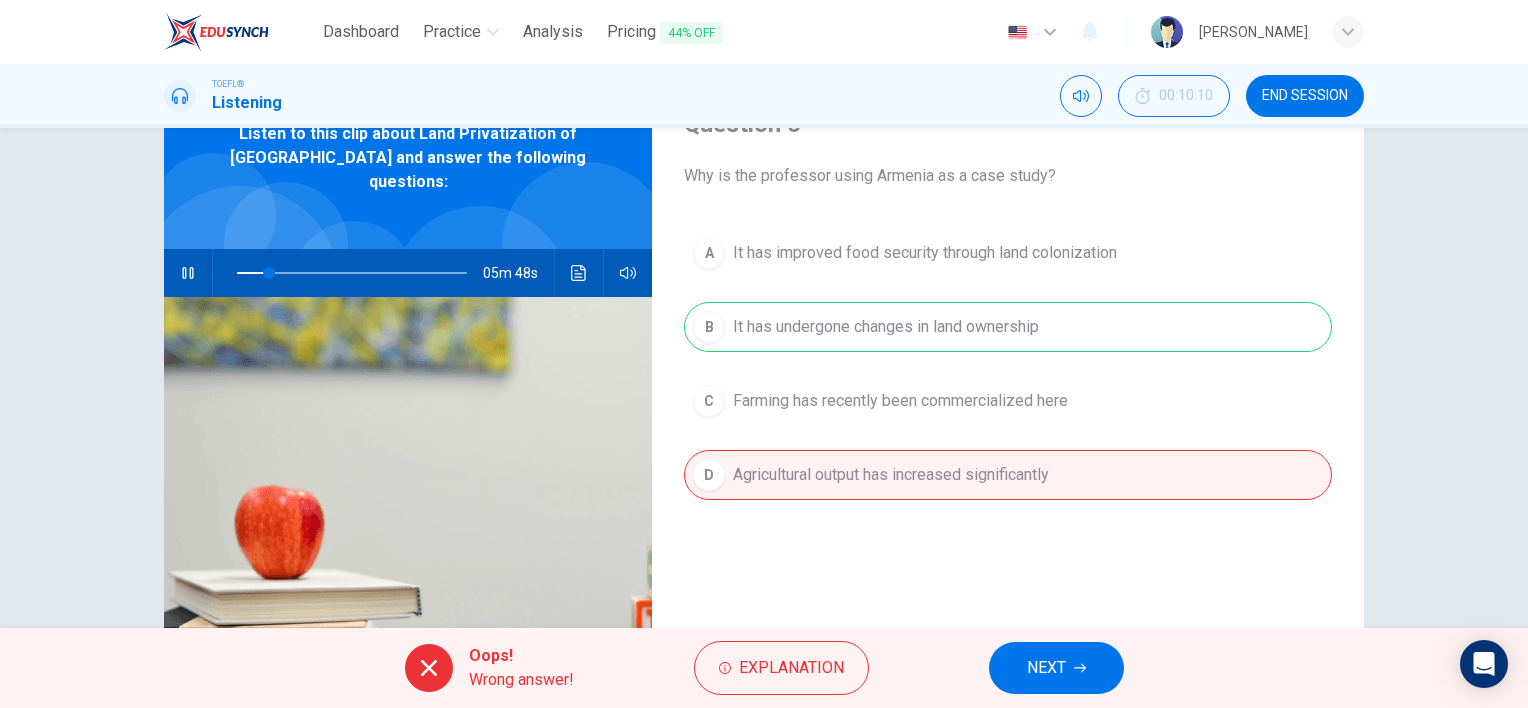 click on "NEXT" at bounding box center (1056, 668) 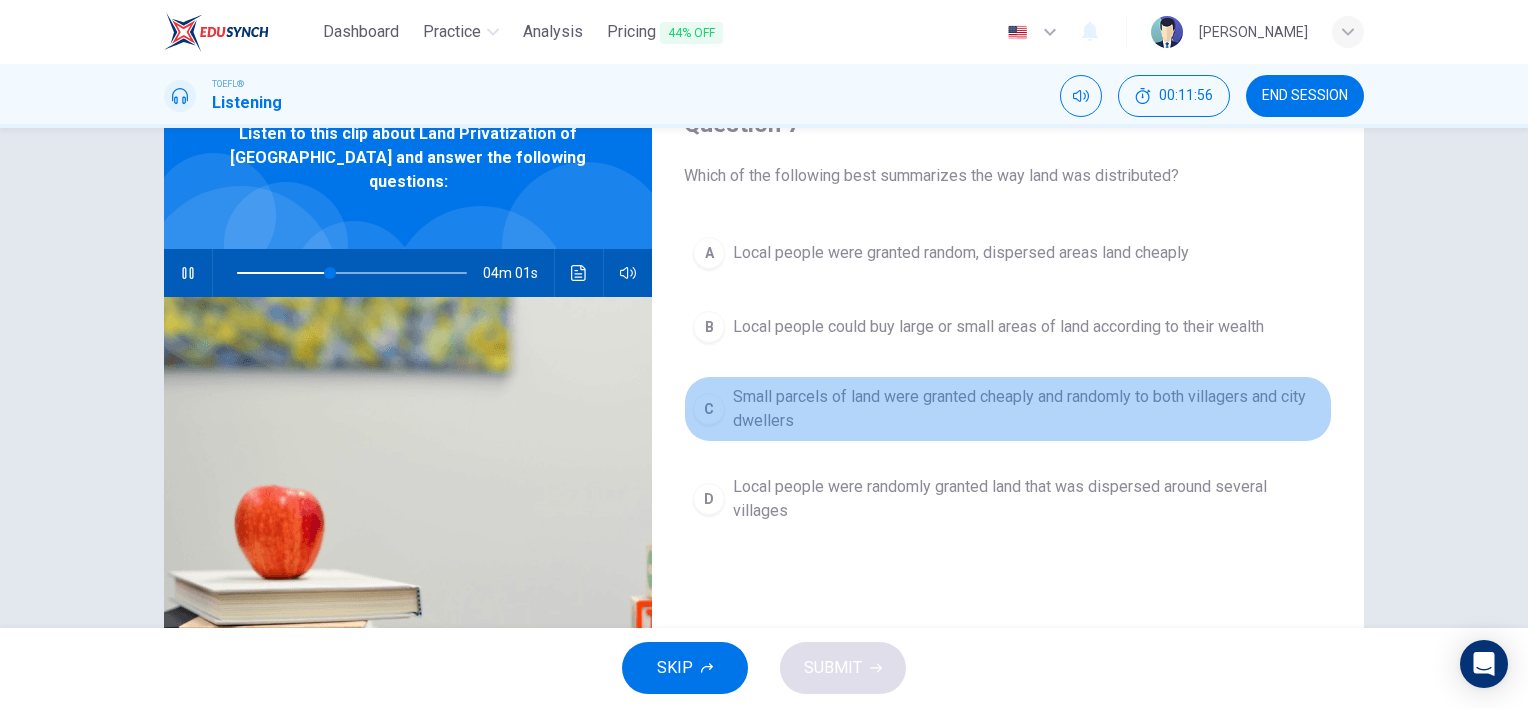 click on "C" at bounding box center [709, 409] 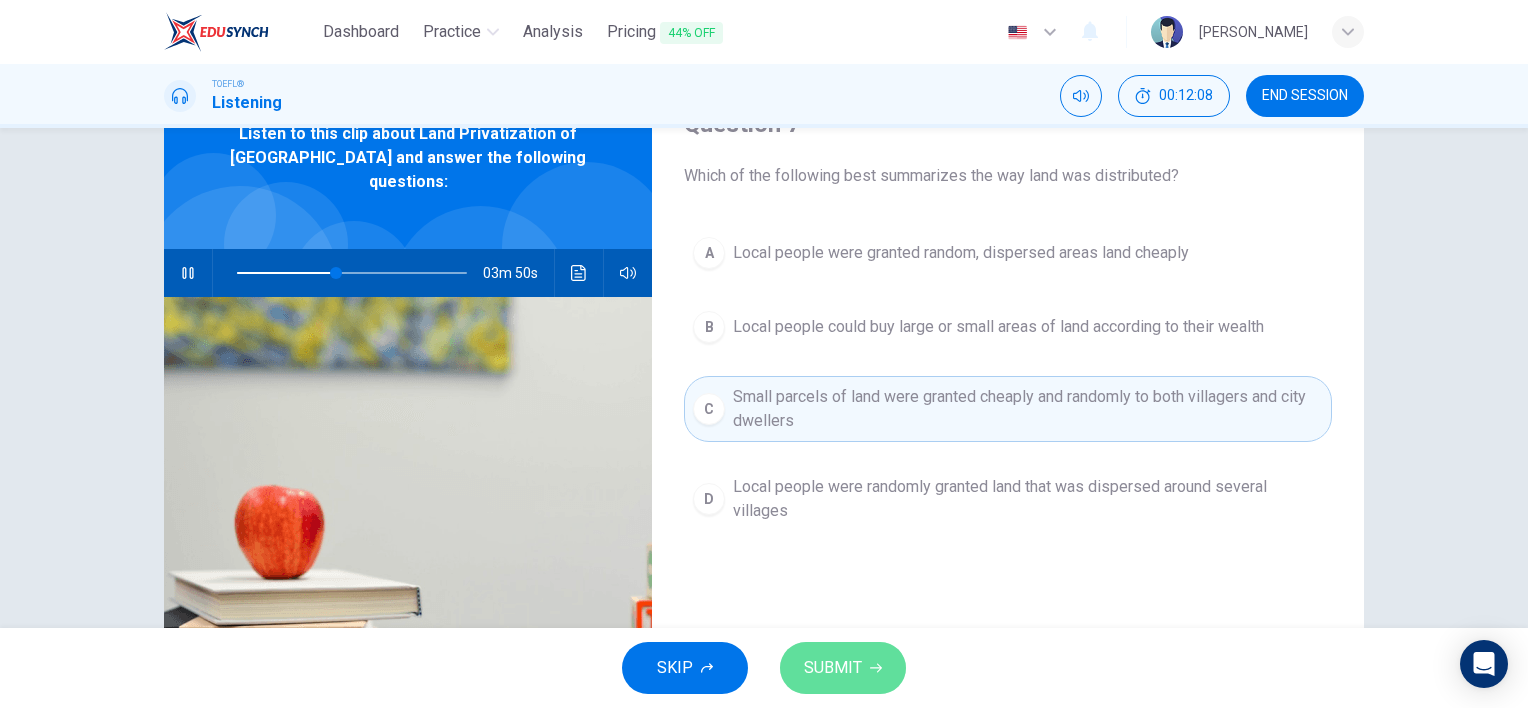 click on "SUBMIT" at bounding box center (833, 668) 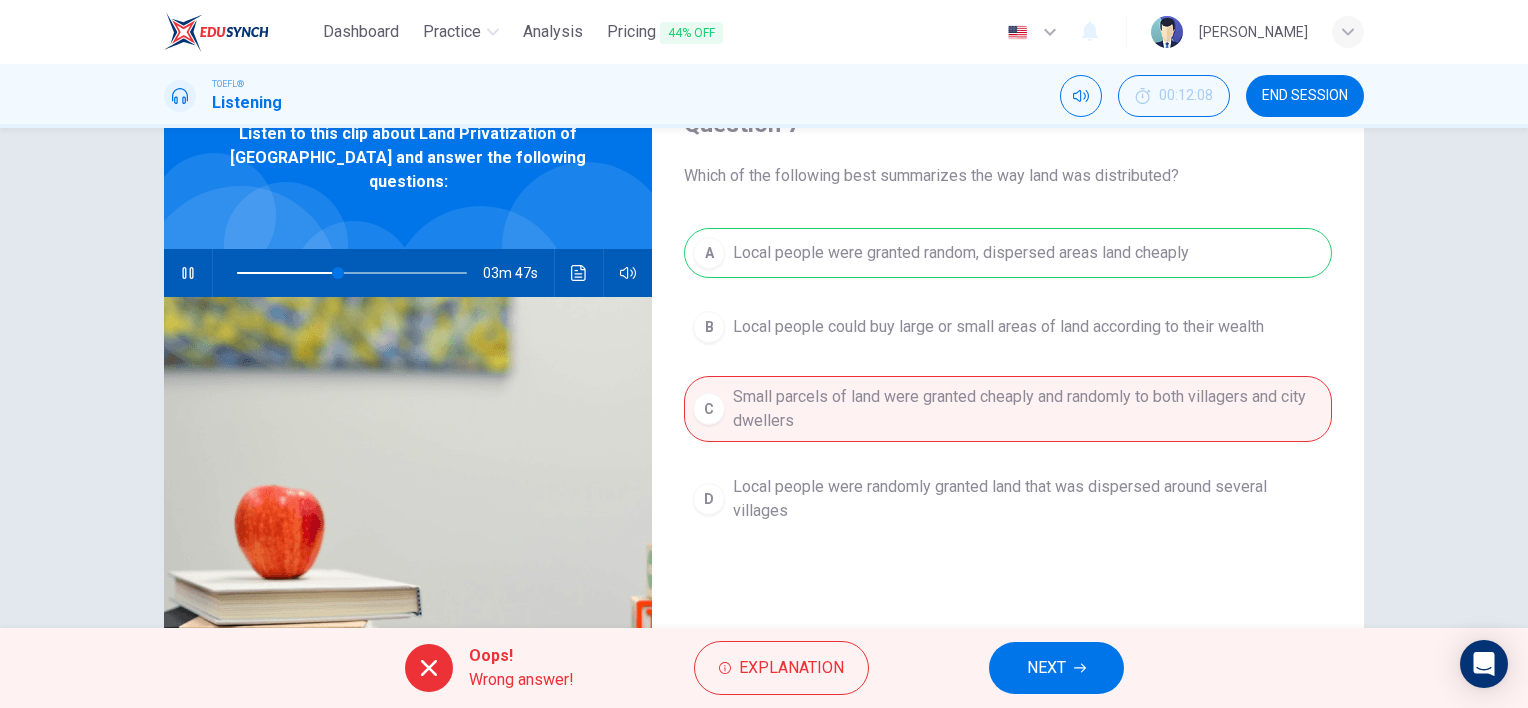 click on "NEXT" at bounding box center [1056, 668] 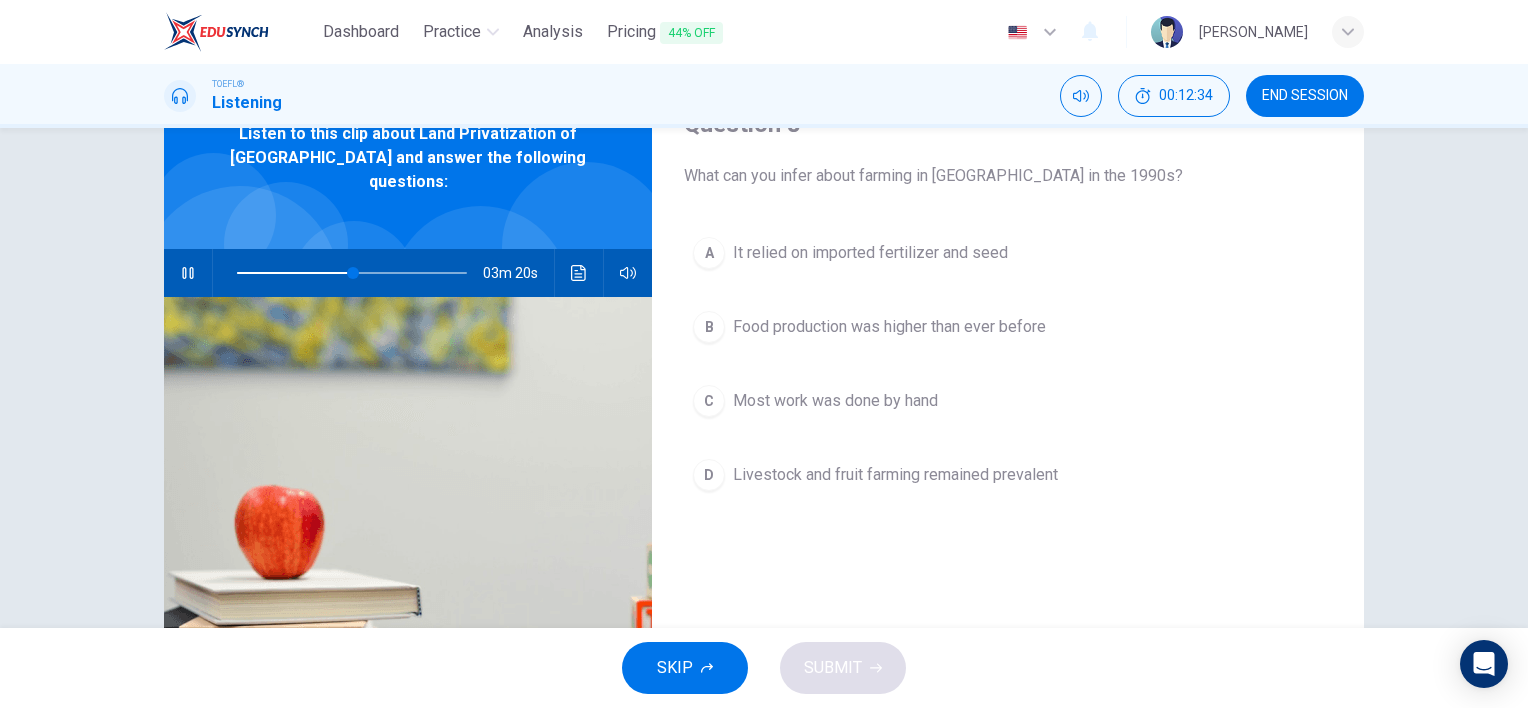 click on "B" at bounding box center [709, 327] 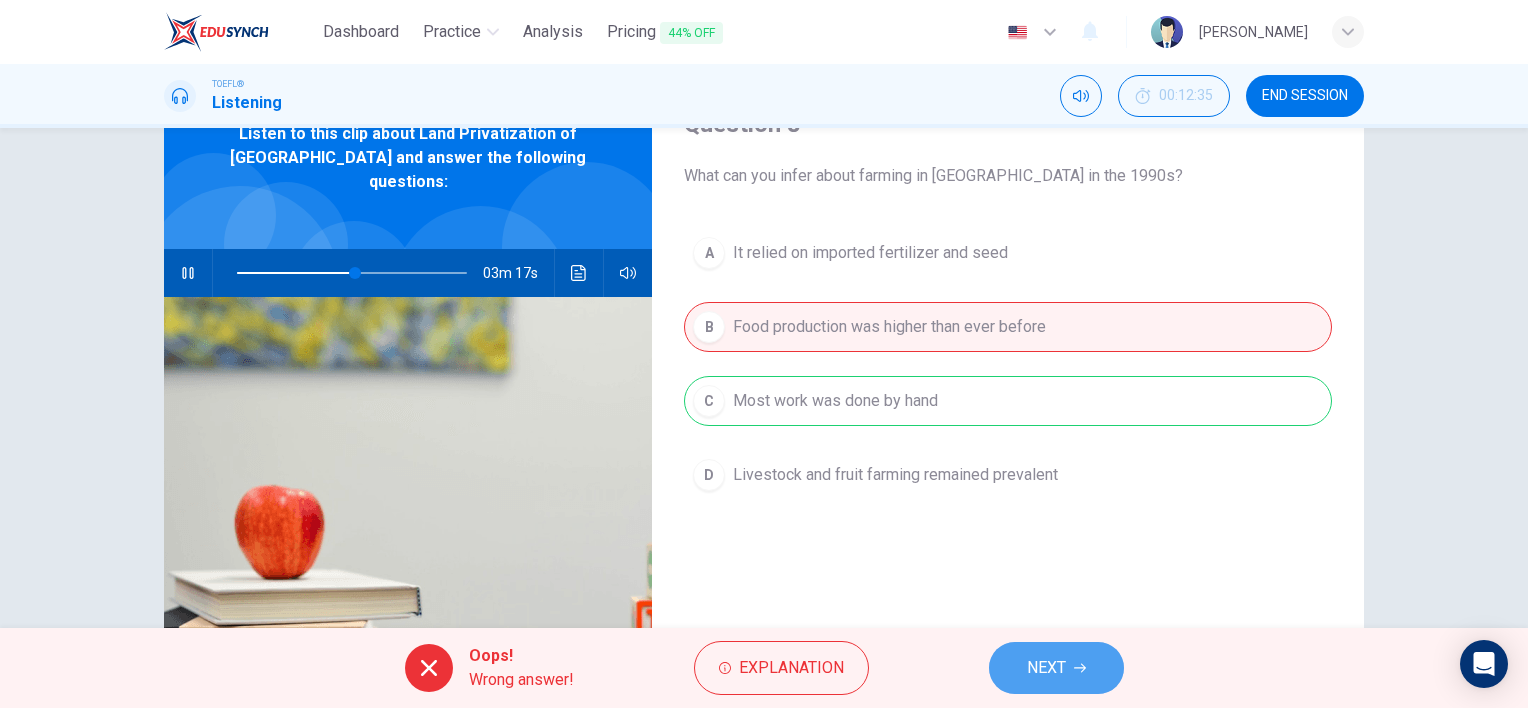 click 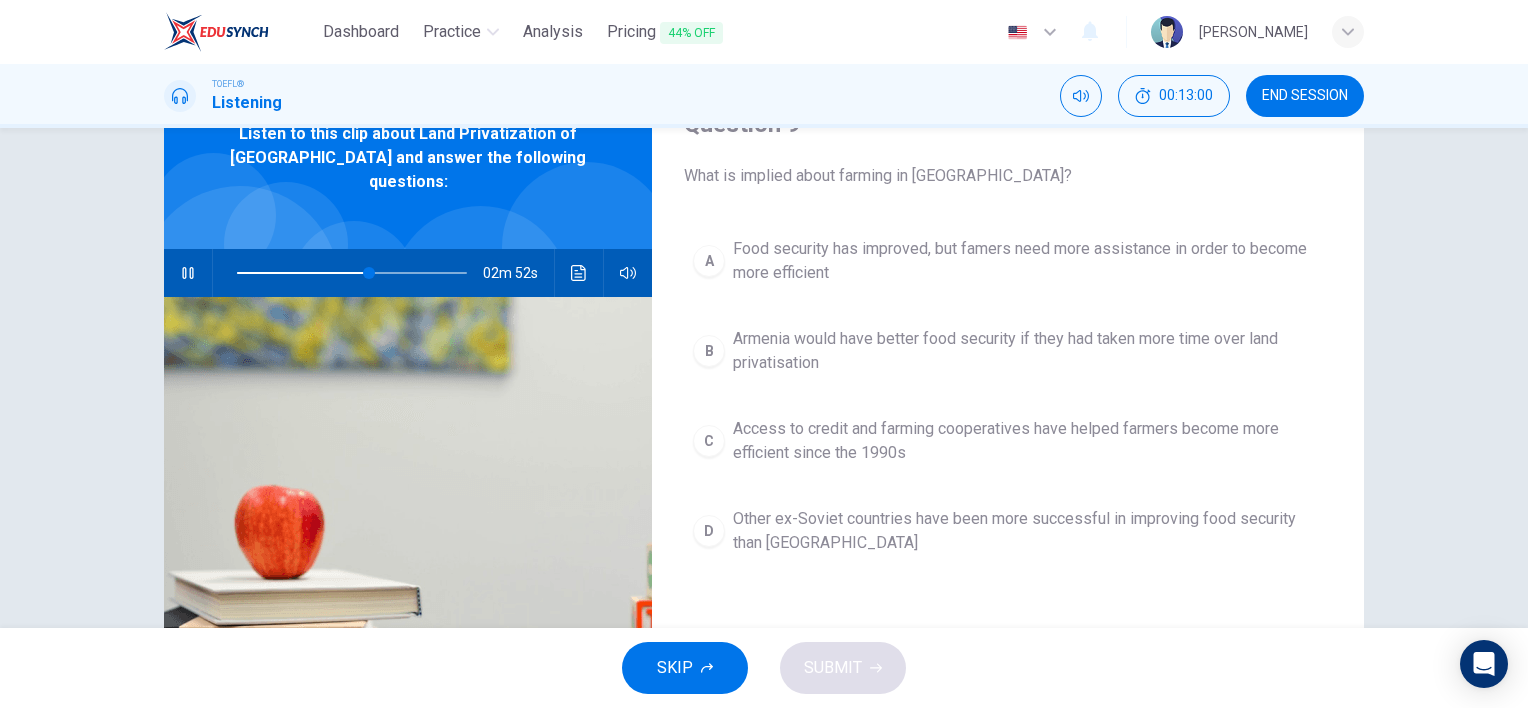 click on "A" at bounding box center (709, 261) 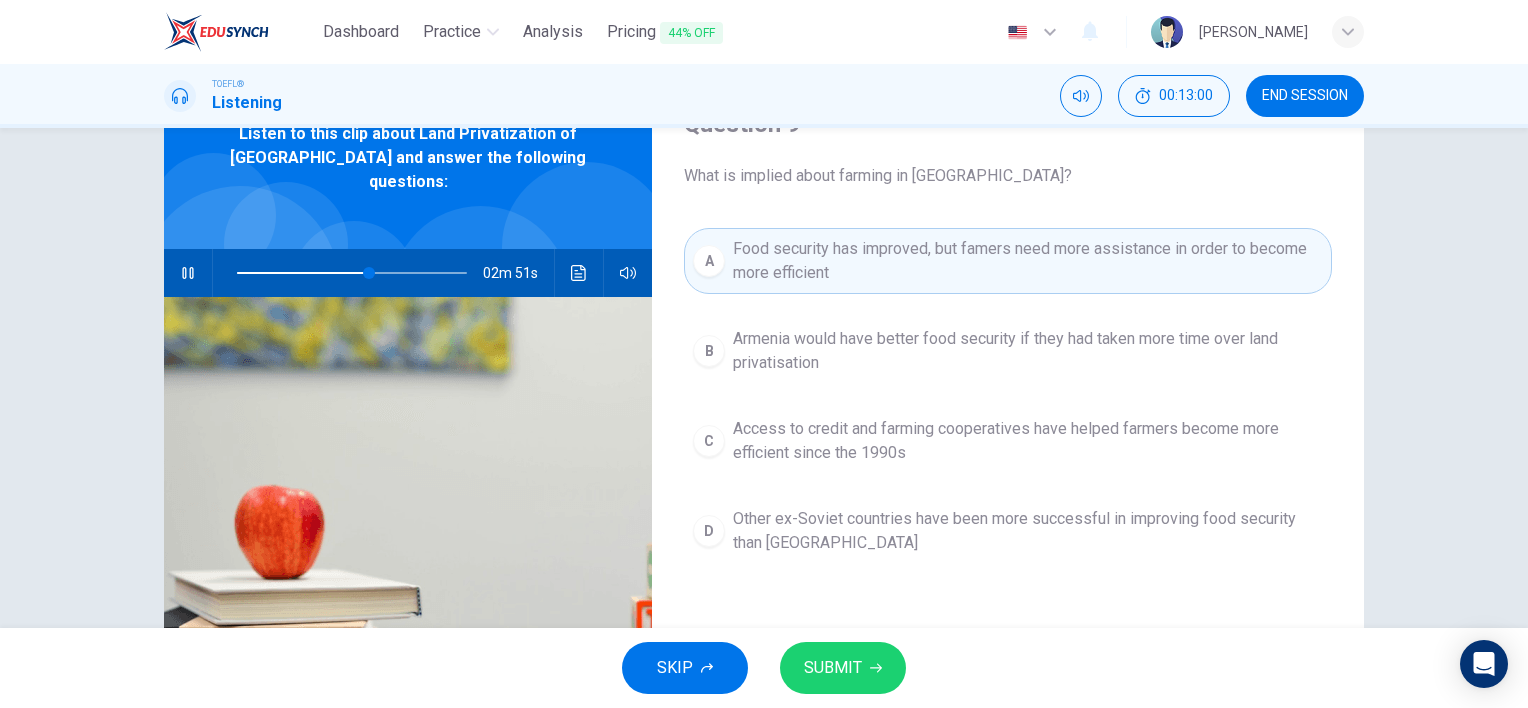 click on "SUBMIT" at bounding box center (833, 668) 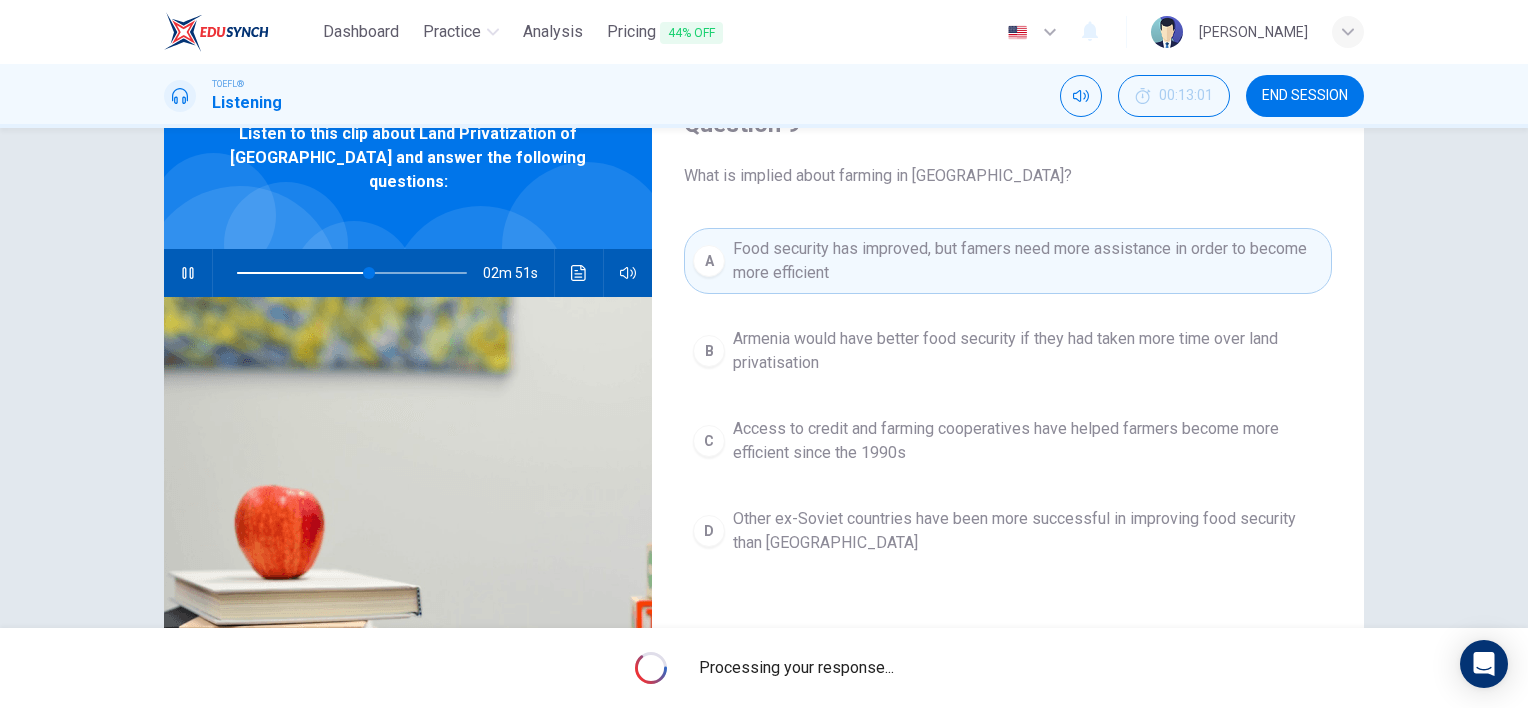 type on "58" 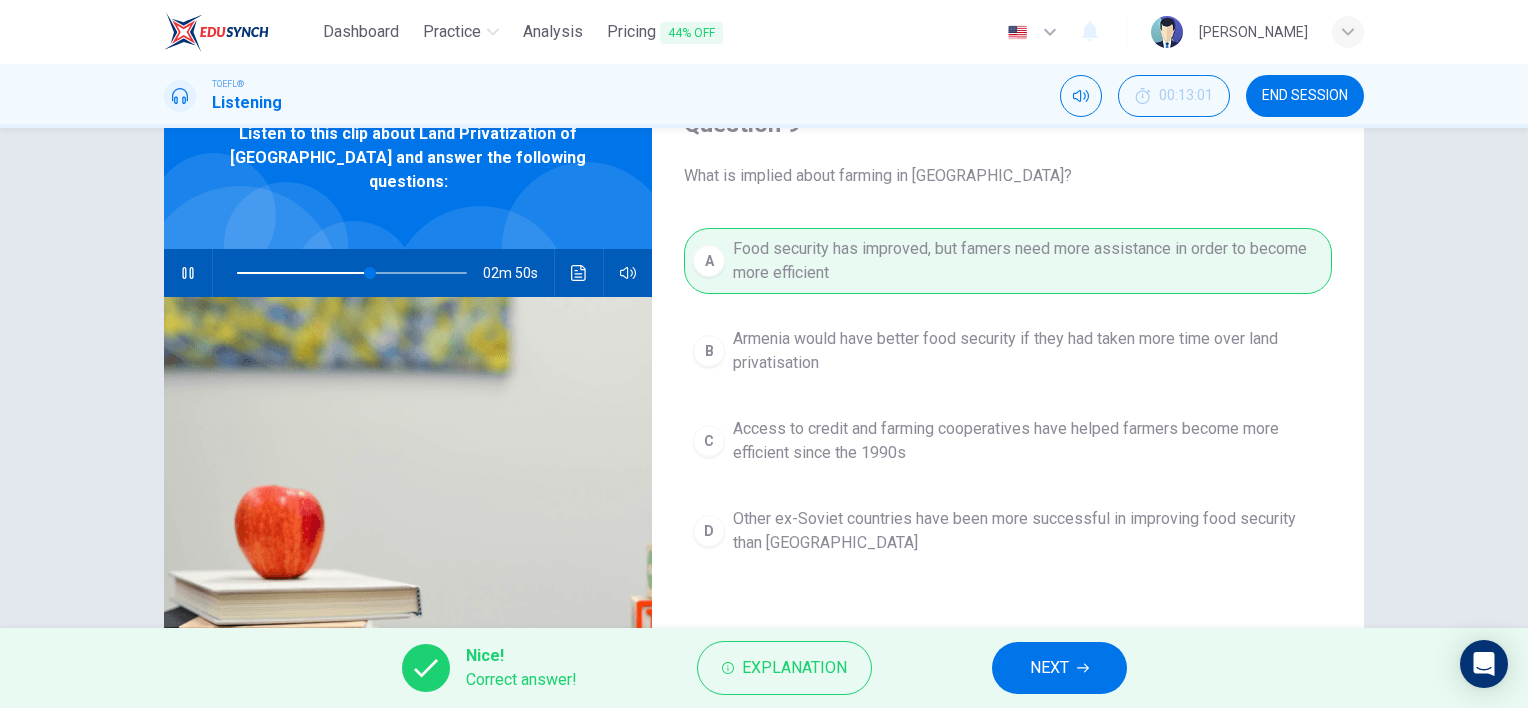 click on "NEXT" at bounding box center [1049, 668] 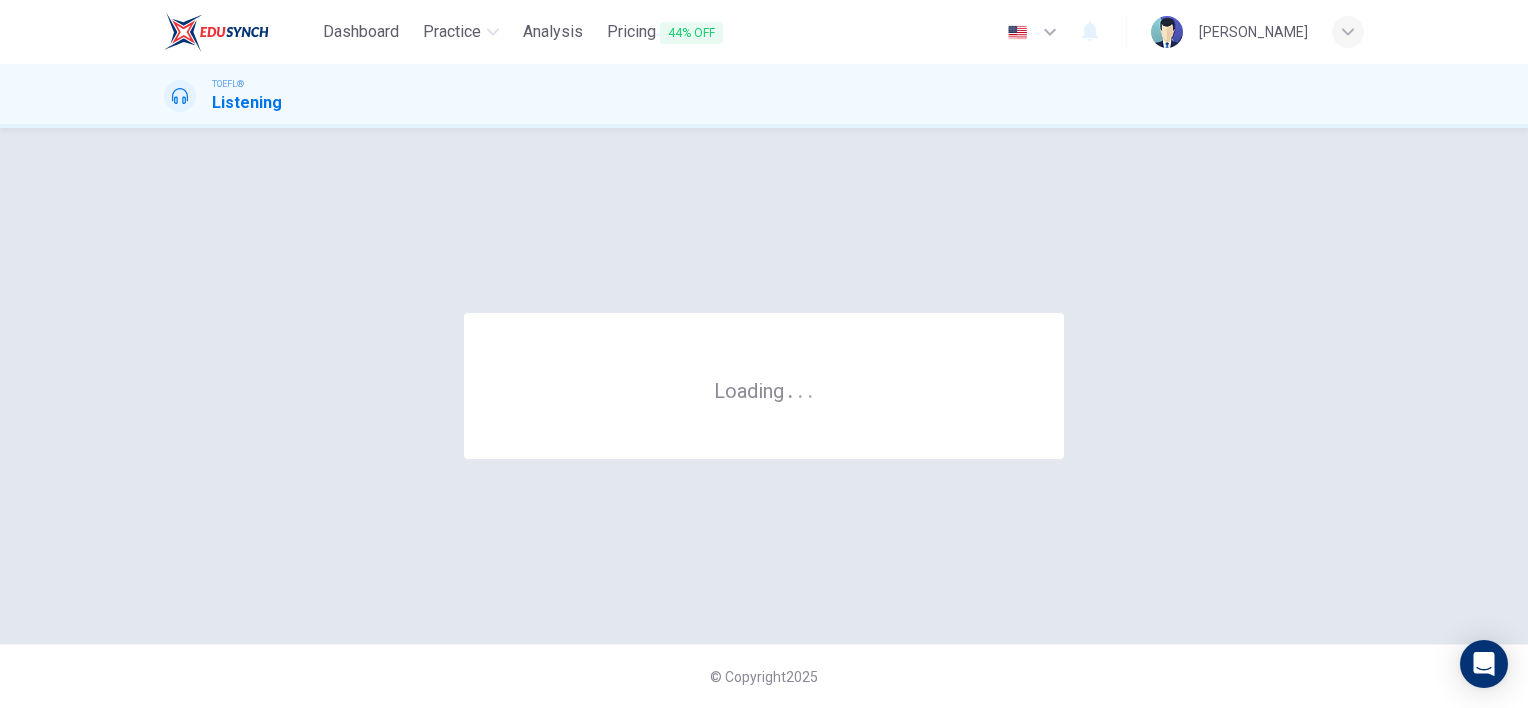 scroll, scrollTop: 0, scrollLeft: 0, axis: both 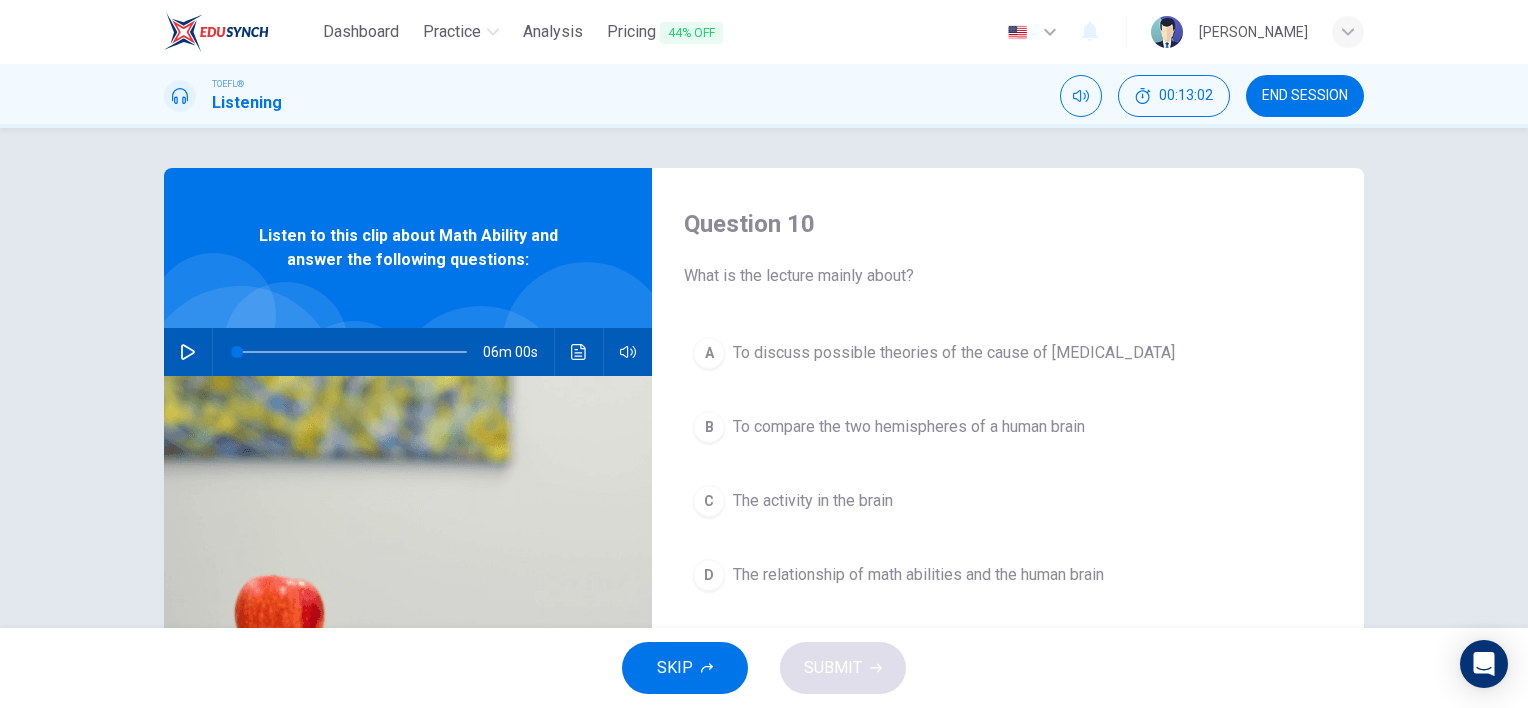 click at bounding box center [188, 352] 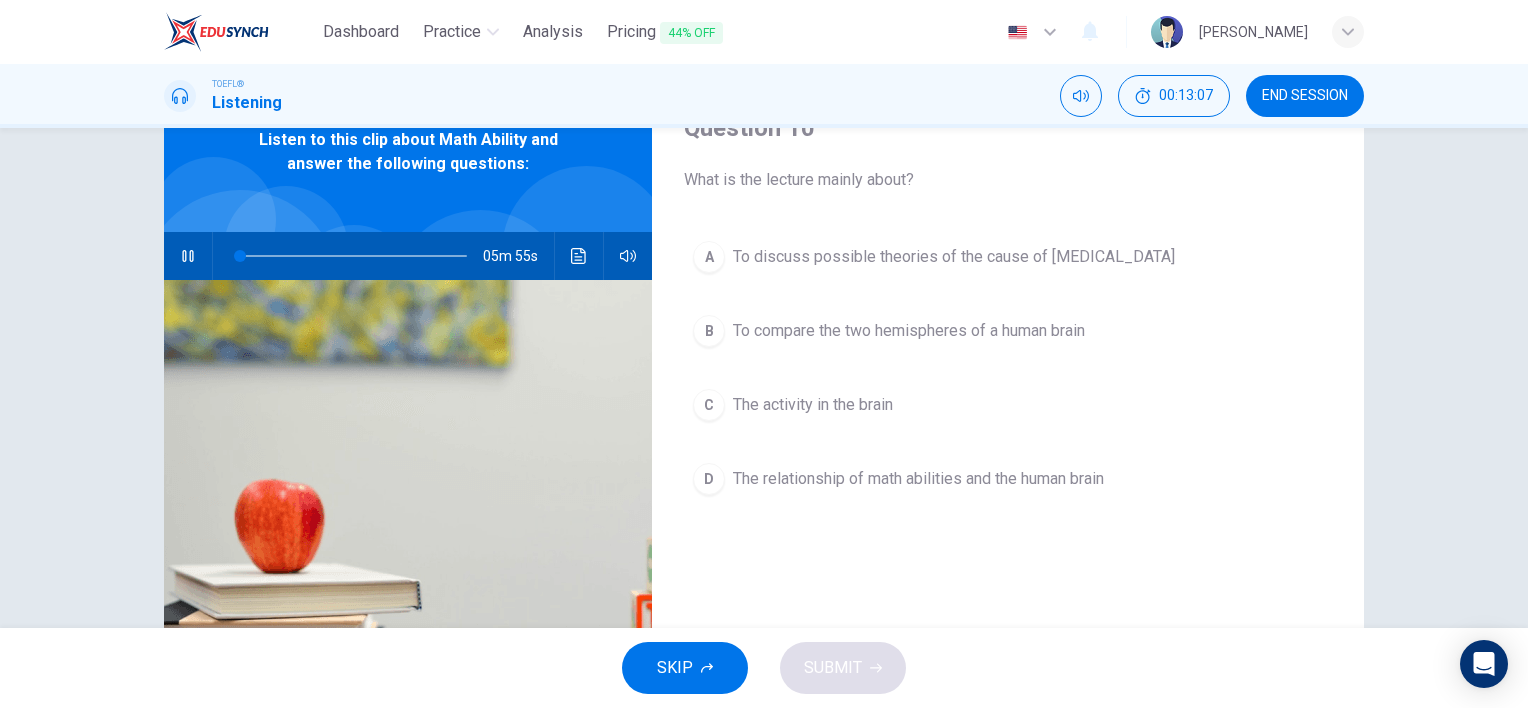 scroll, scrollTop: 100, scrollLeft: 0, axis: vertical 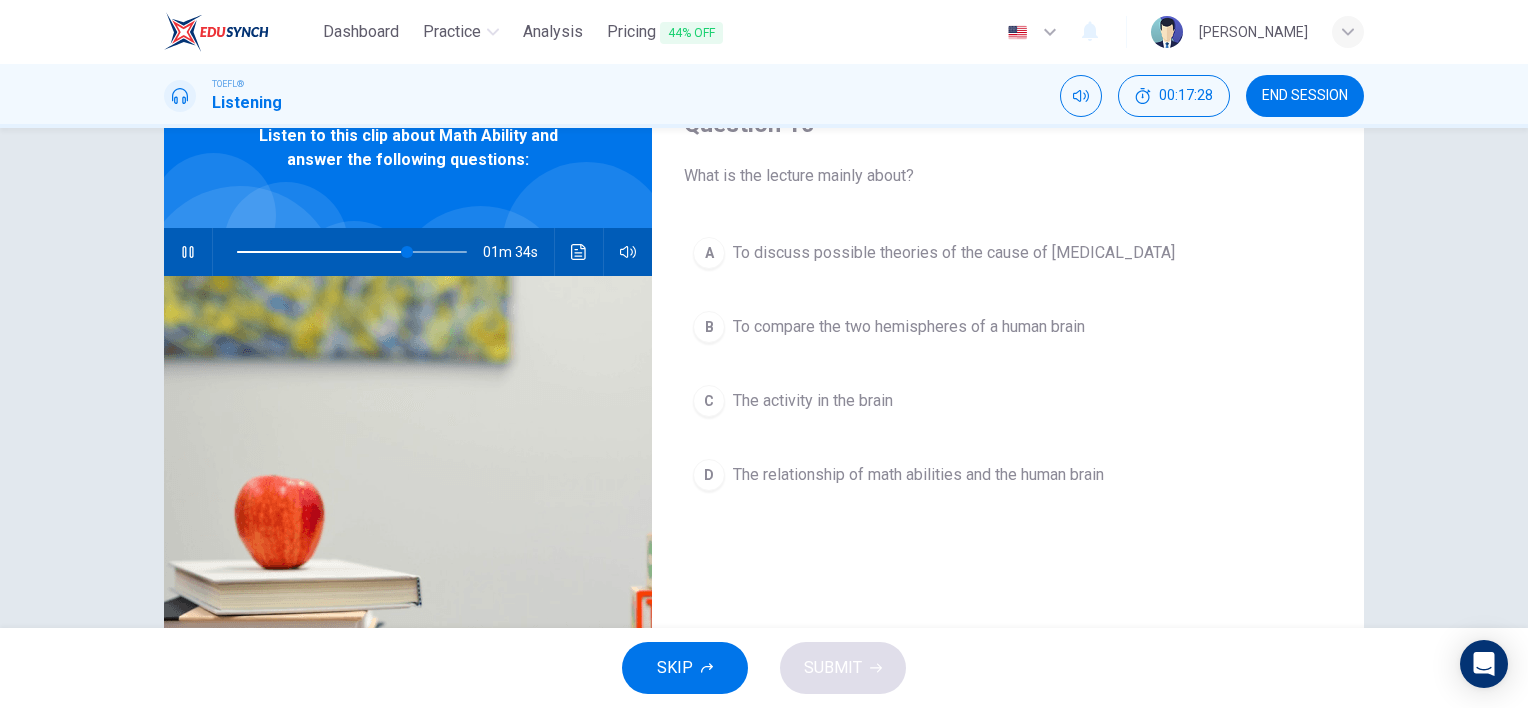 click on "B To compare the two hemispheres of a human brain" at bounding box center (1008, 327) 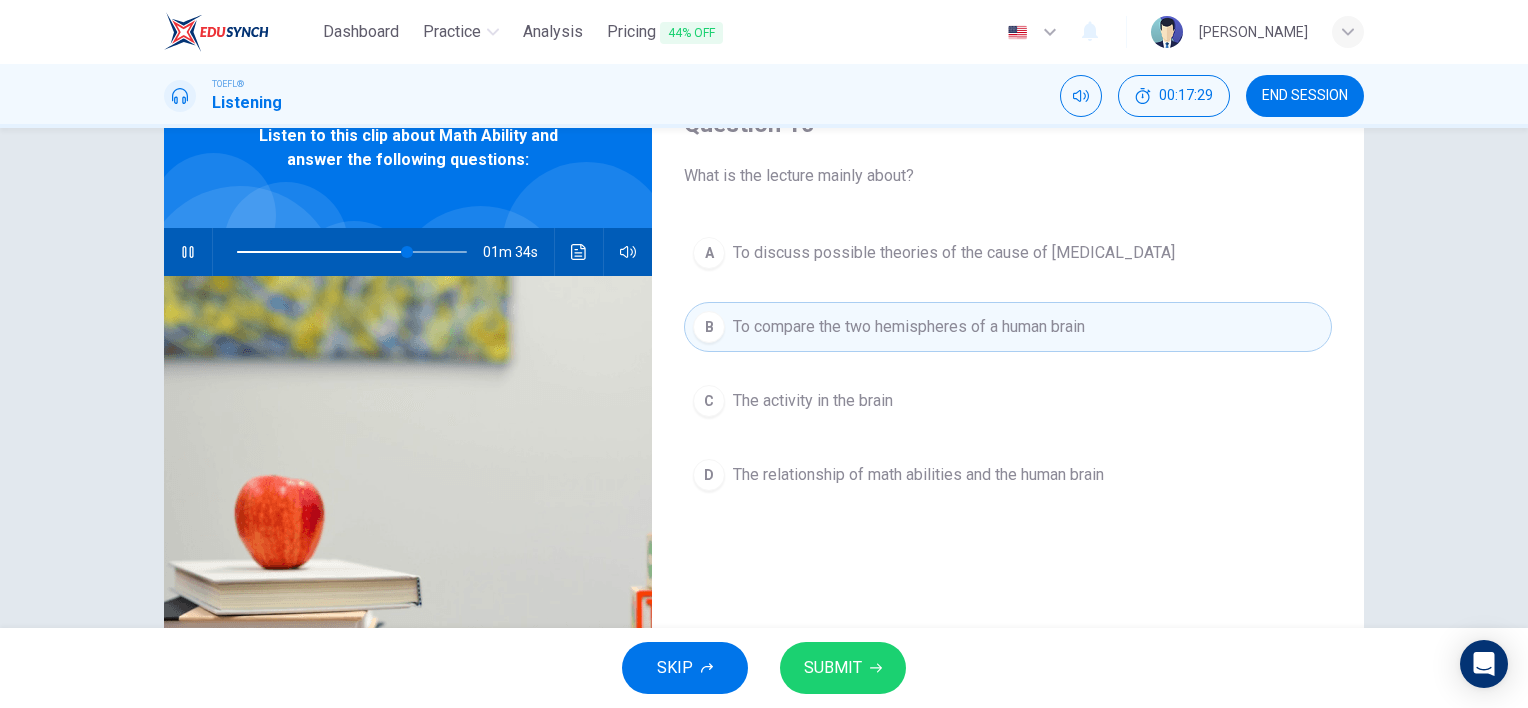 click on "SUBMIT" at bounding box center (833, 668) 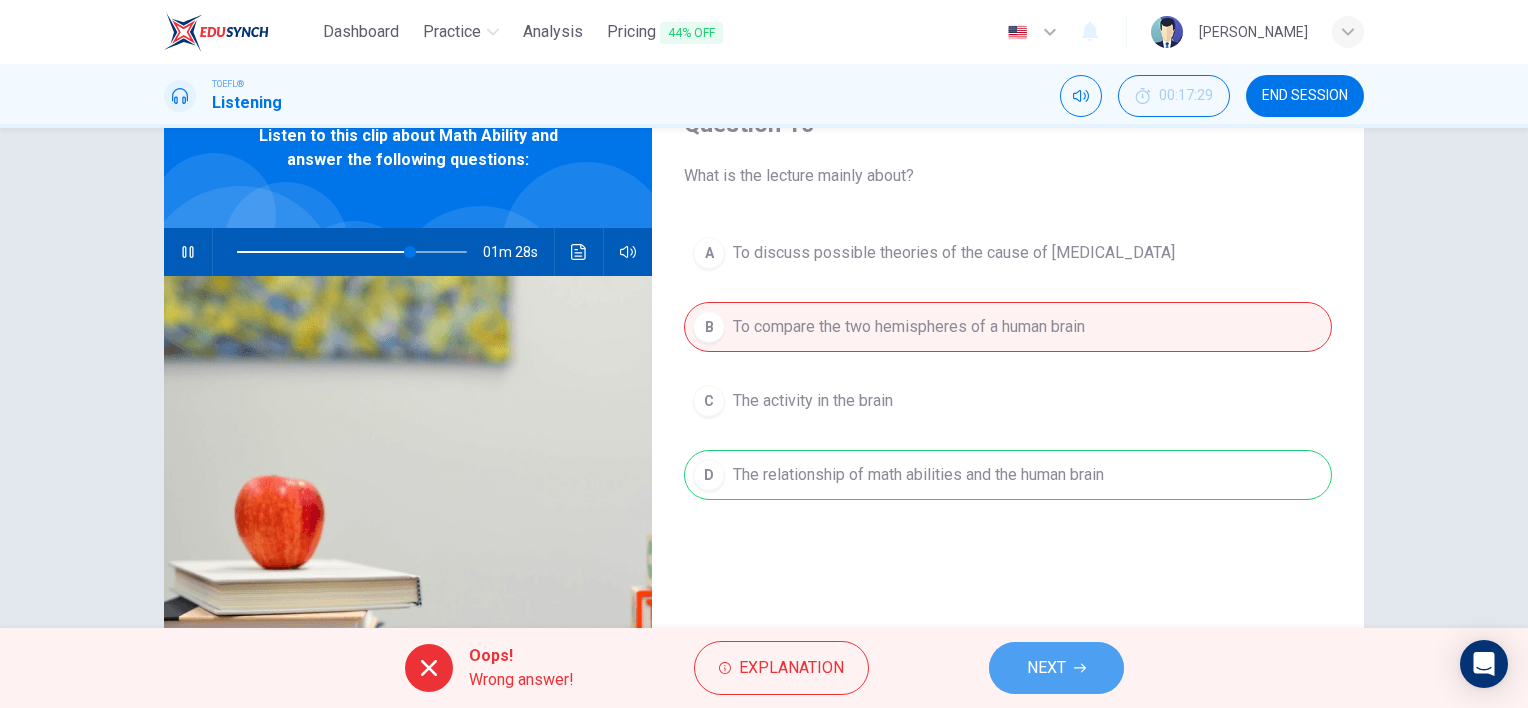 click on "NEXT" at bounding box center [1056, 668] 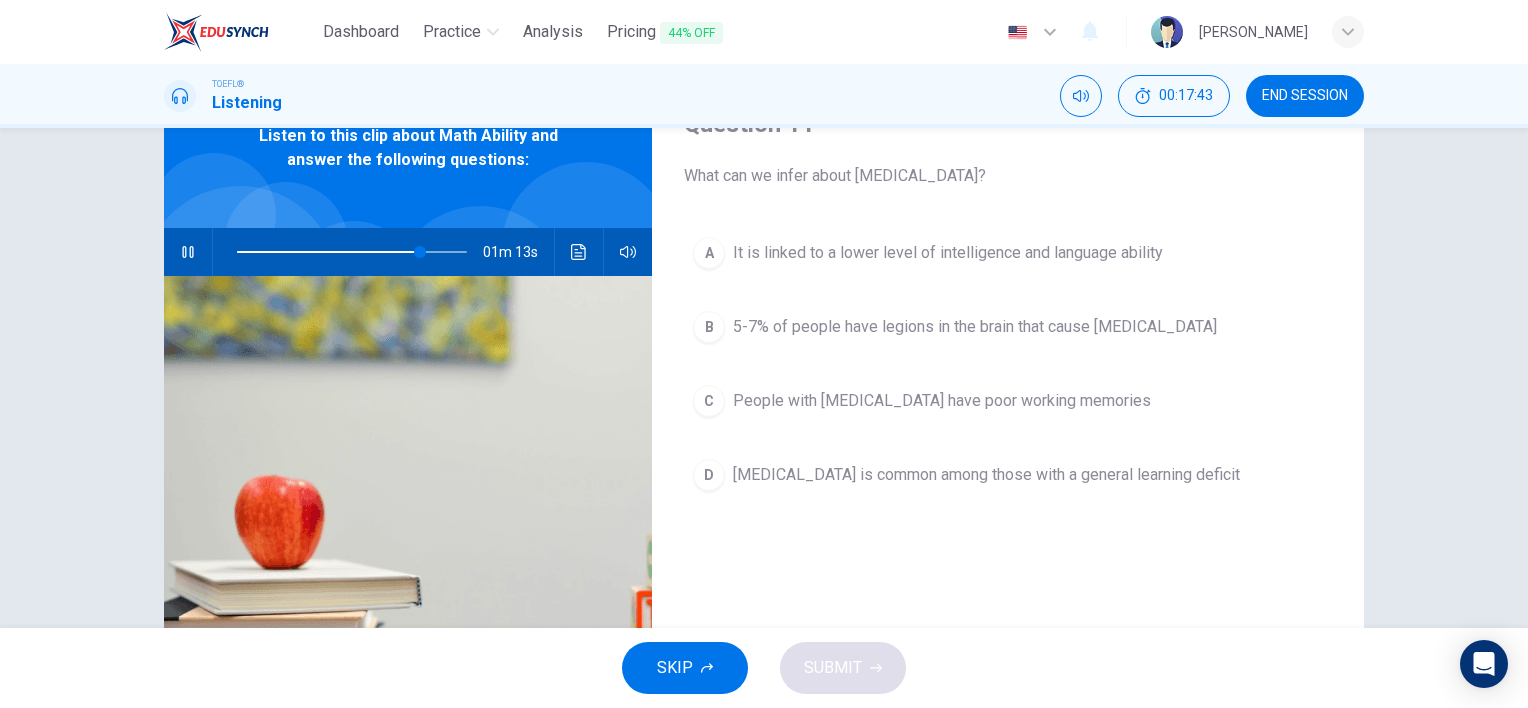 click on "D" at bounding box center (709, 475) 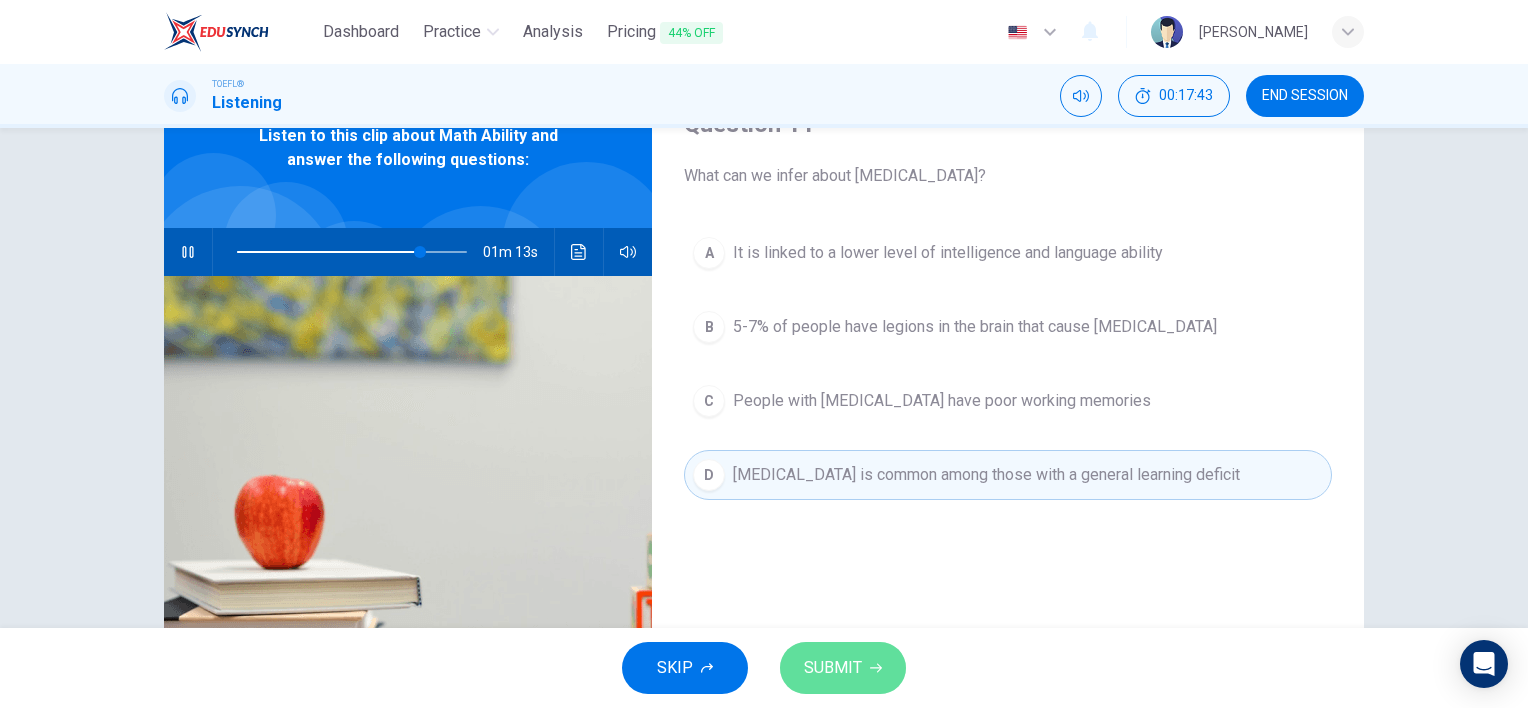 click on "SUBMIT" at bounding box center (843, 668) 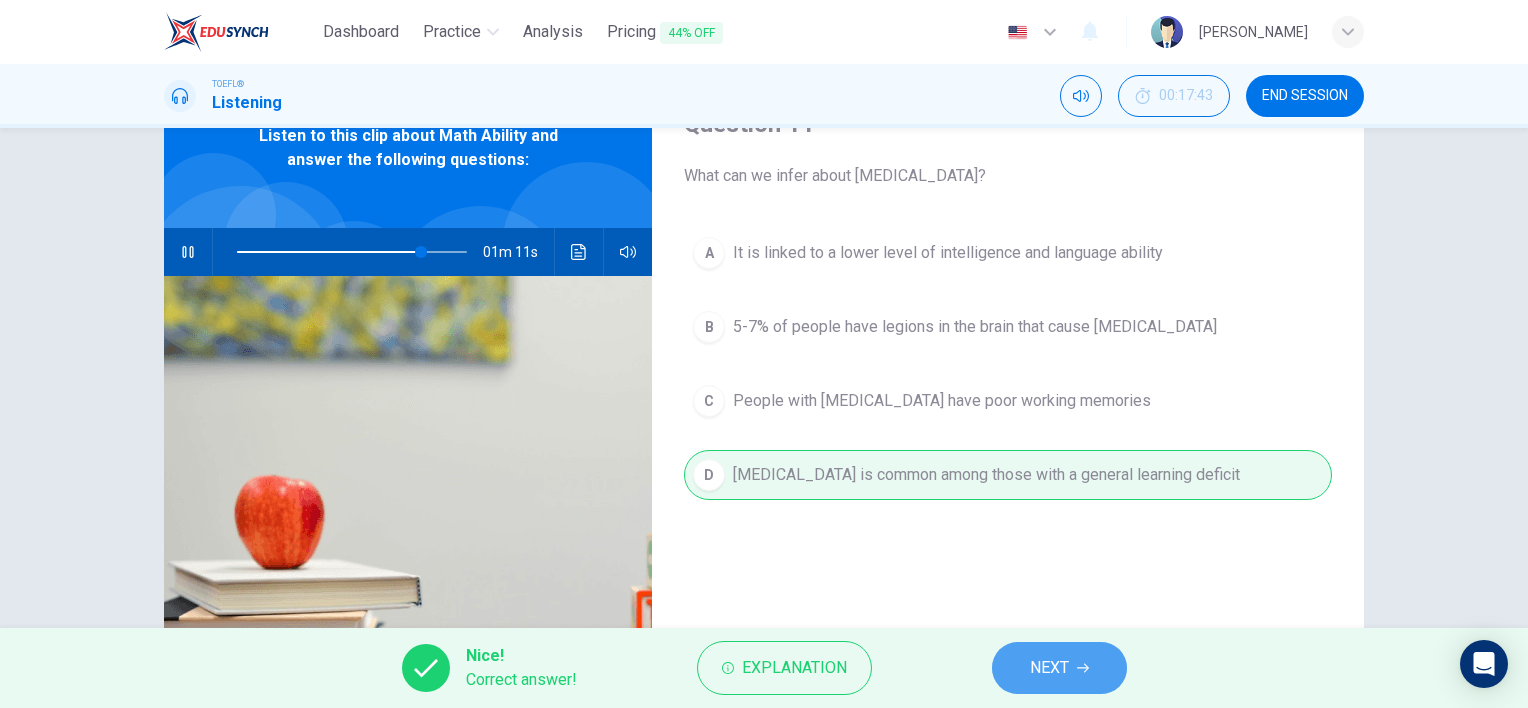click on "NEXT" at bounding box center (1049, 668) 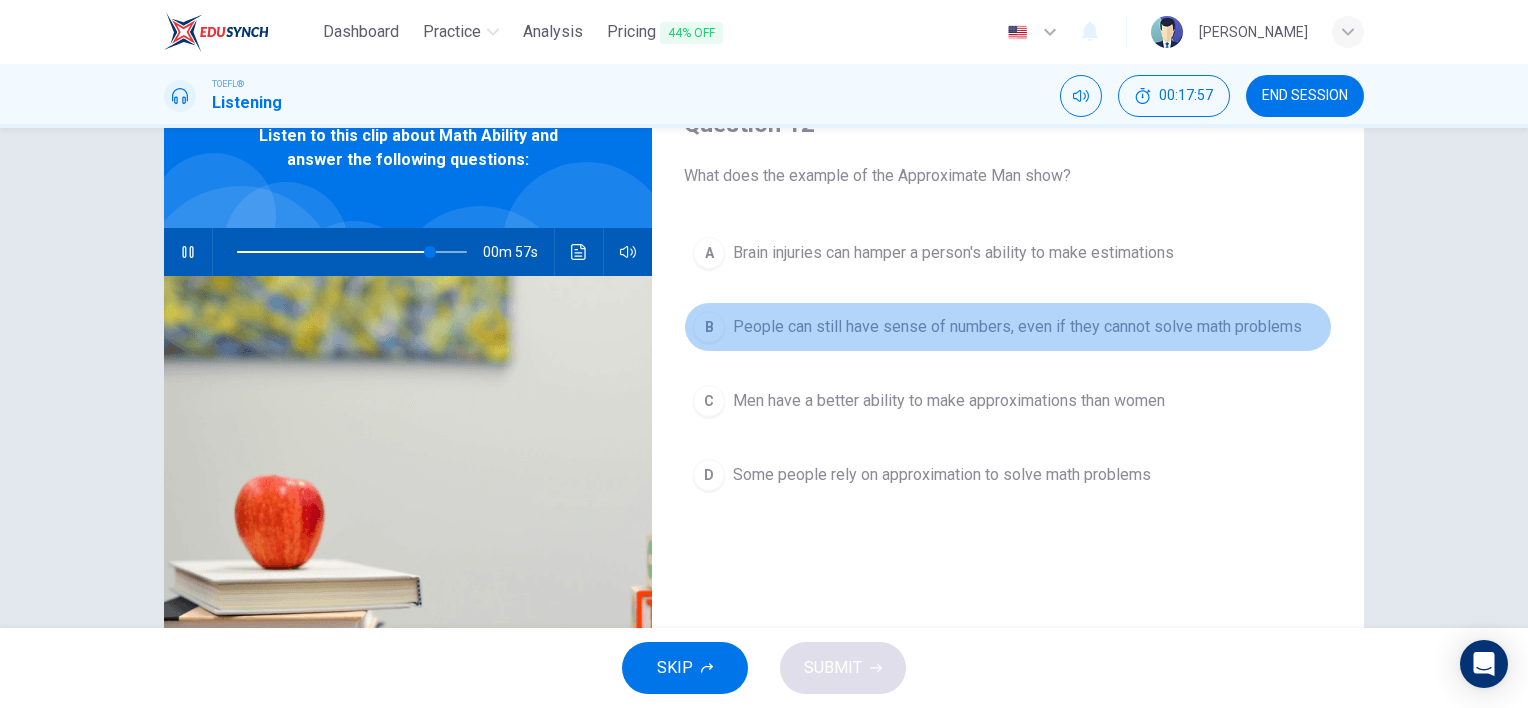 click on "B" at bounding box center [709, 327] 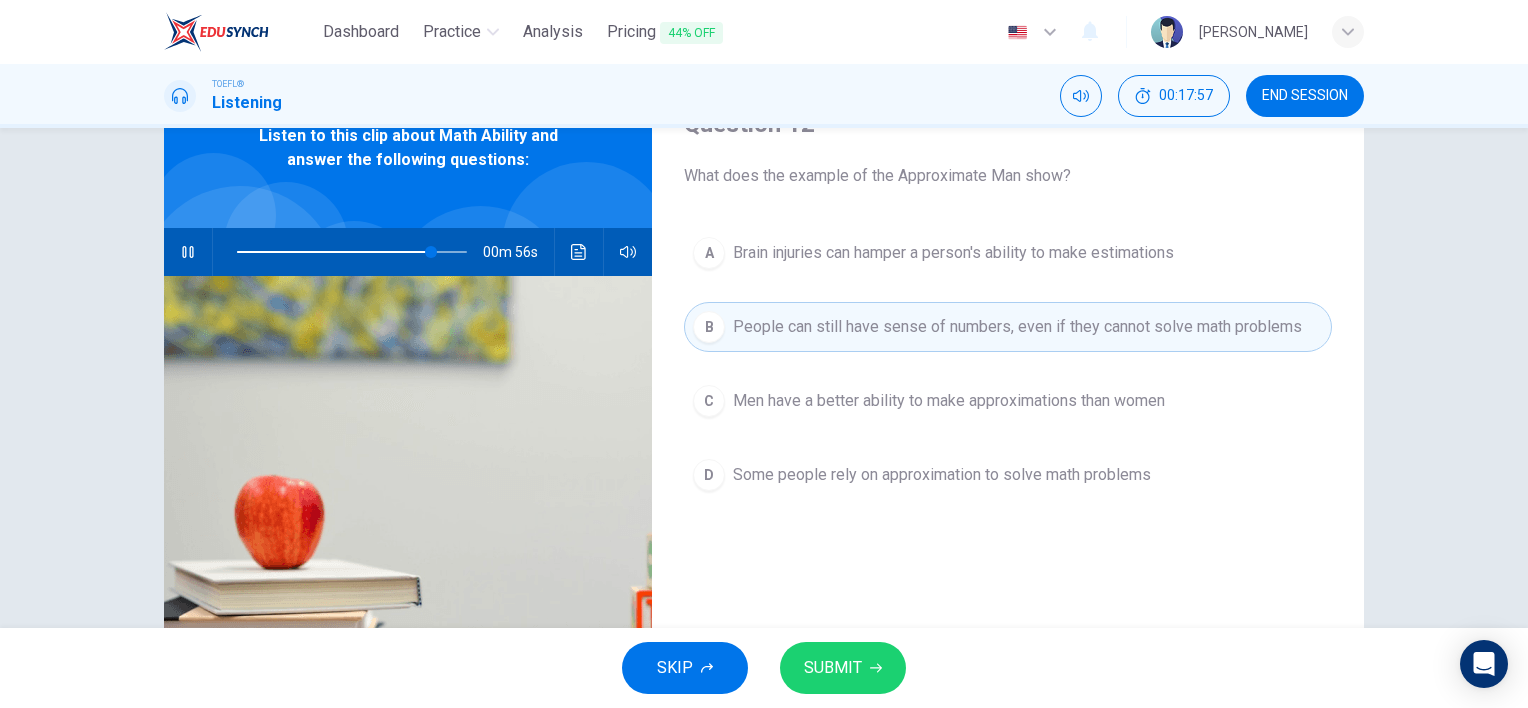 click on "SUBMIT" at bounding box center [833, 668] 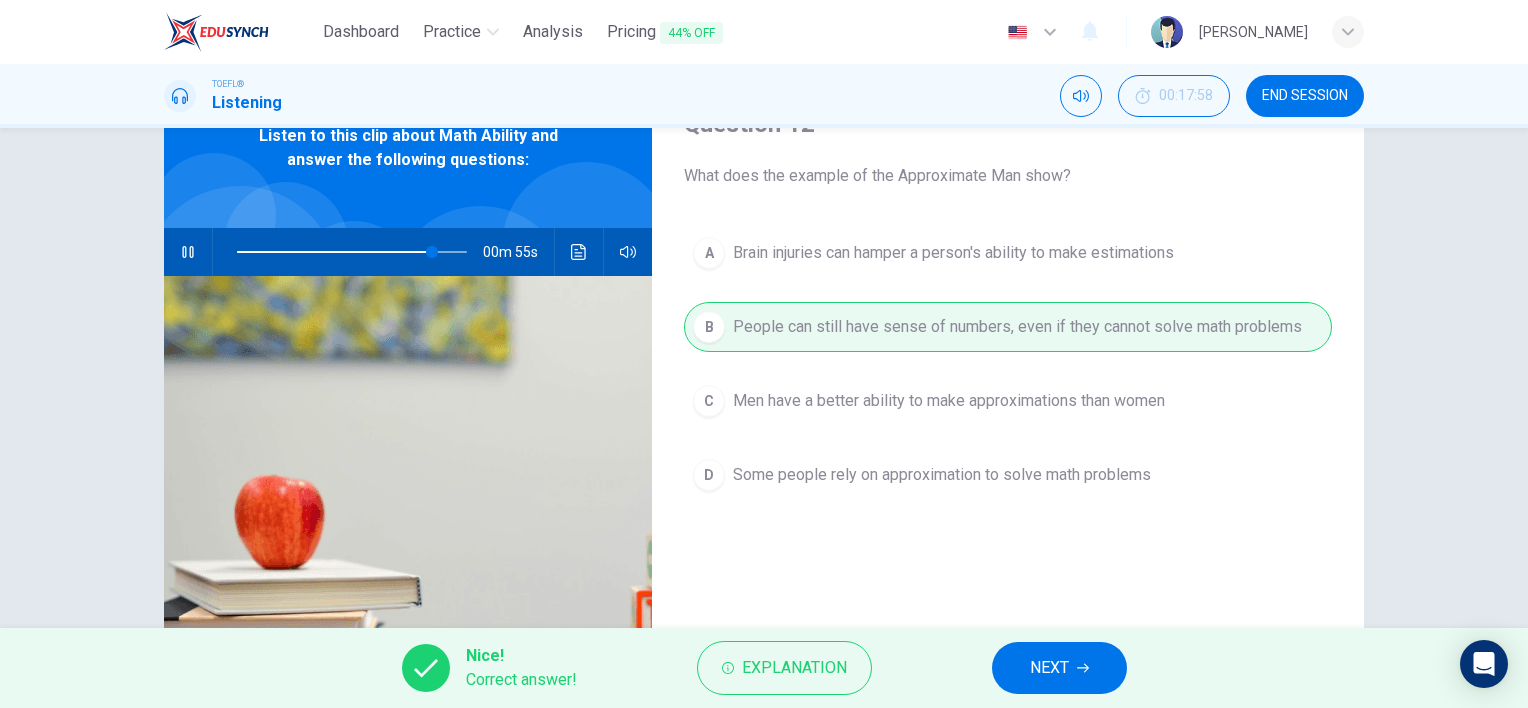 click on "NEXT" at bounding box center [1049, 668] 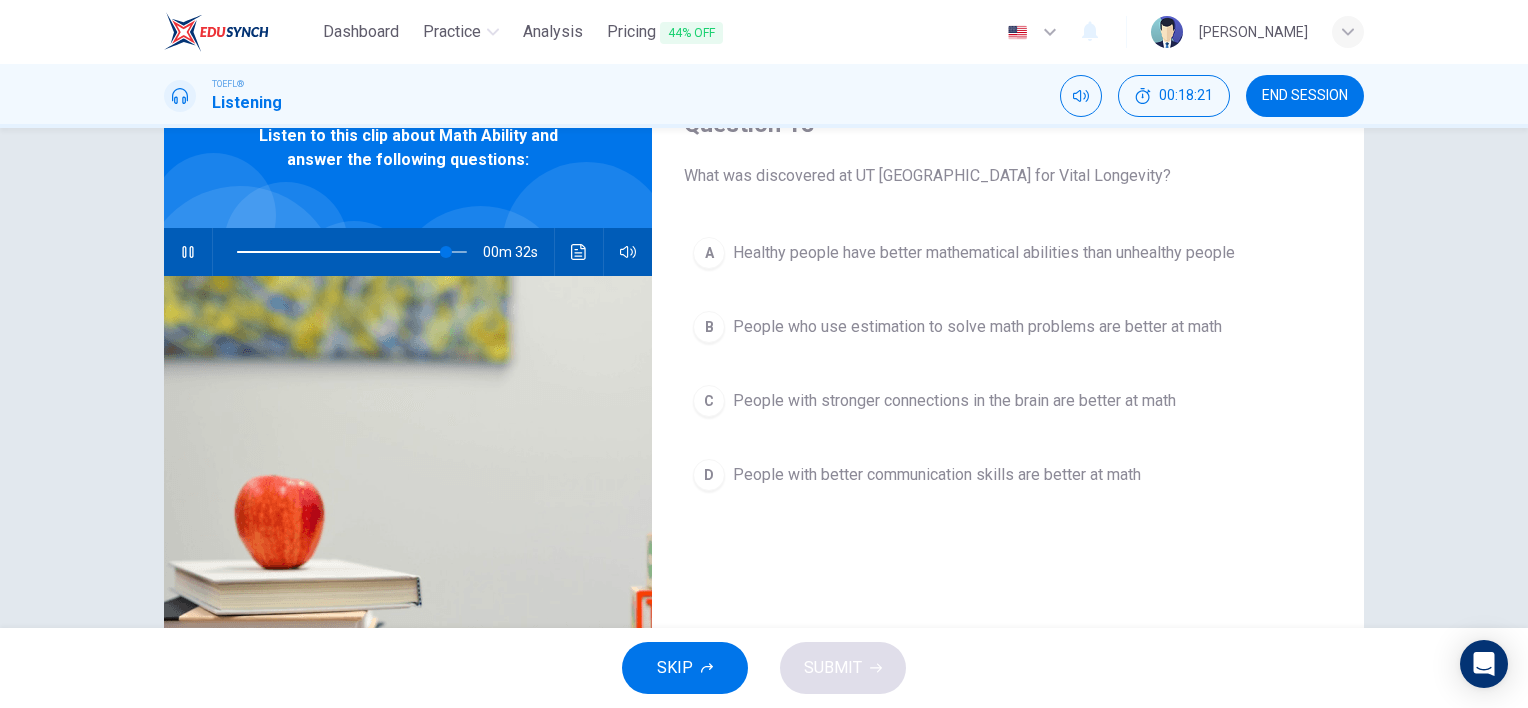 click on "C" at bounding box center (709, 401) 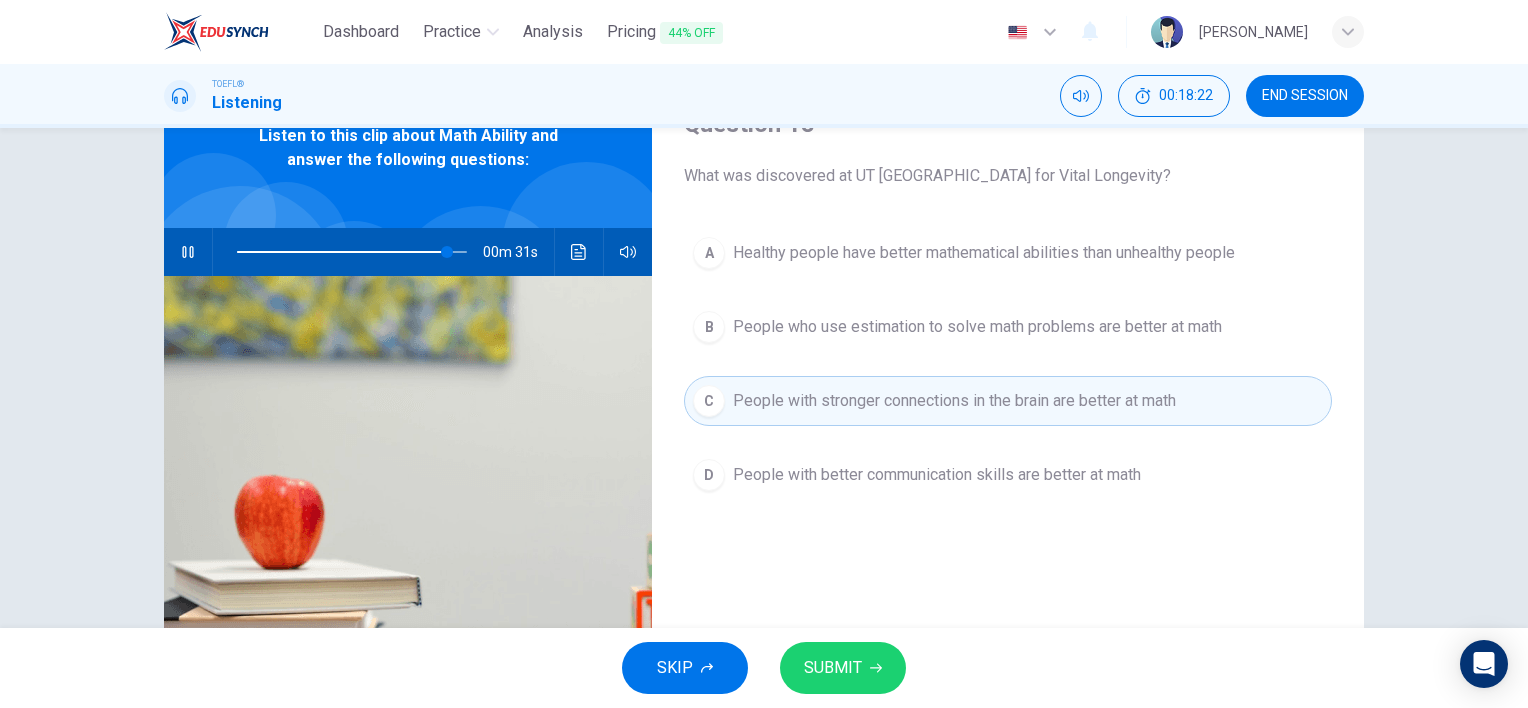 click 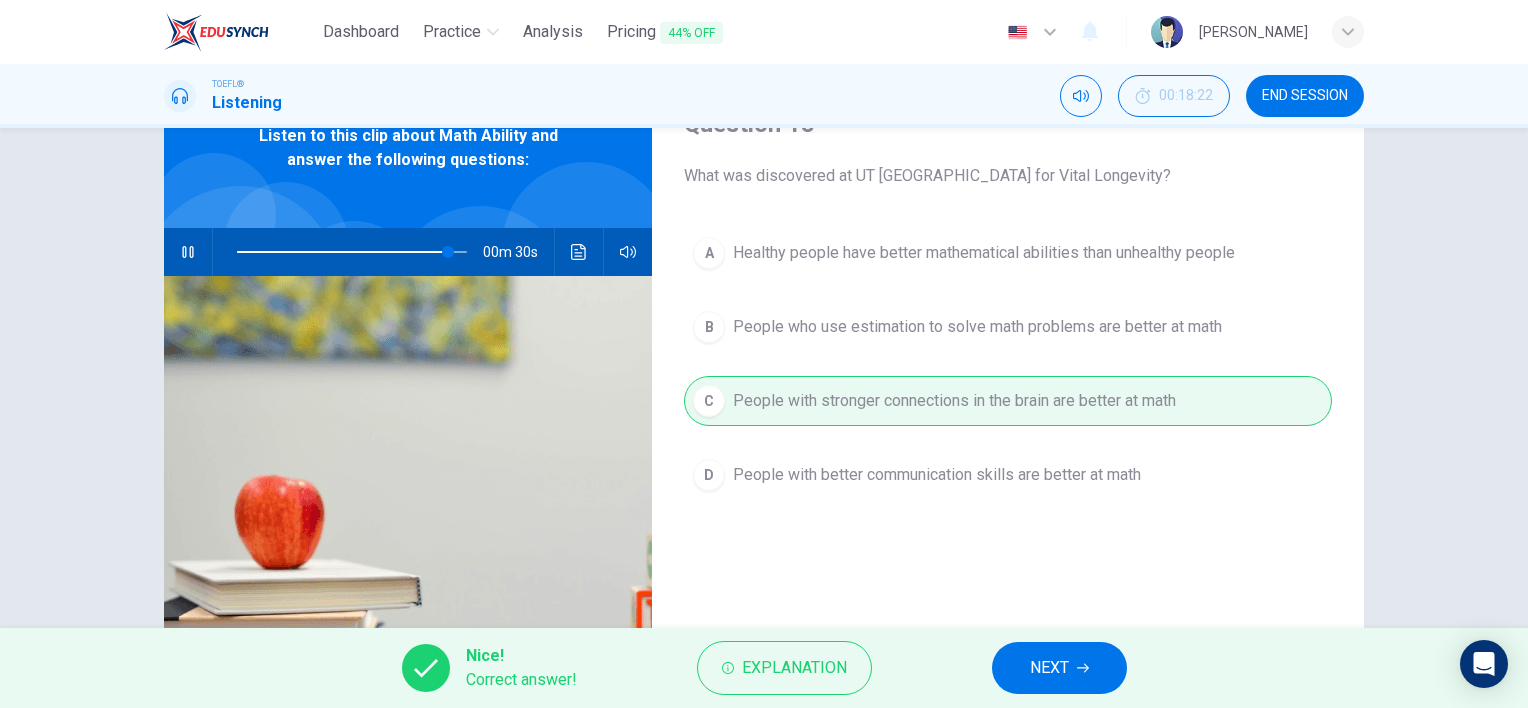 type on "92" 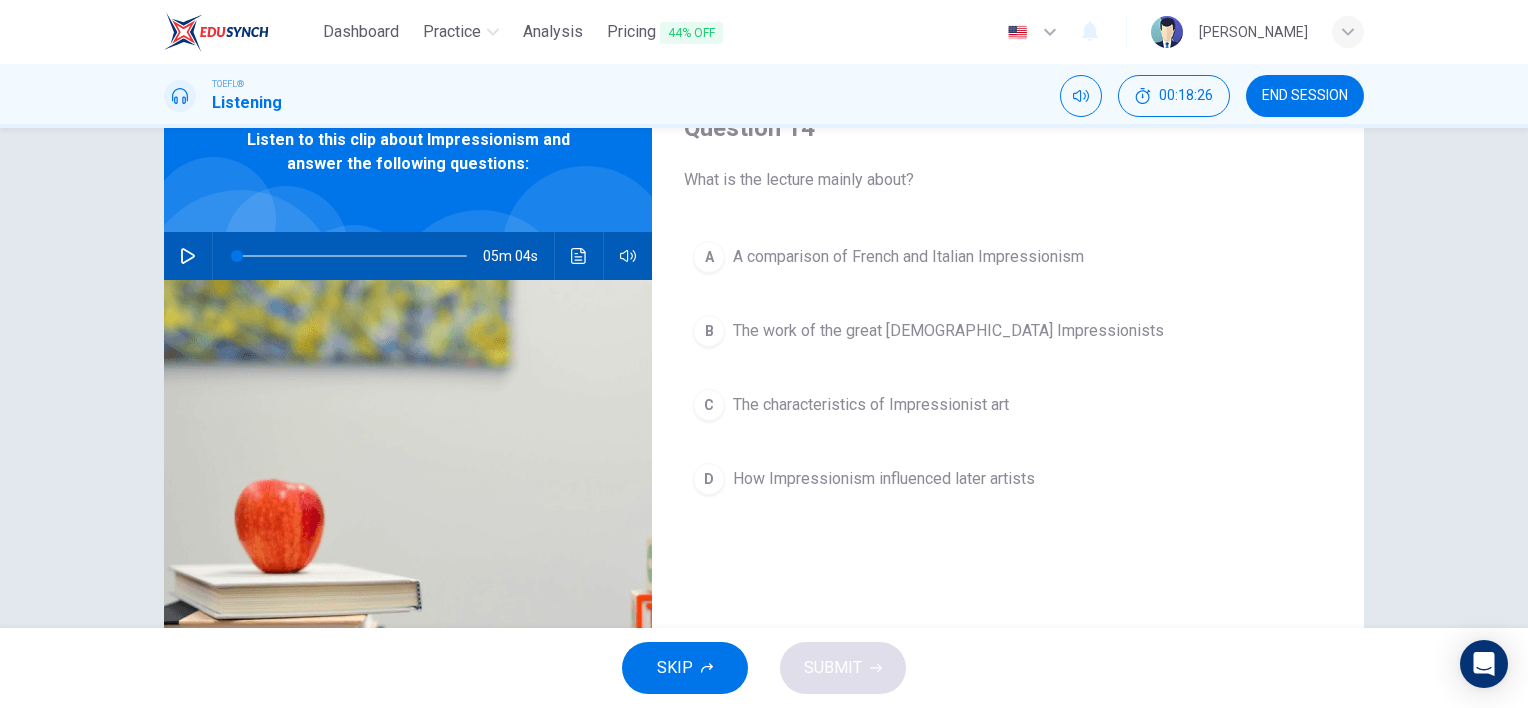 scroll, scrollTop: 100, scrollLeft: 0, axis: vertical 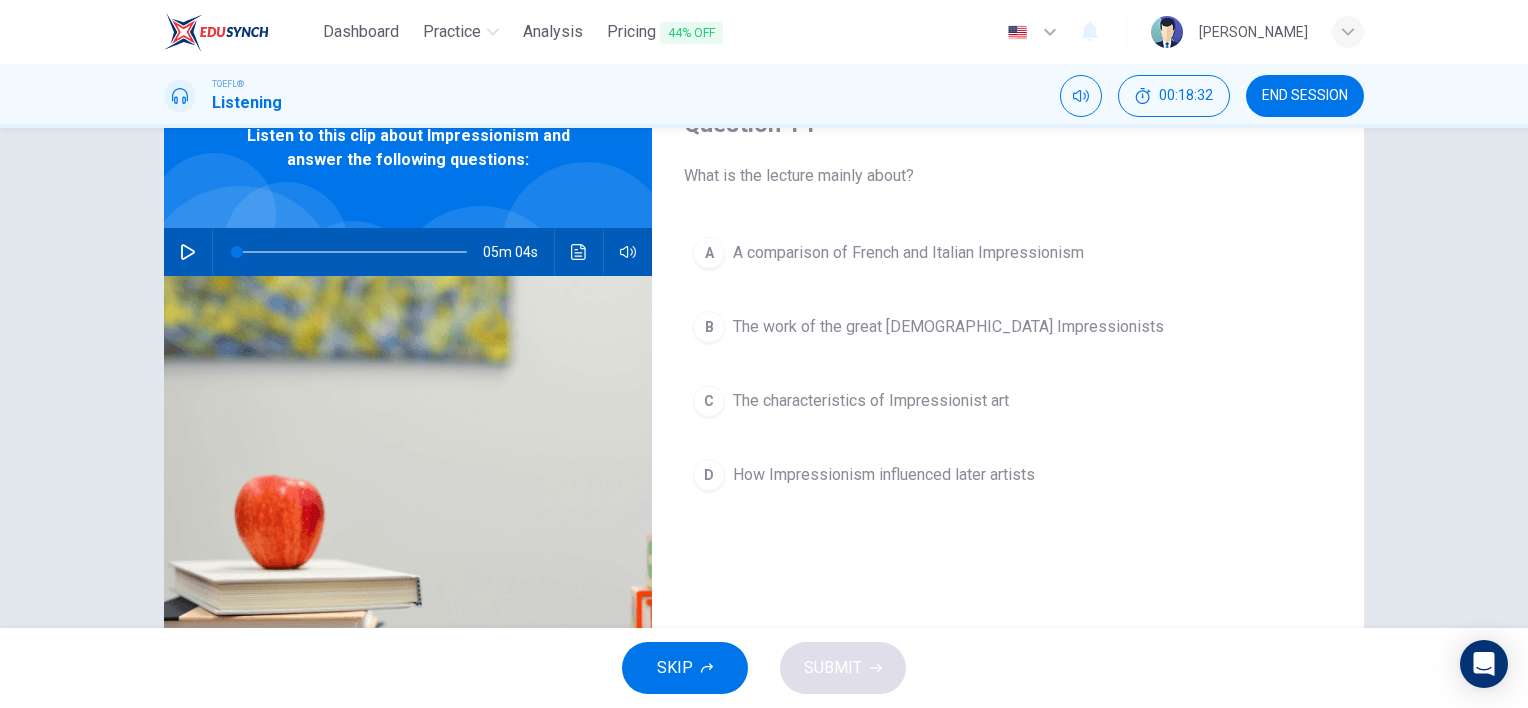 click at bounding box center [188, 252] 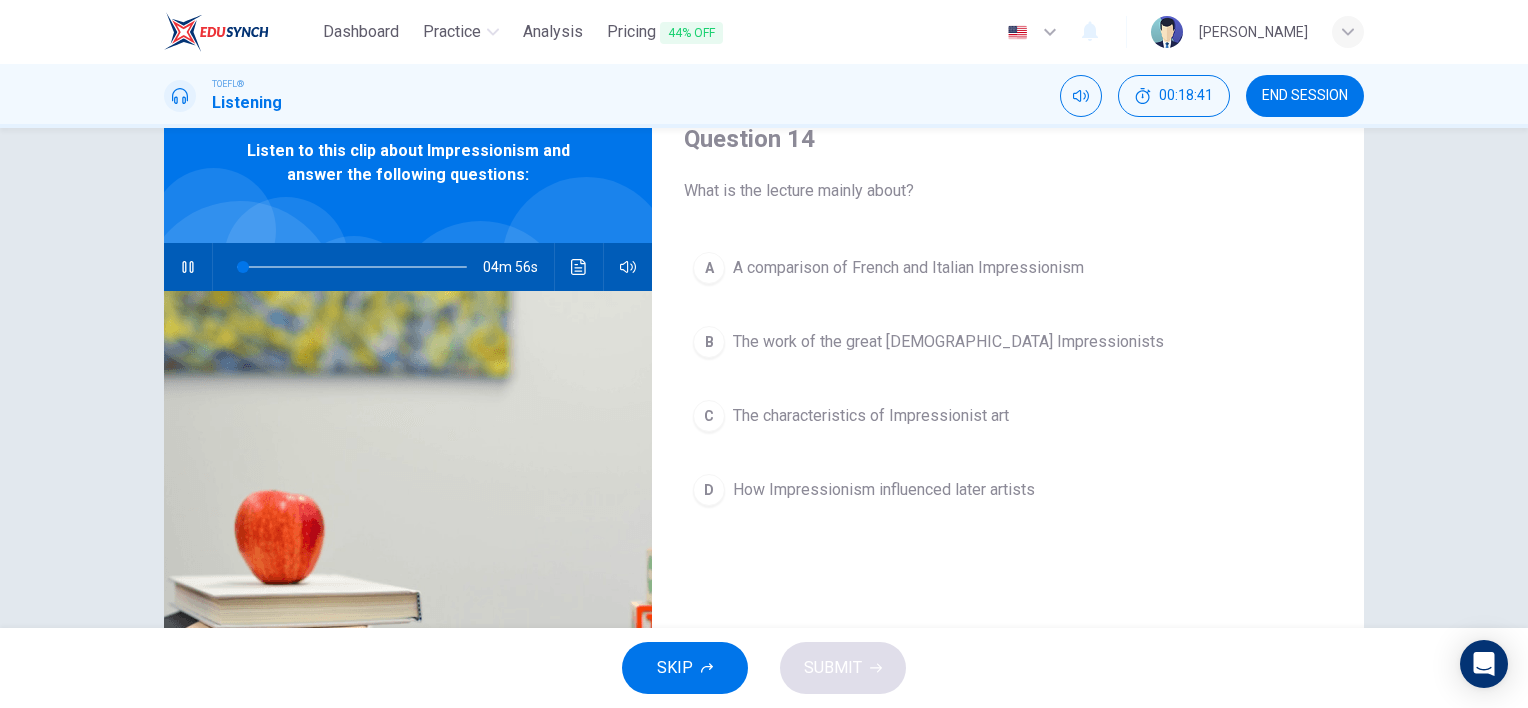 scroll, scrollTop: 100, scrollLeft: 0, axis: vertical 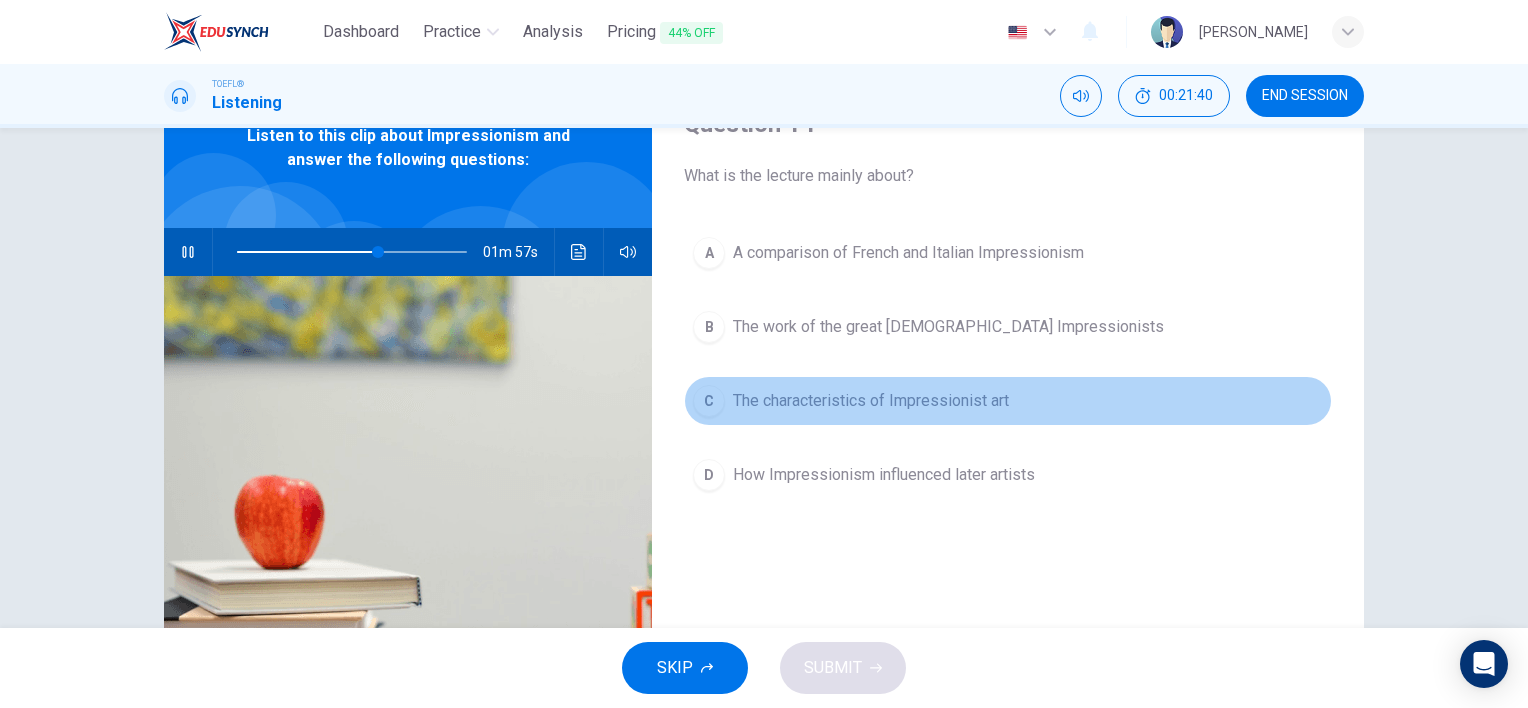 click on "C" at bounding box center (709, 401) 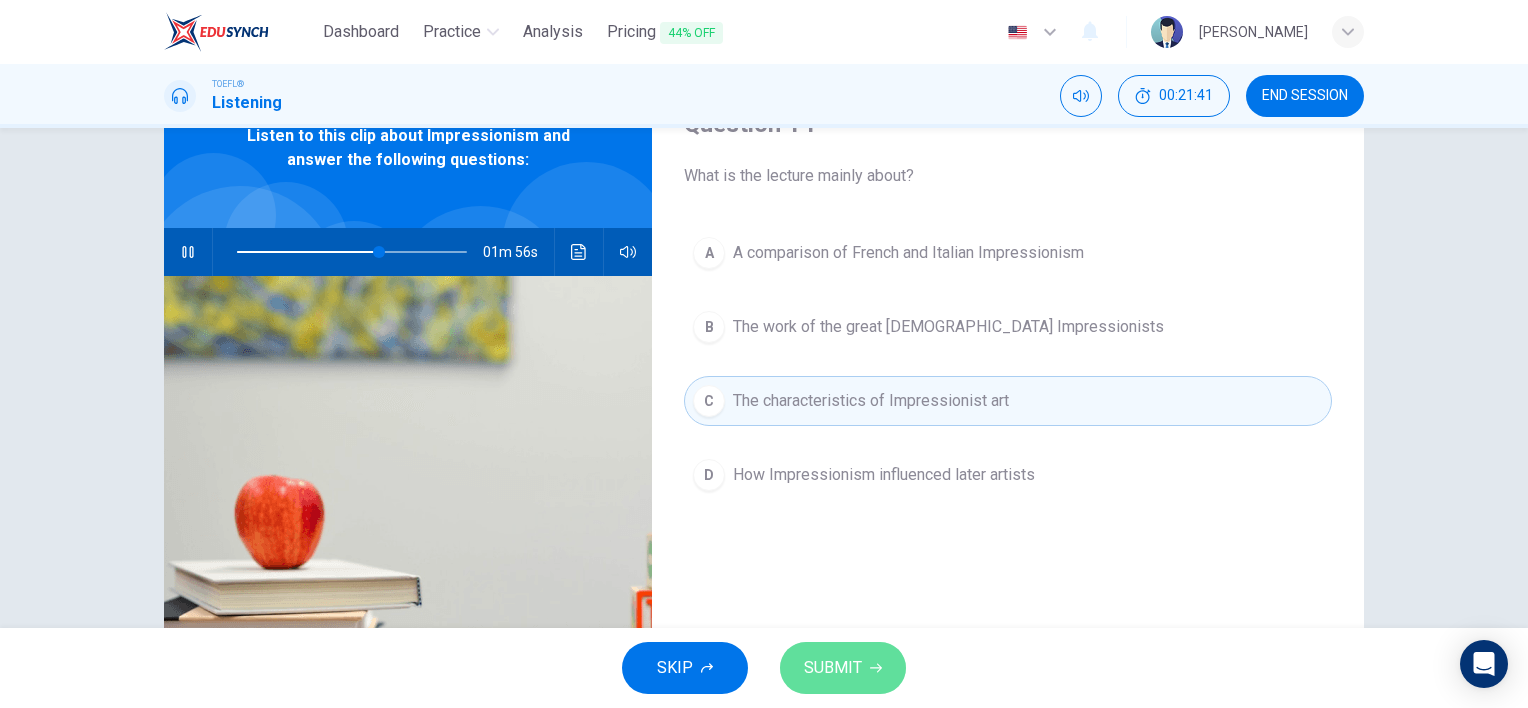 click on "SUBMIT" at bounding box center [833, 668] 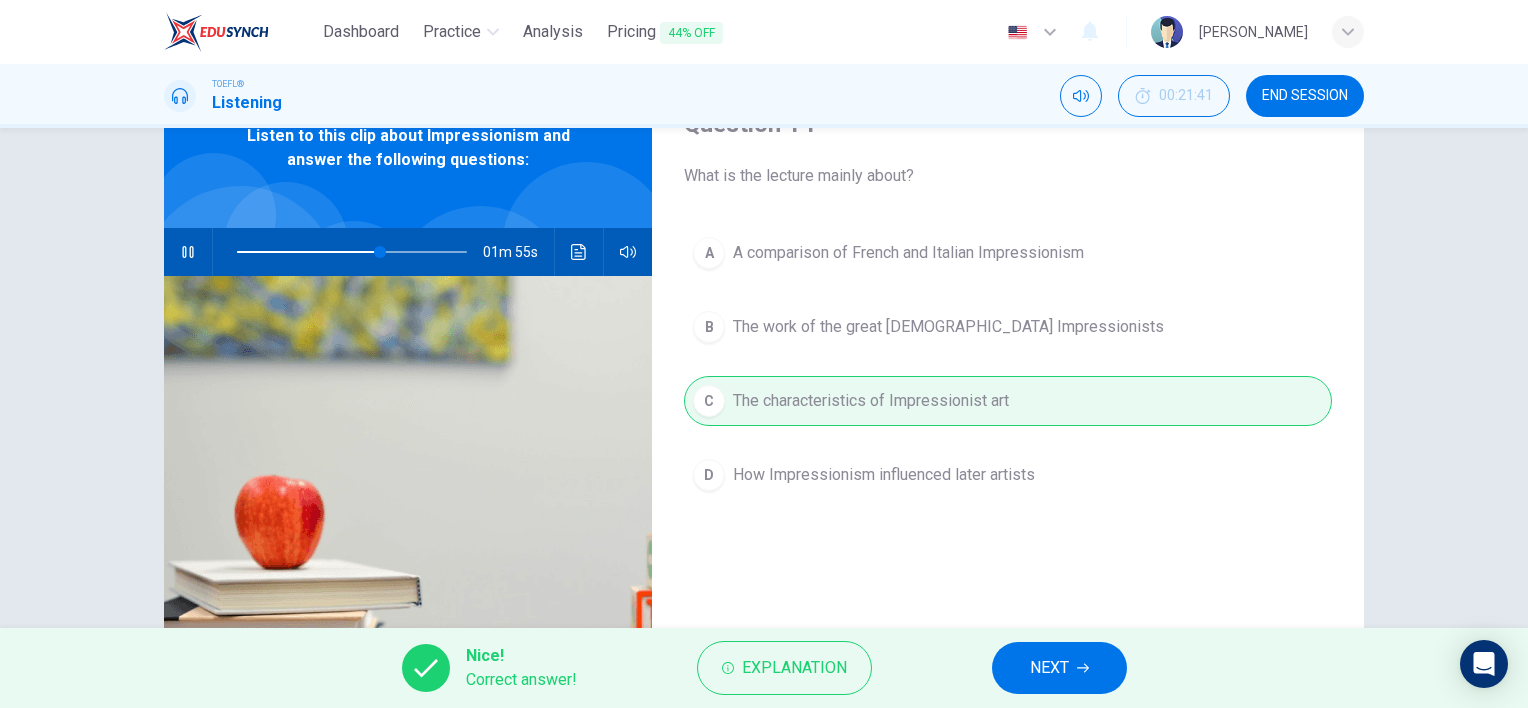 click on "NEXT" at bounding box center (1049, 668) 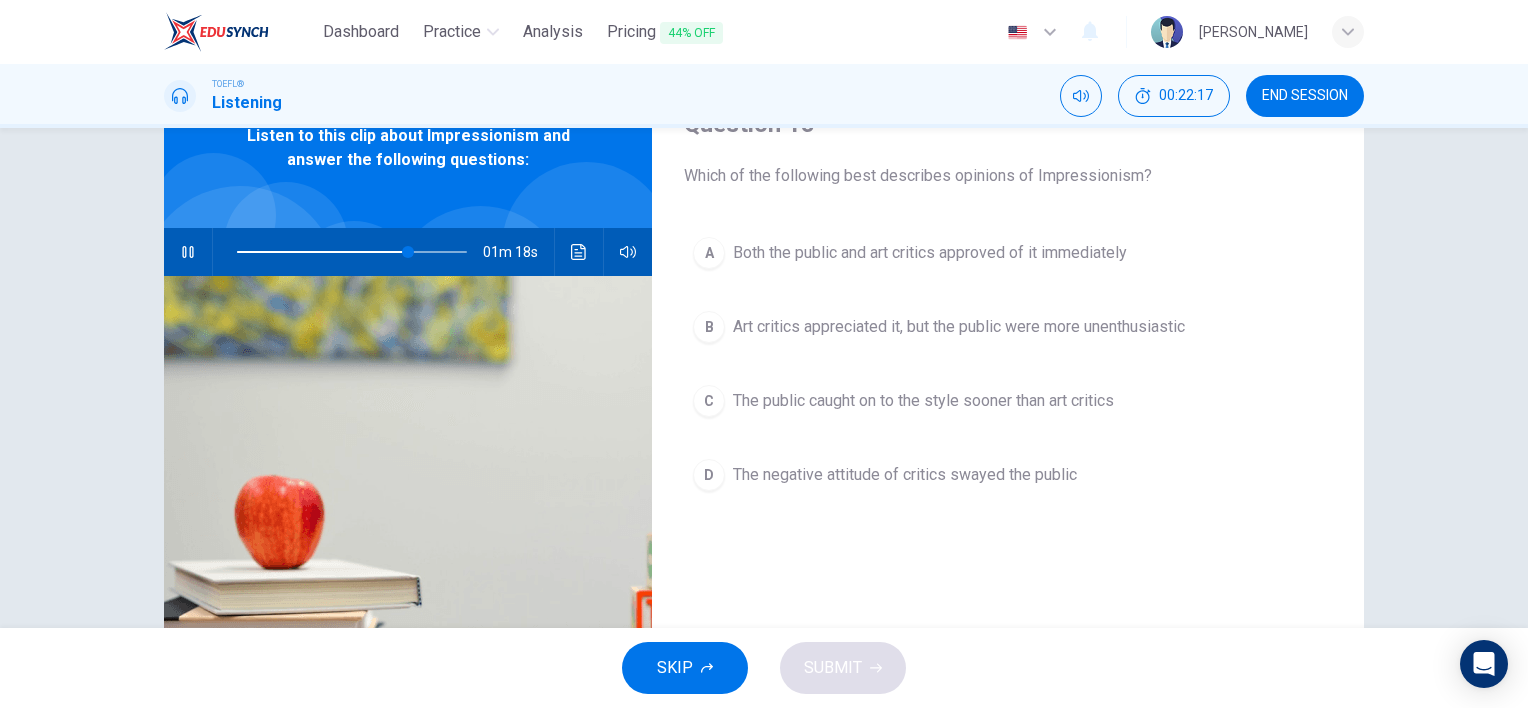 click on "B" at bounding box center (709, 327) 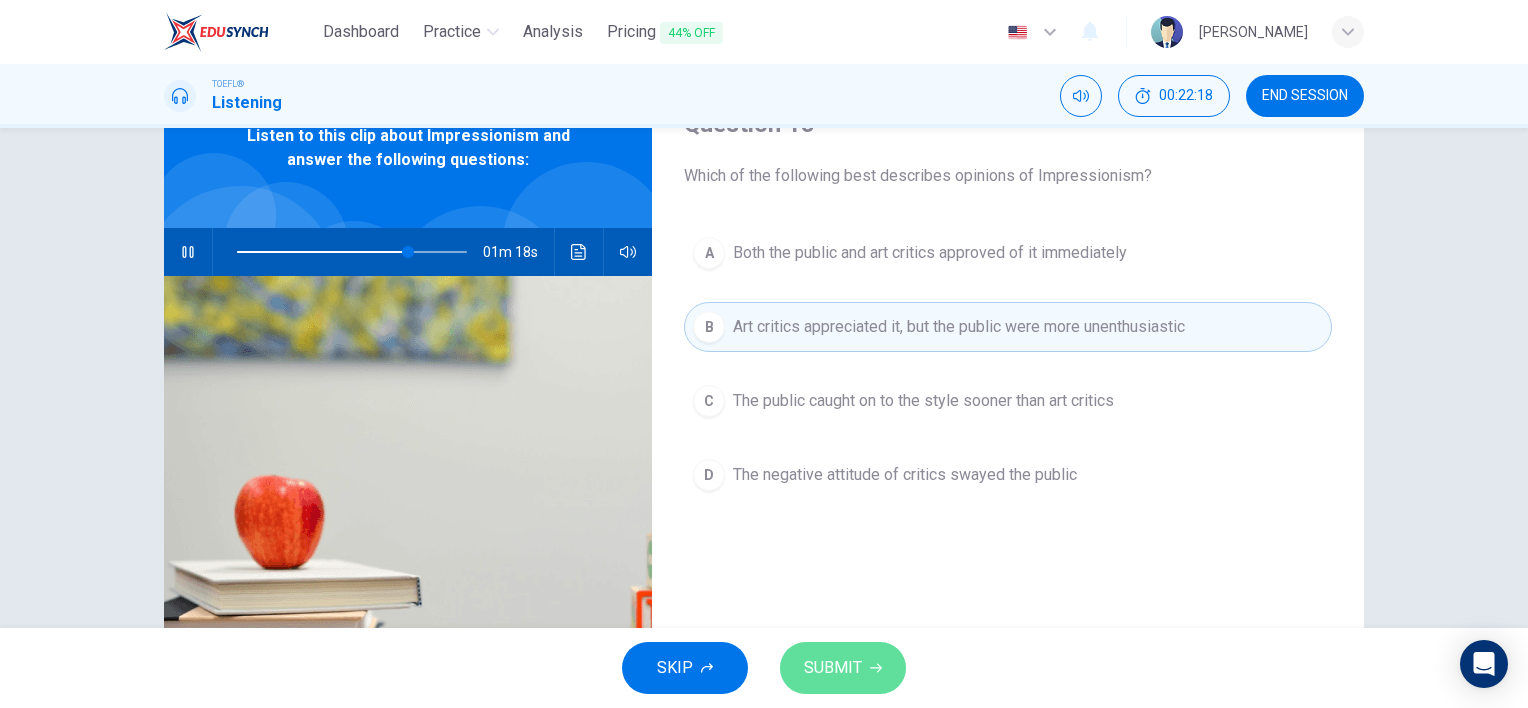 click 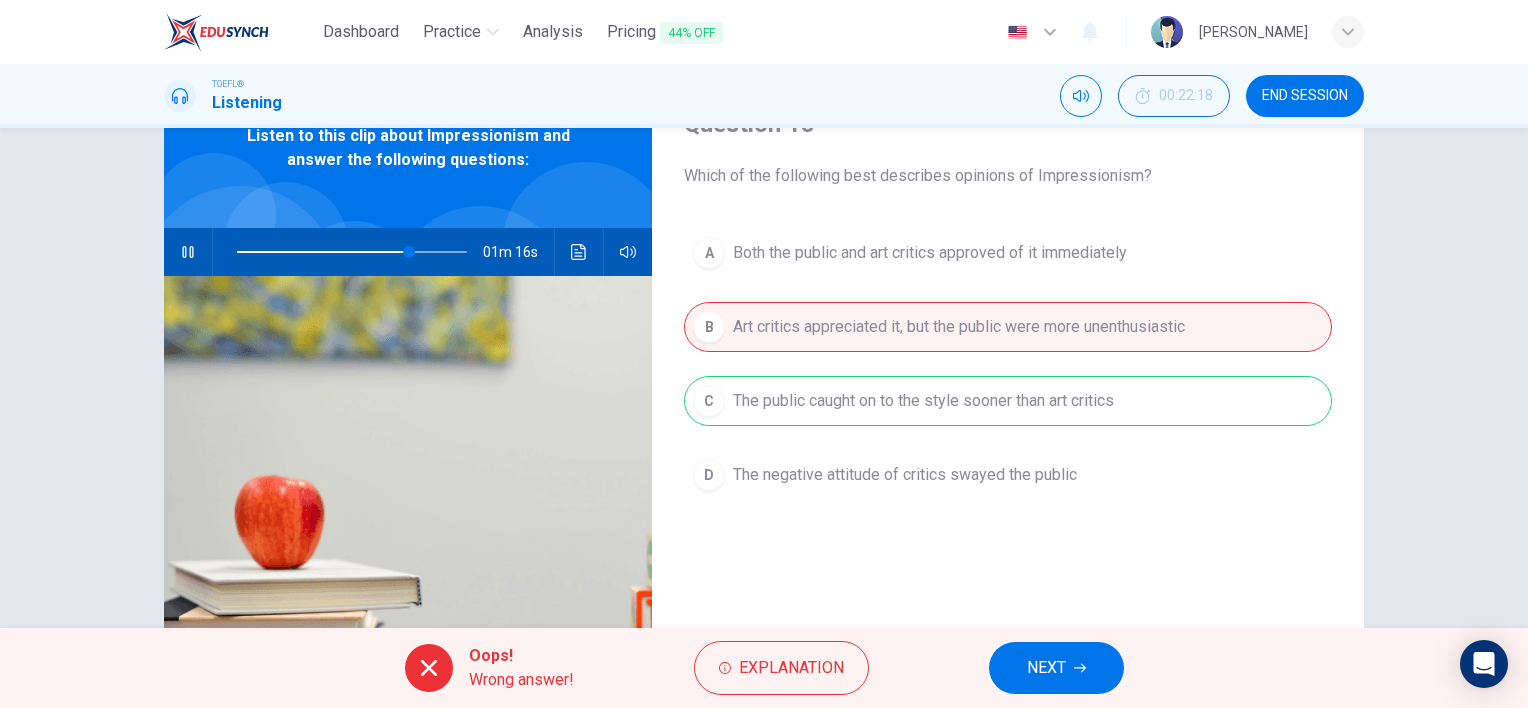 click on "NEXT" at bounding box center [1046, 668] 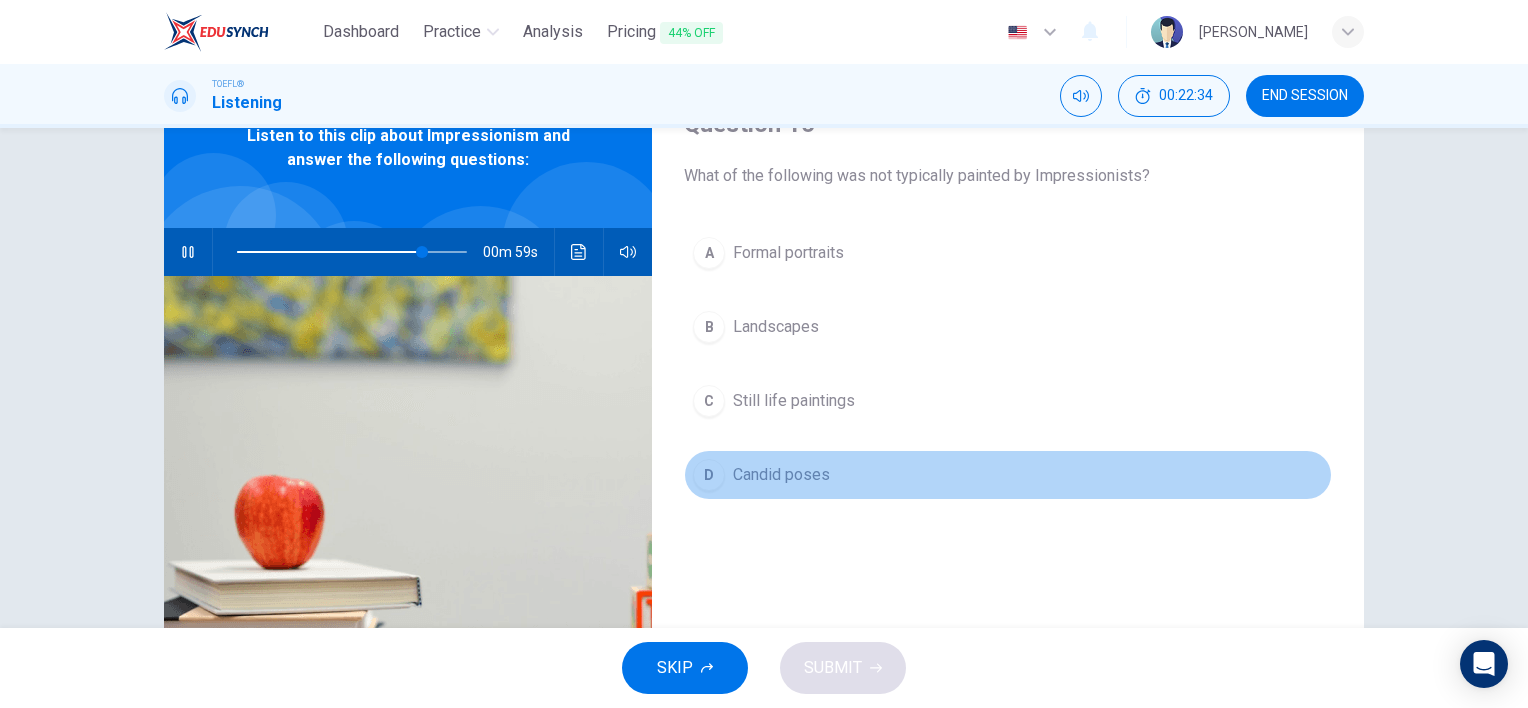 click on "D" at bounding box center [709, 475] 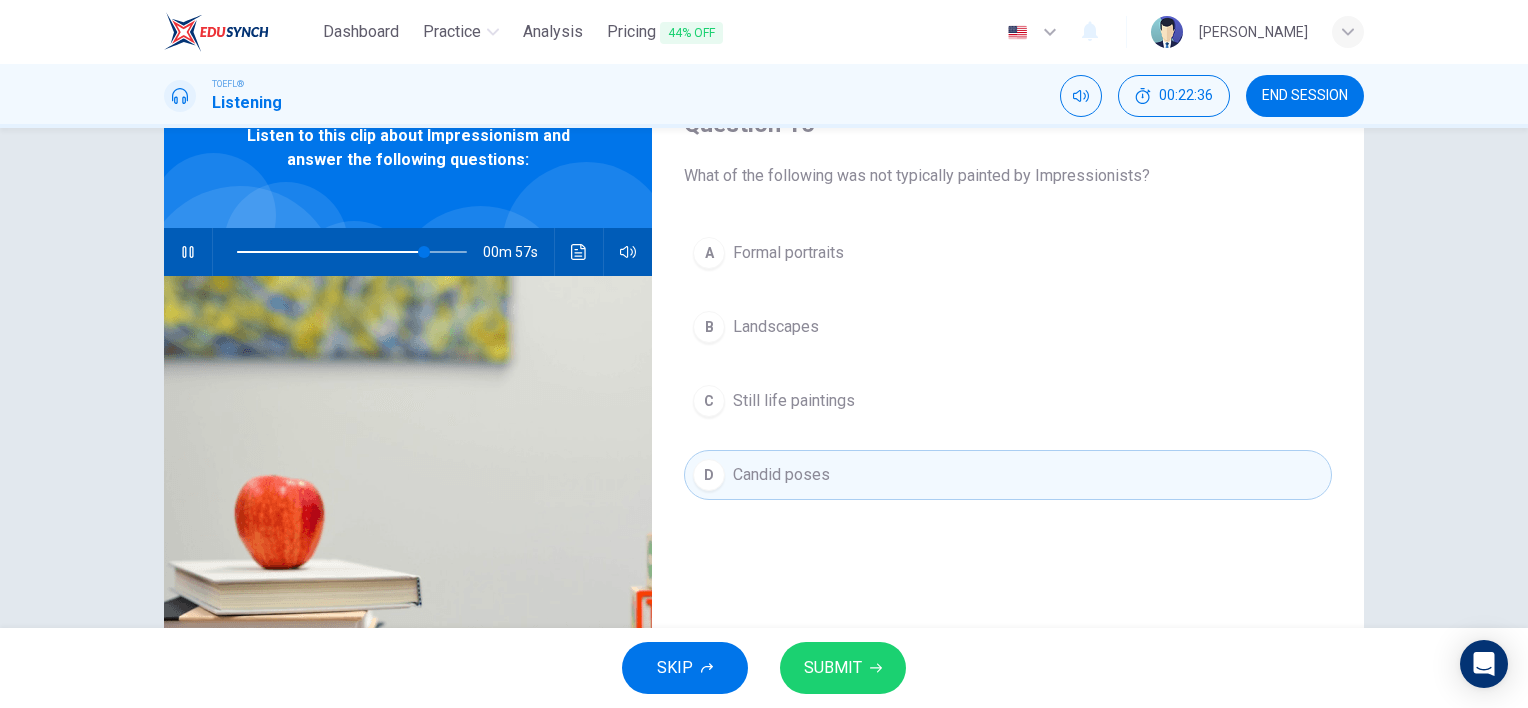 click on "B" at bounding box center (709, 327) 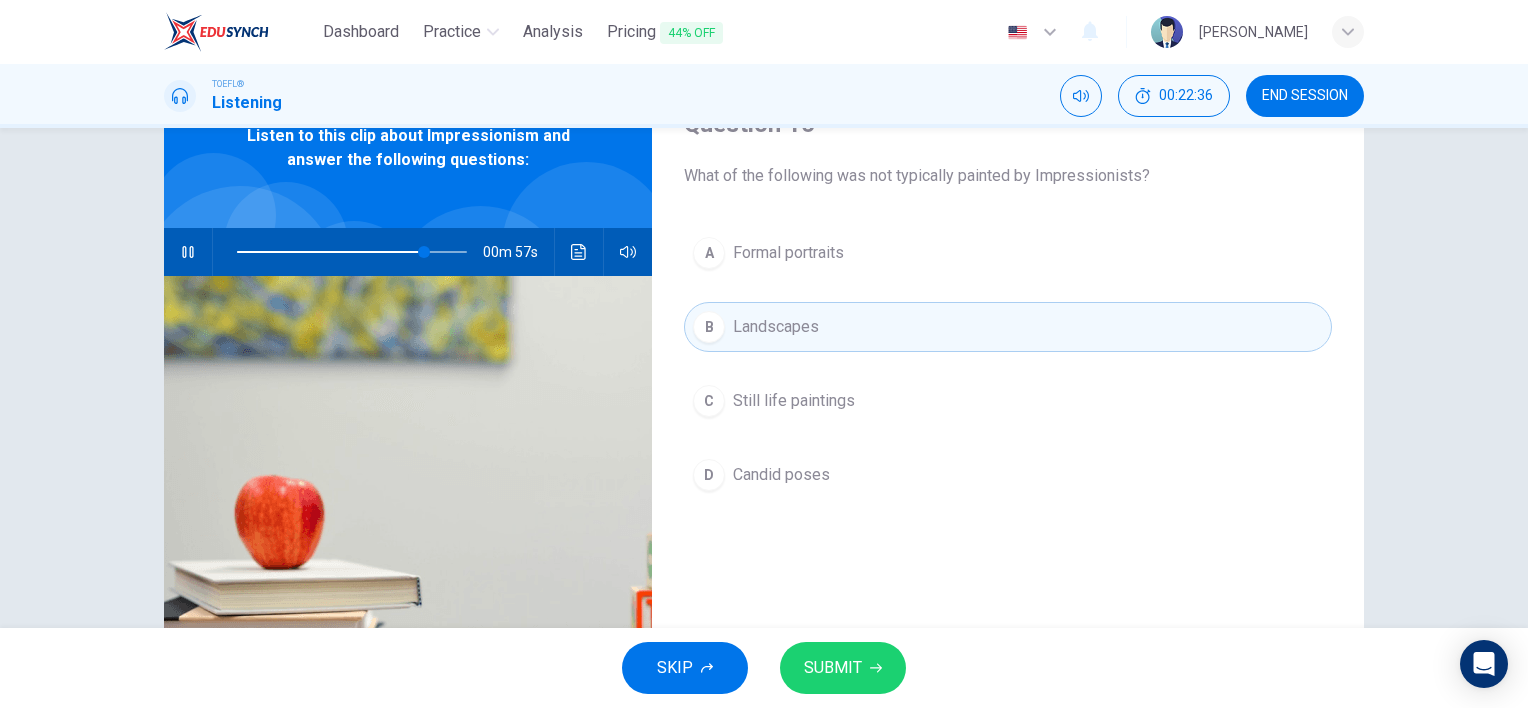 click on "SUBMIT" at bounding box center [833, 668] 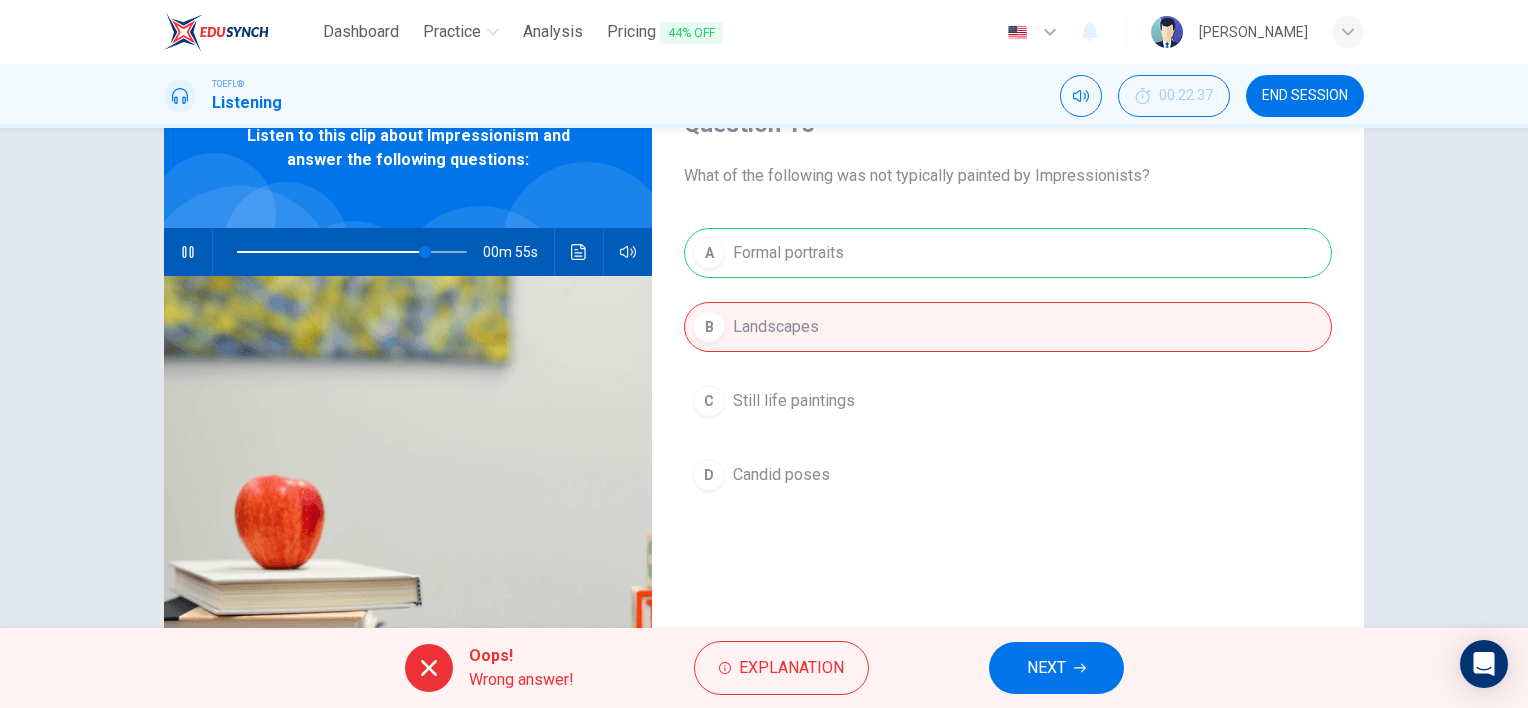 click on "NEXT" at bounding box center [1056, 668] 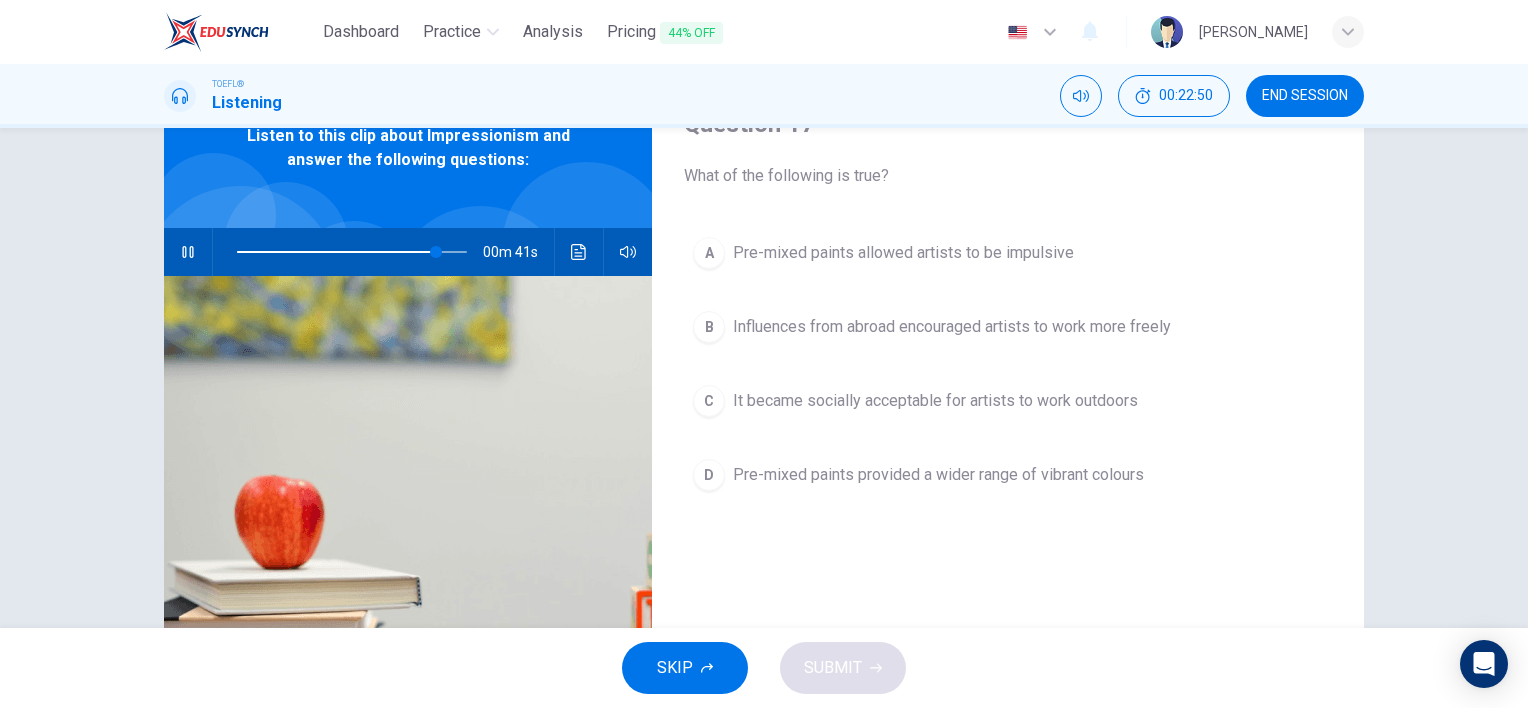 click on "D" at bounding box center [709, 475] 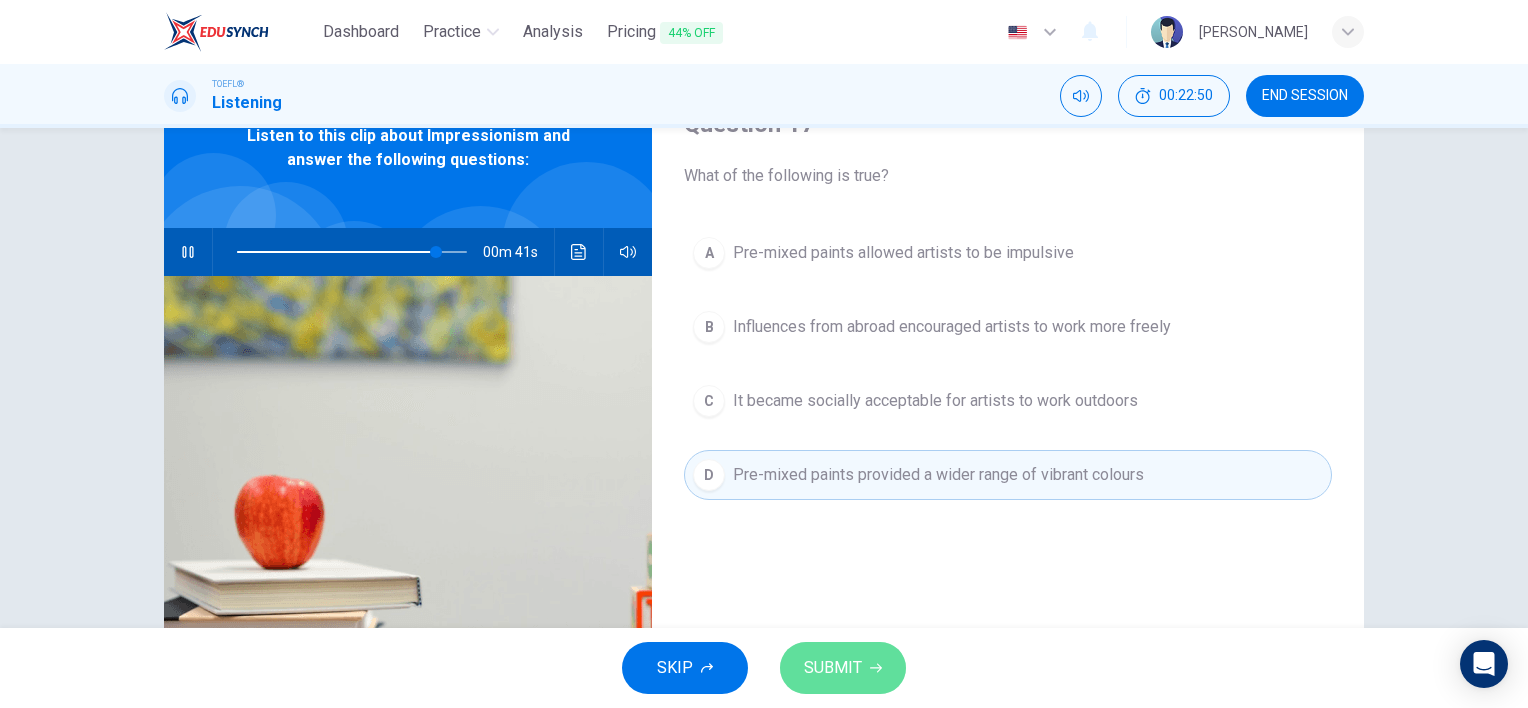click on "SUBMIT" at bounding box center [833, 668] 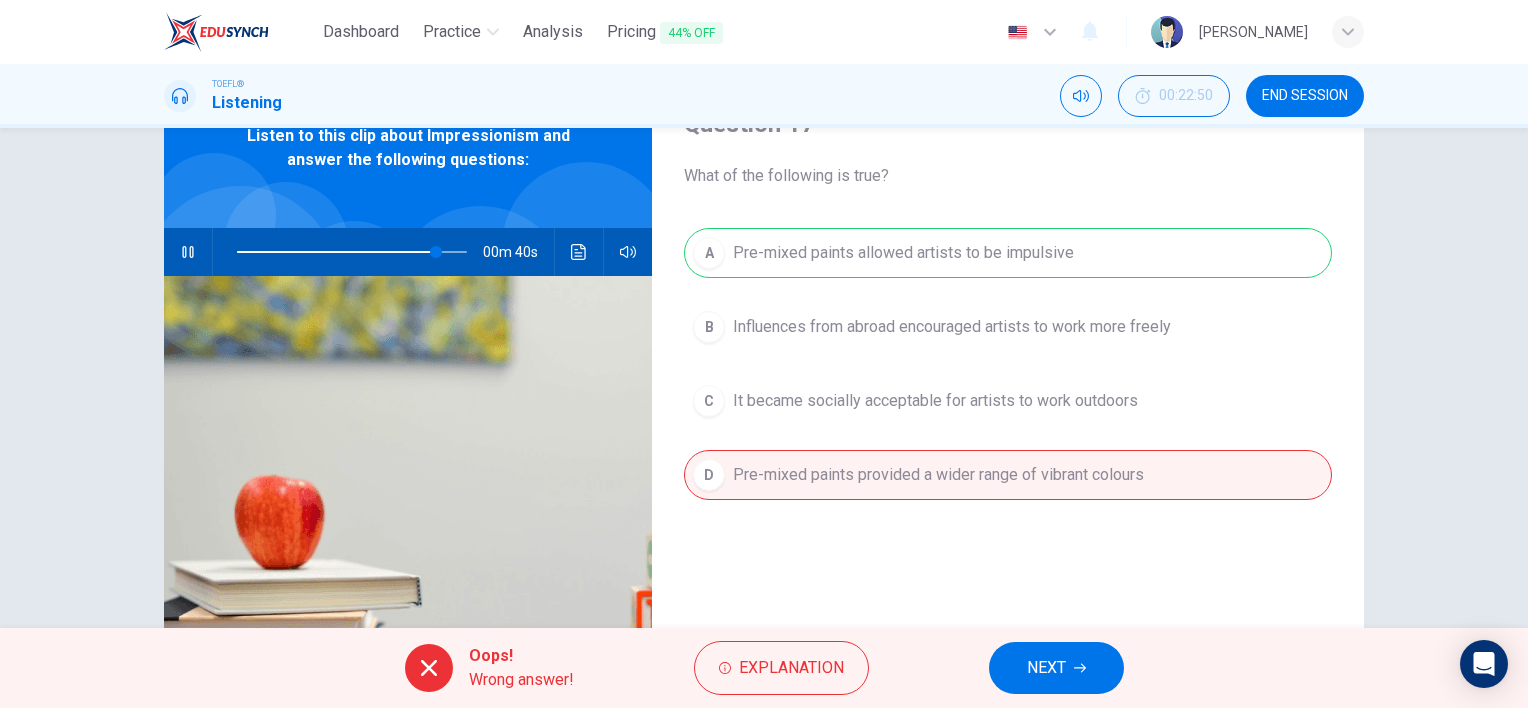 type on "87" 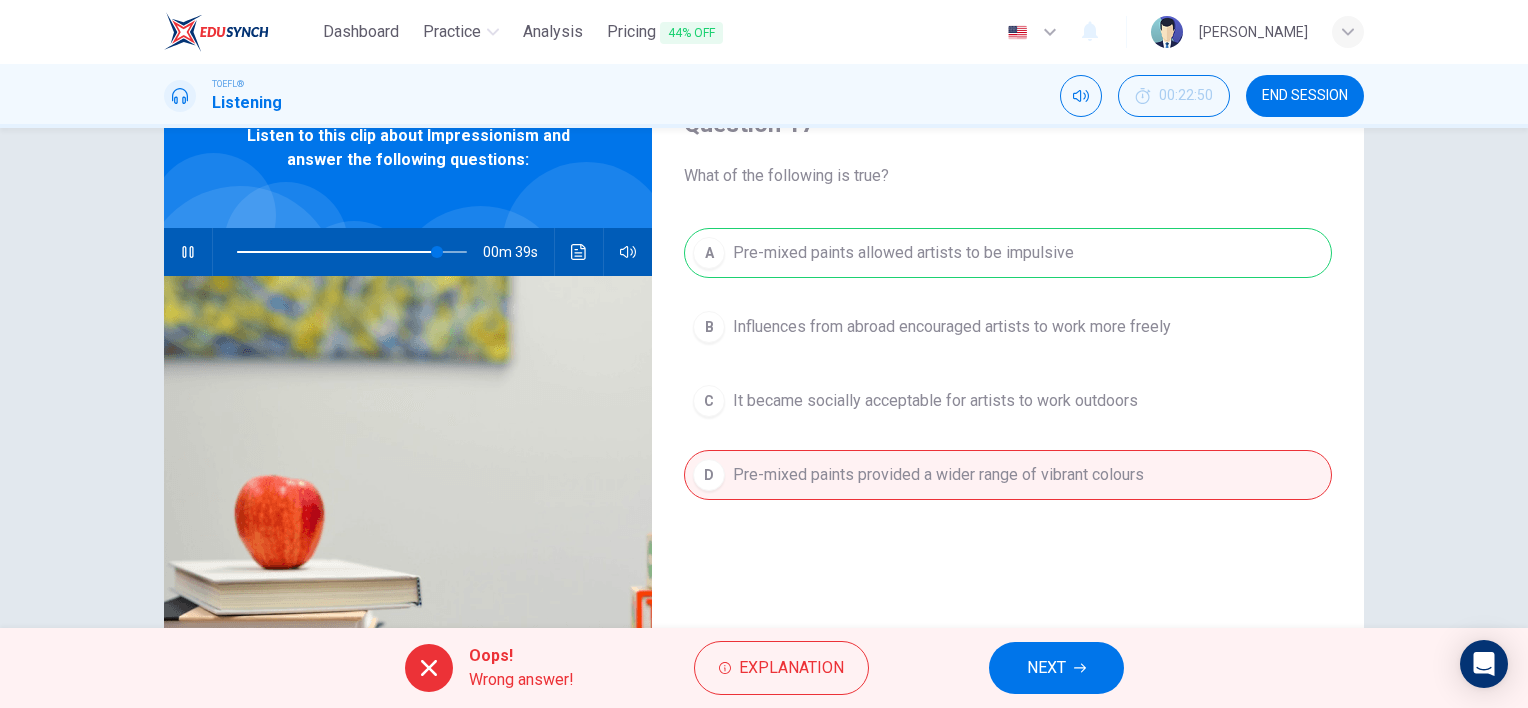 click on "NEXT" at bounding box center (1046, 668) 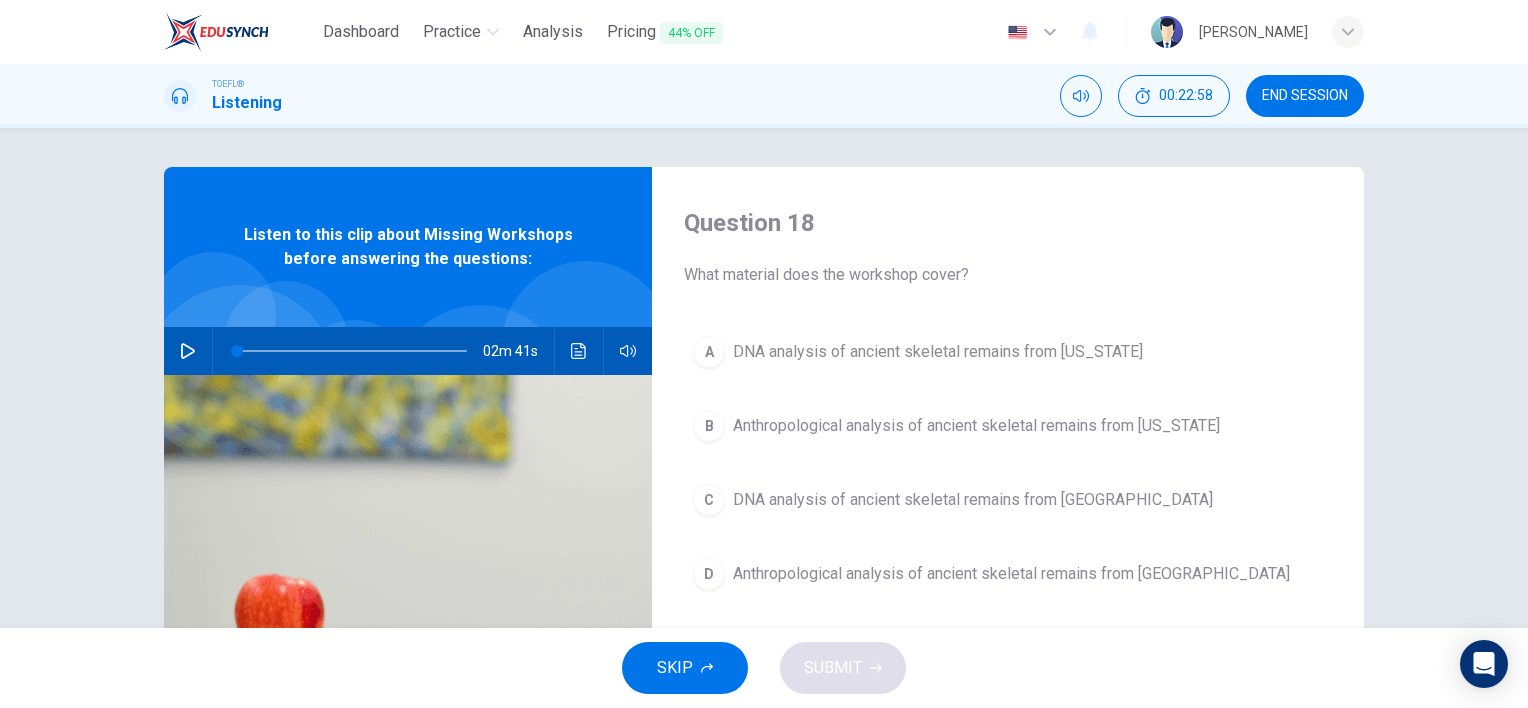 scroll, scrollTop: 0, scrollLeft: 0, axis: both 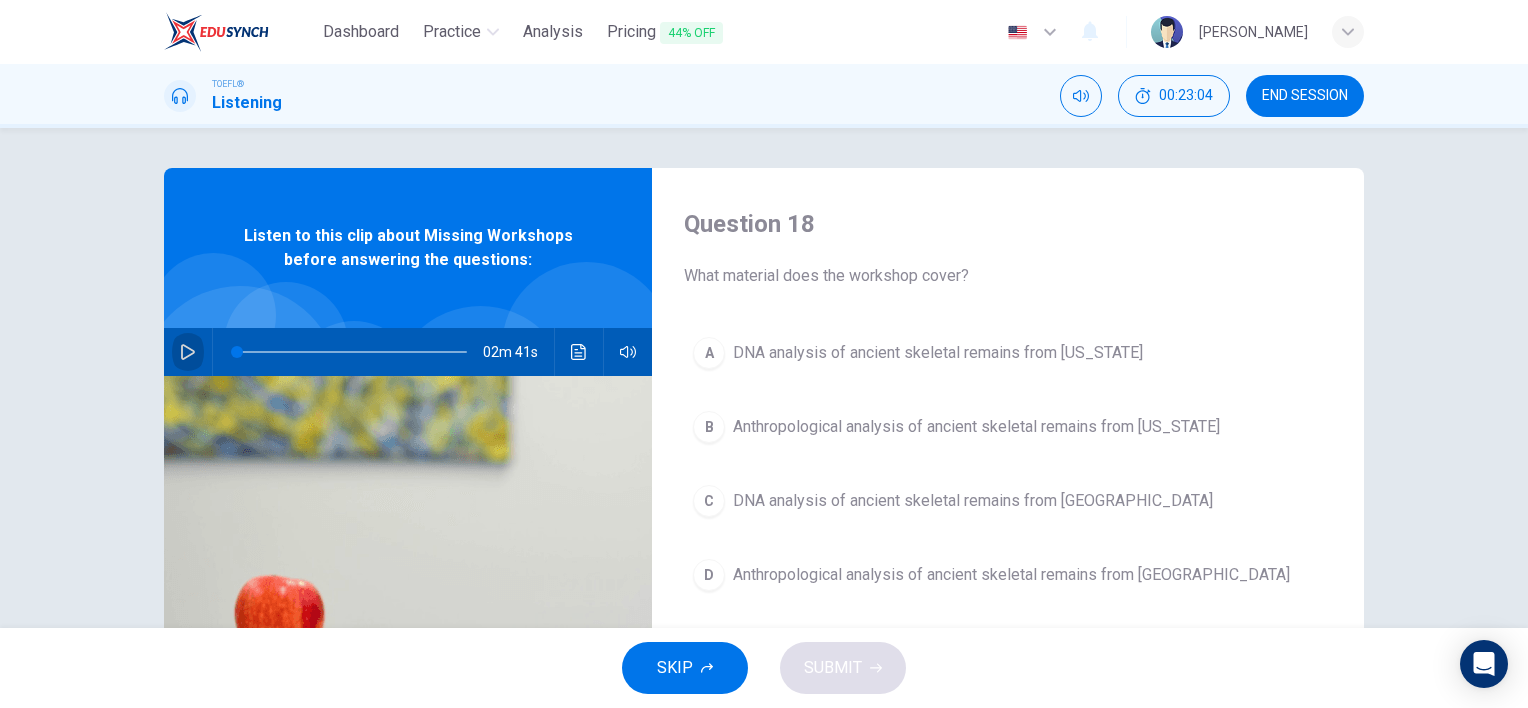 click at bounding box center (188, 352) 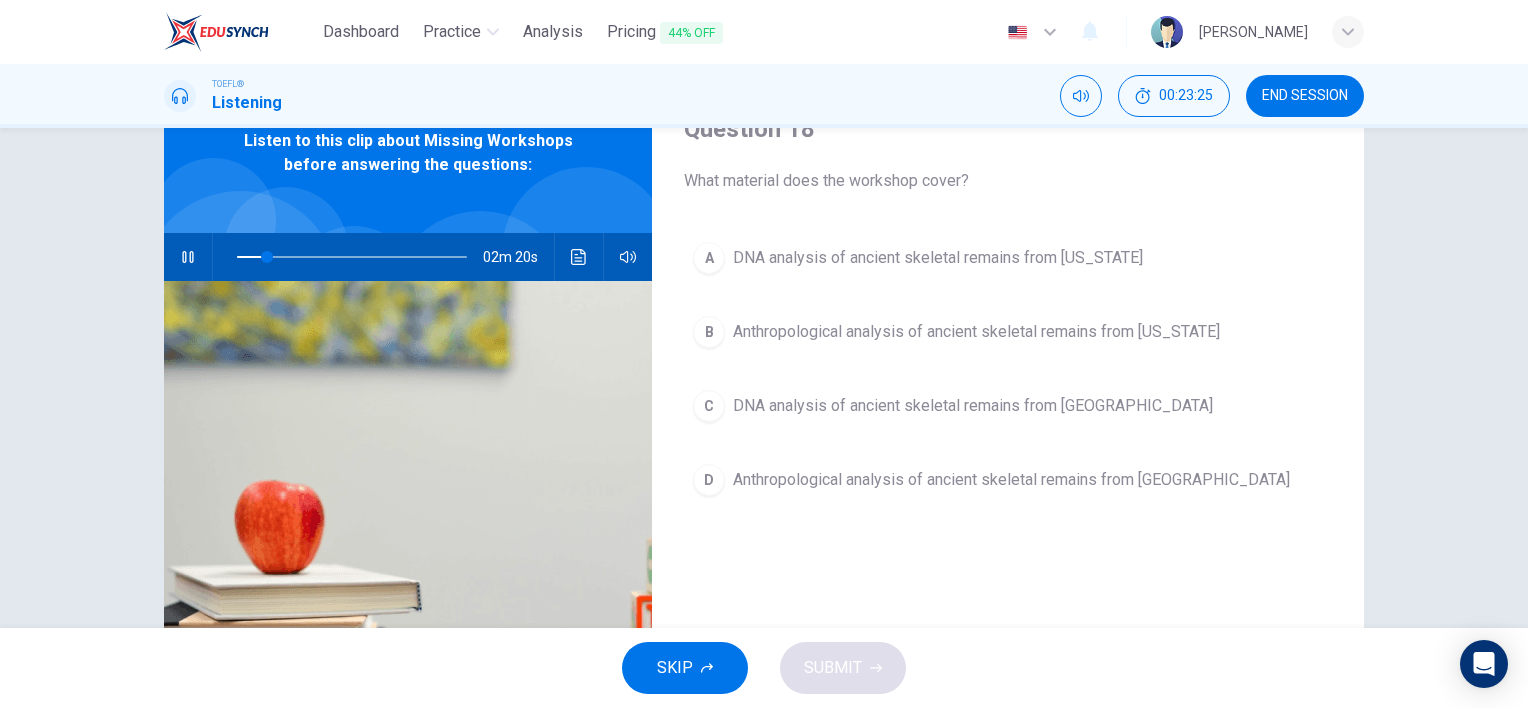 scroll, scrollTop: 100, scrollLeft: 0, axis: vertical 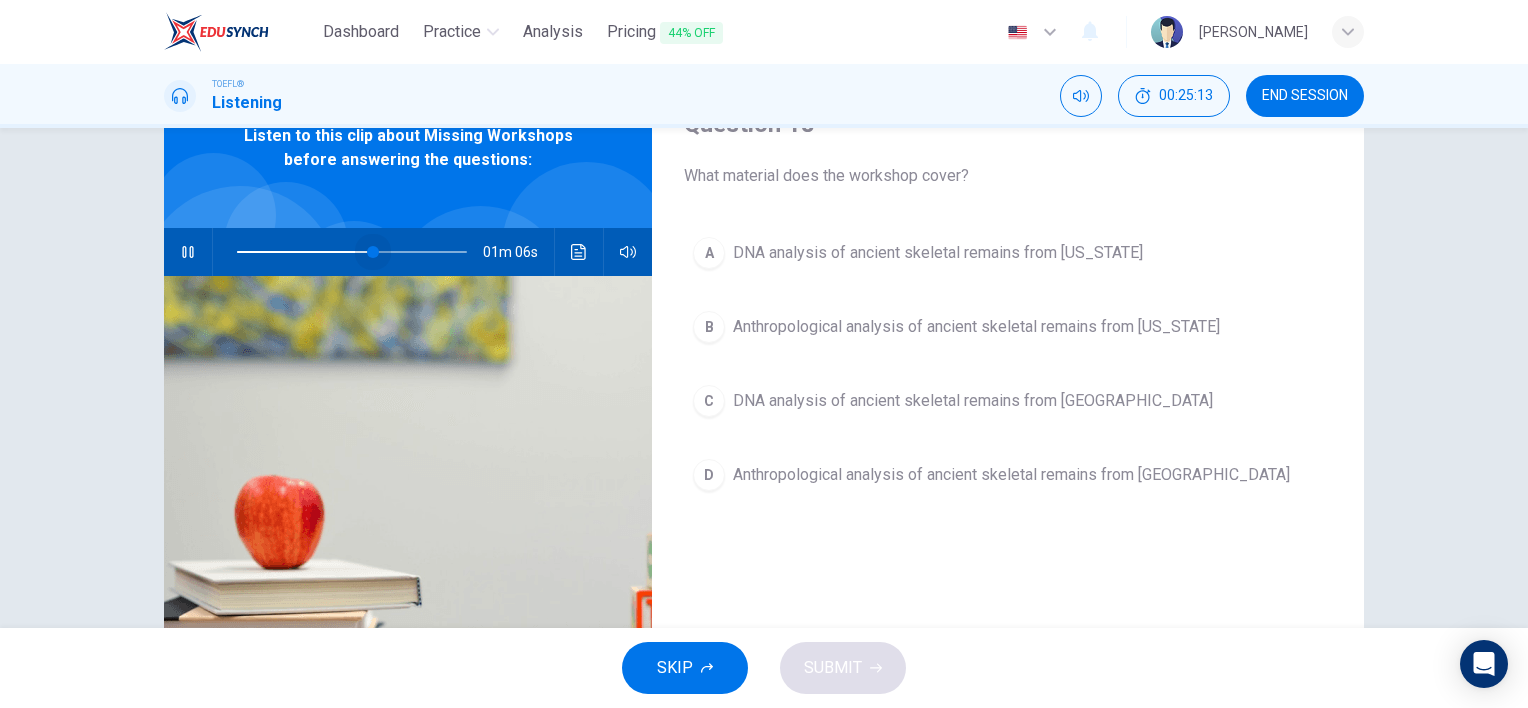 click at bounding box center [352, 252] 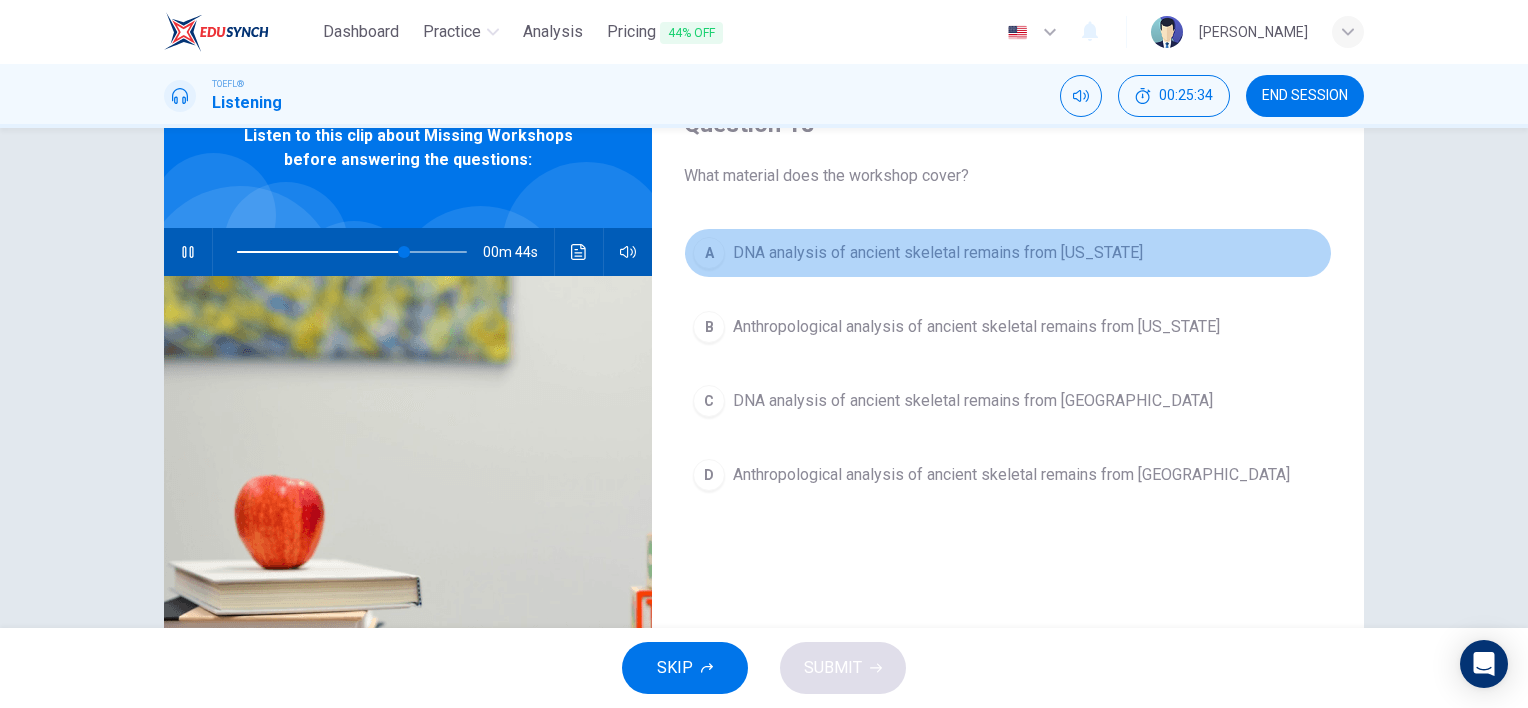 click on "A" at bounding box center [709, 253] 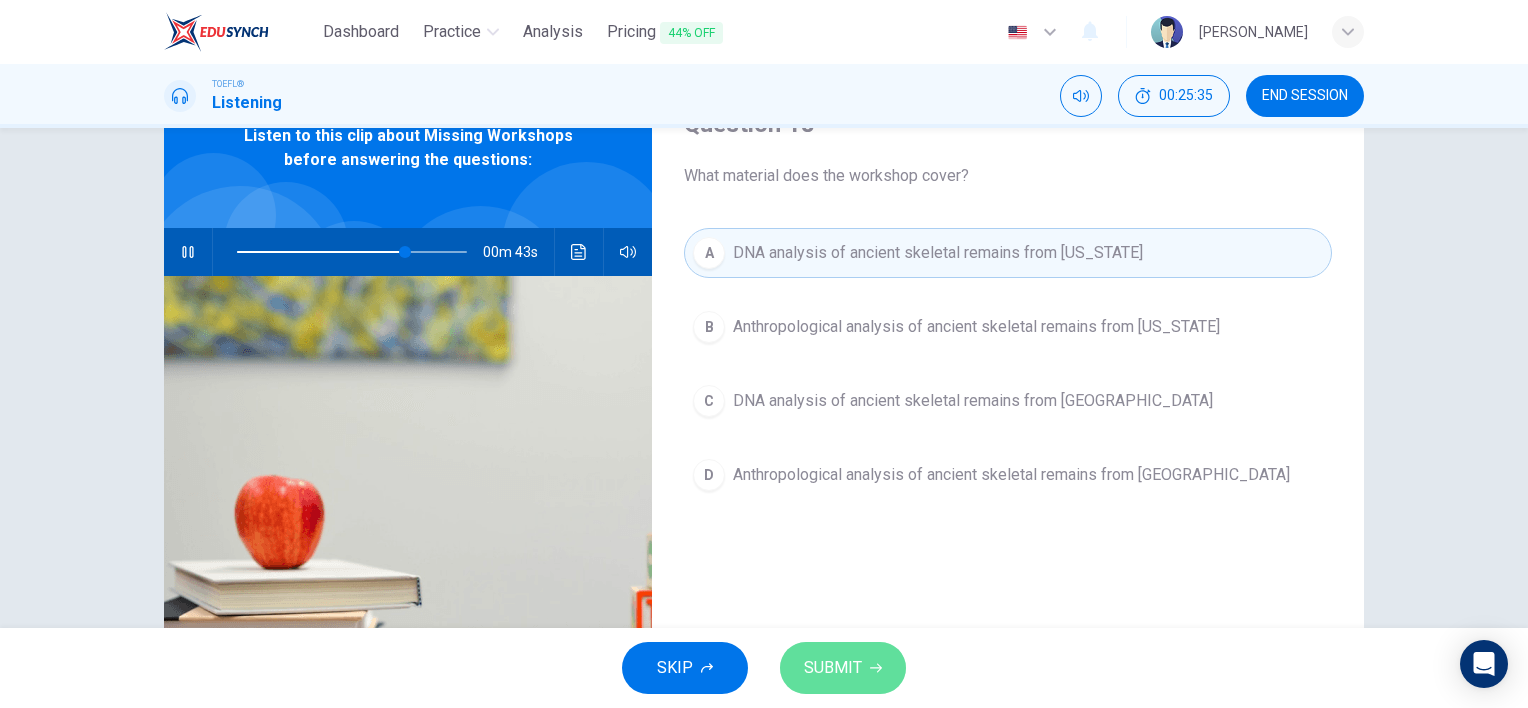 click on "SUBMIT" at bounding box center (833, 668) 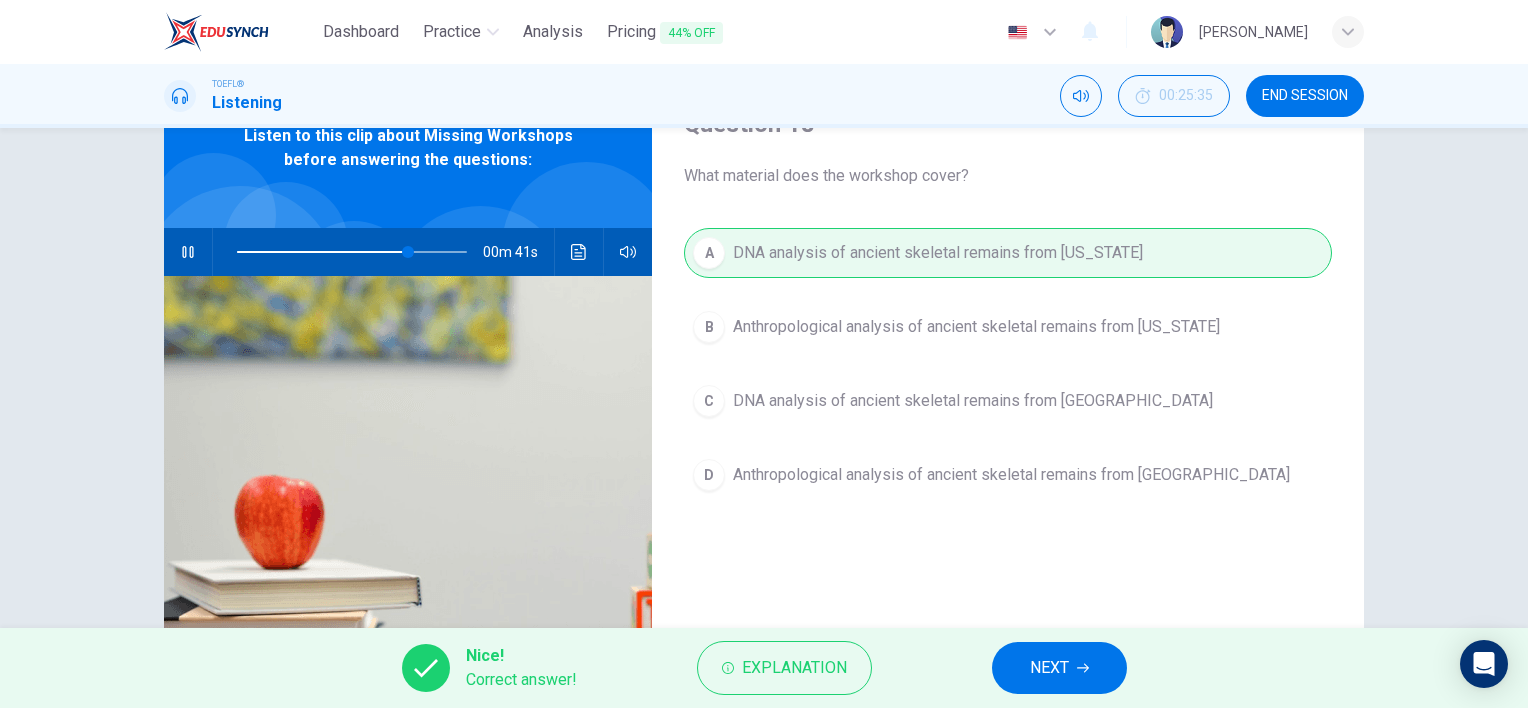 click on "NEXT" at bounding box center [1049, 668] 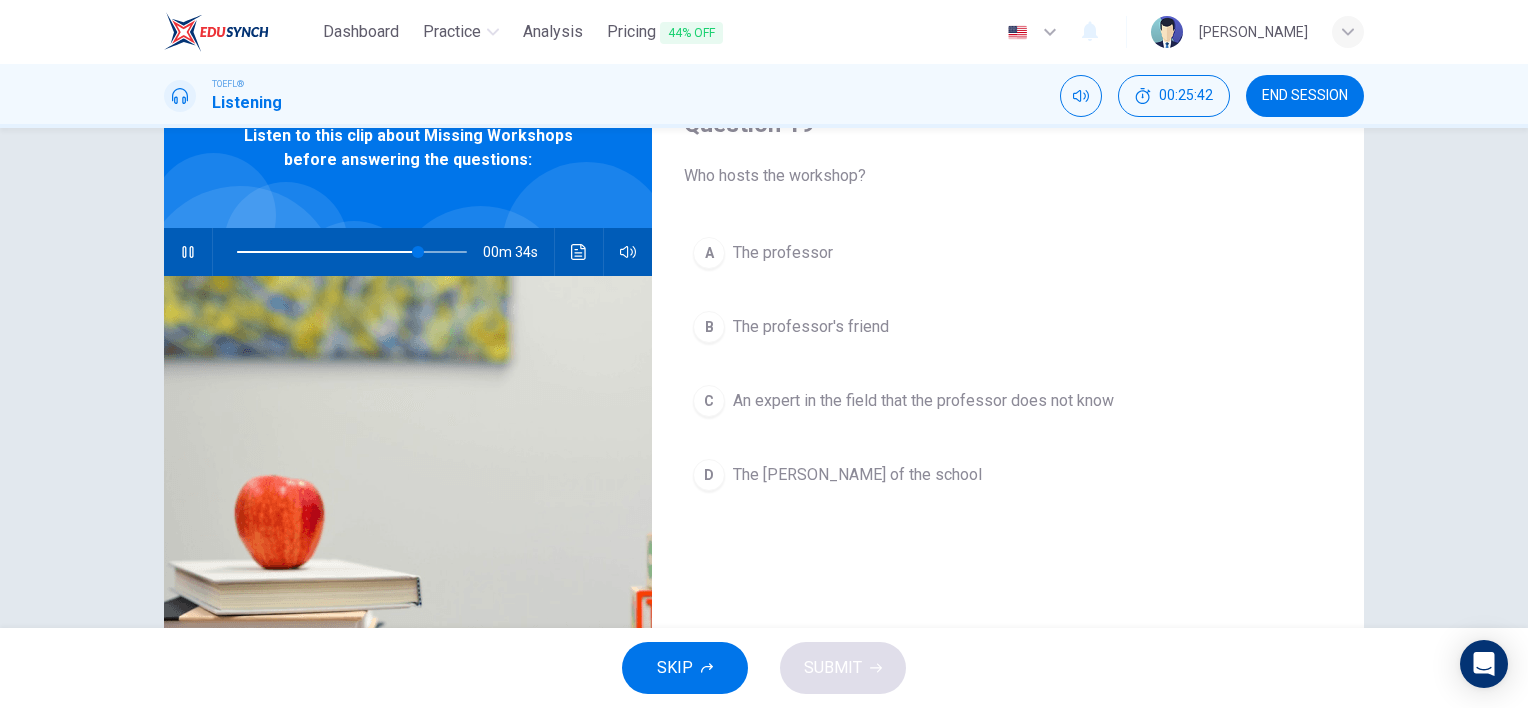 click on "B" at bounding box center [709, 327] 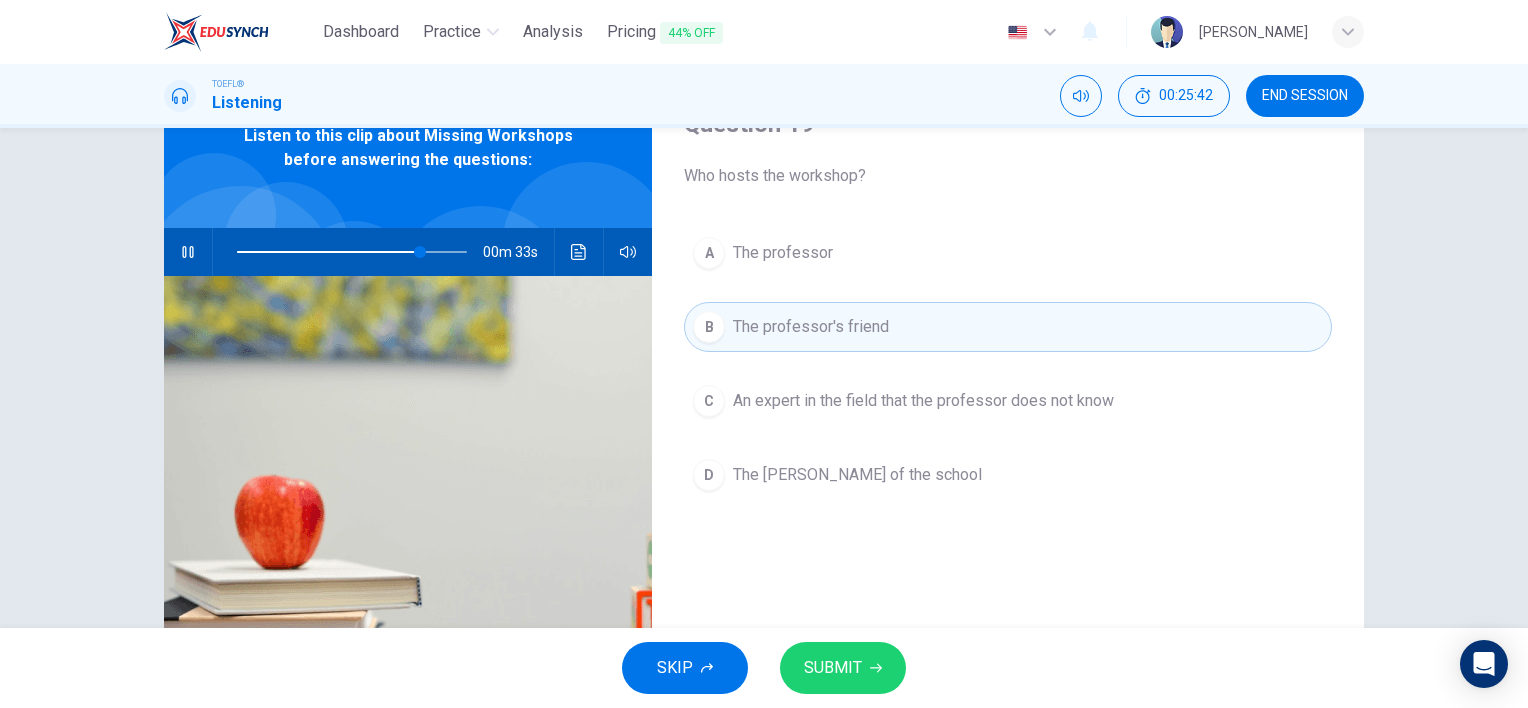 click 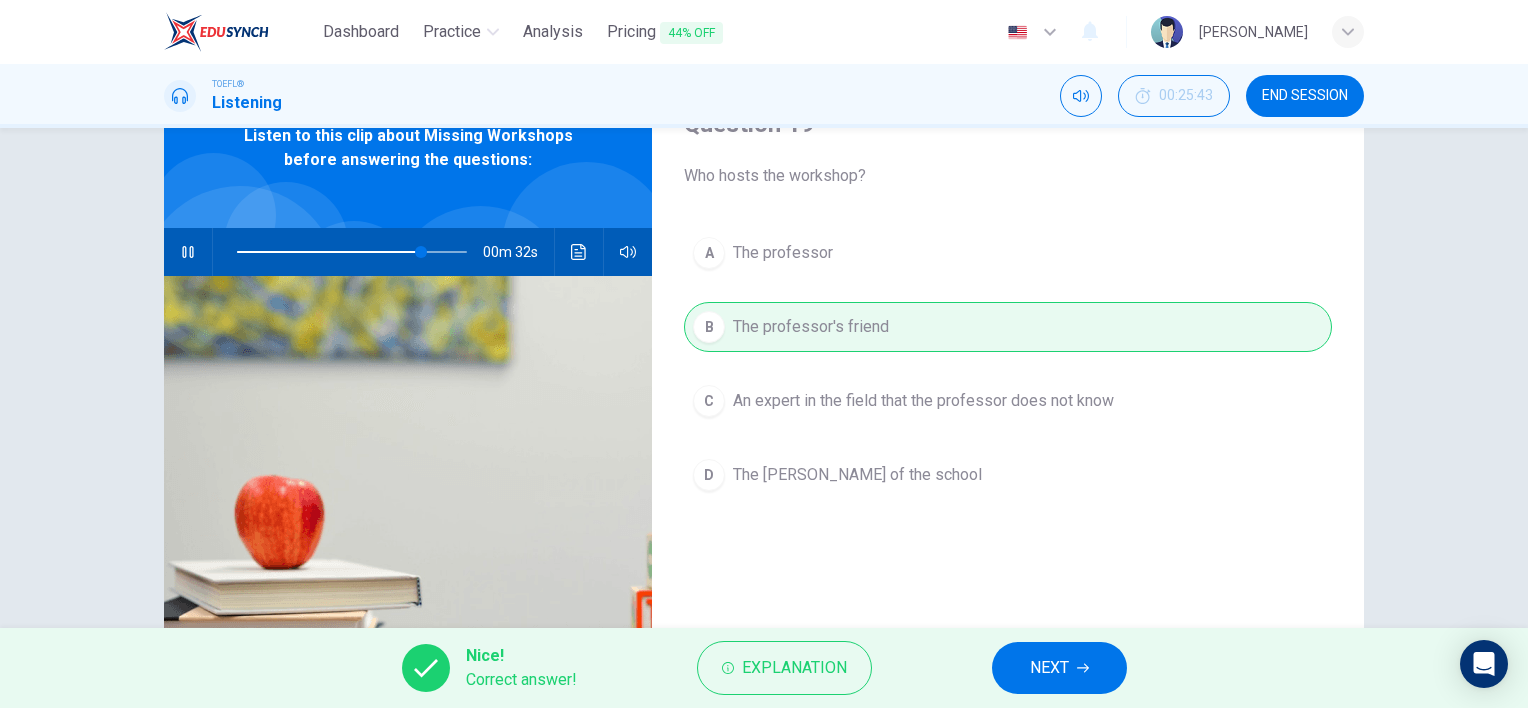 click on "NEXT" at bounding box center (1059, 668) 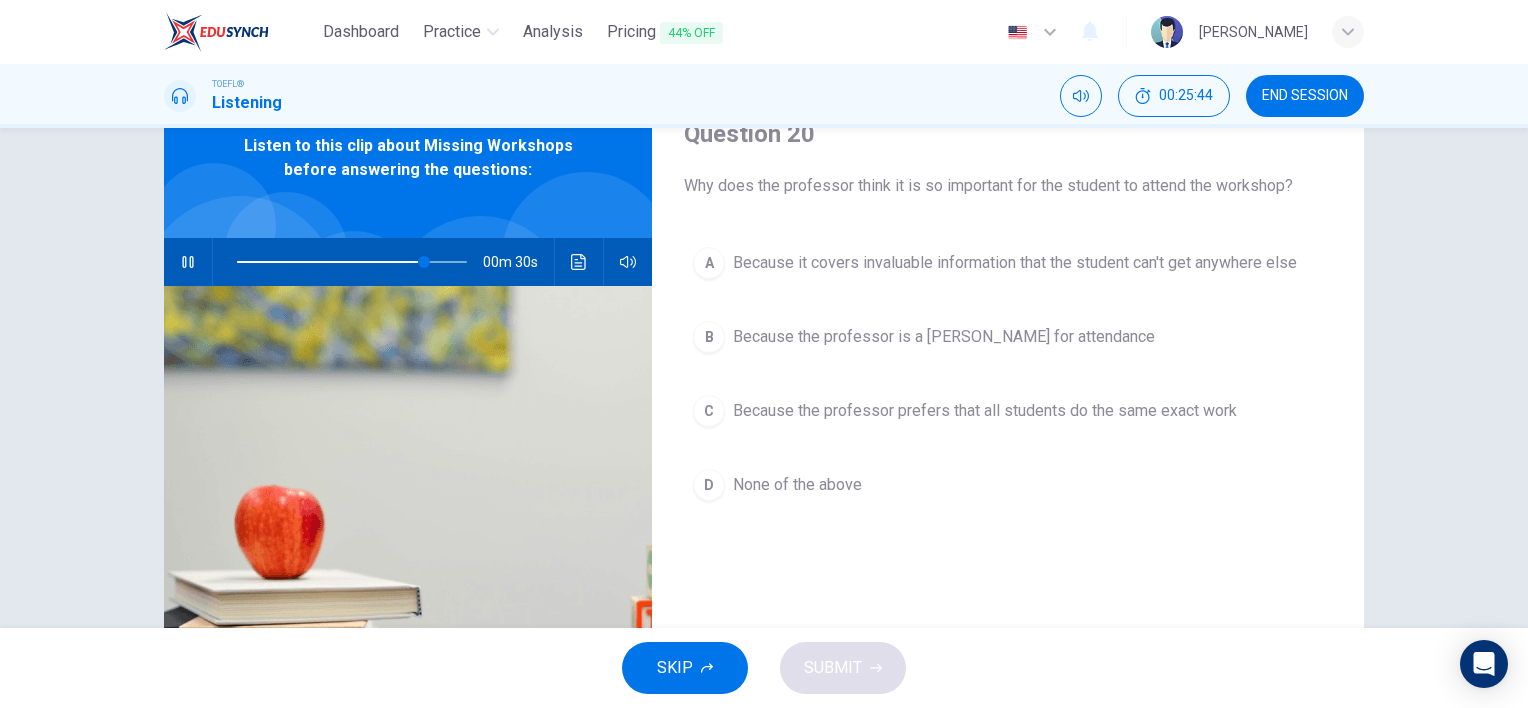 scroll, scrollTop: 100, scrollLeft: 0, axis: vertical 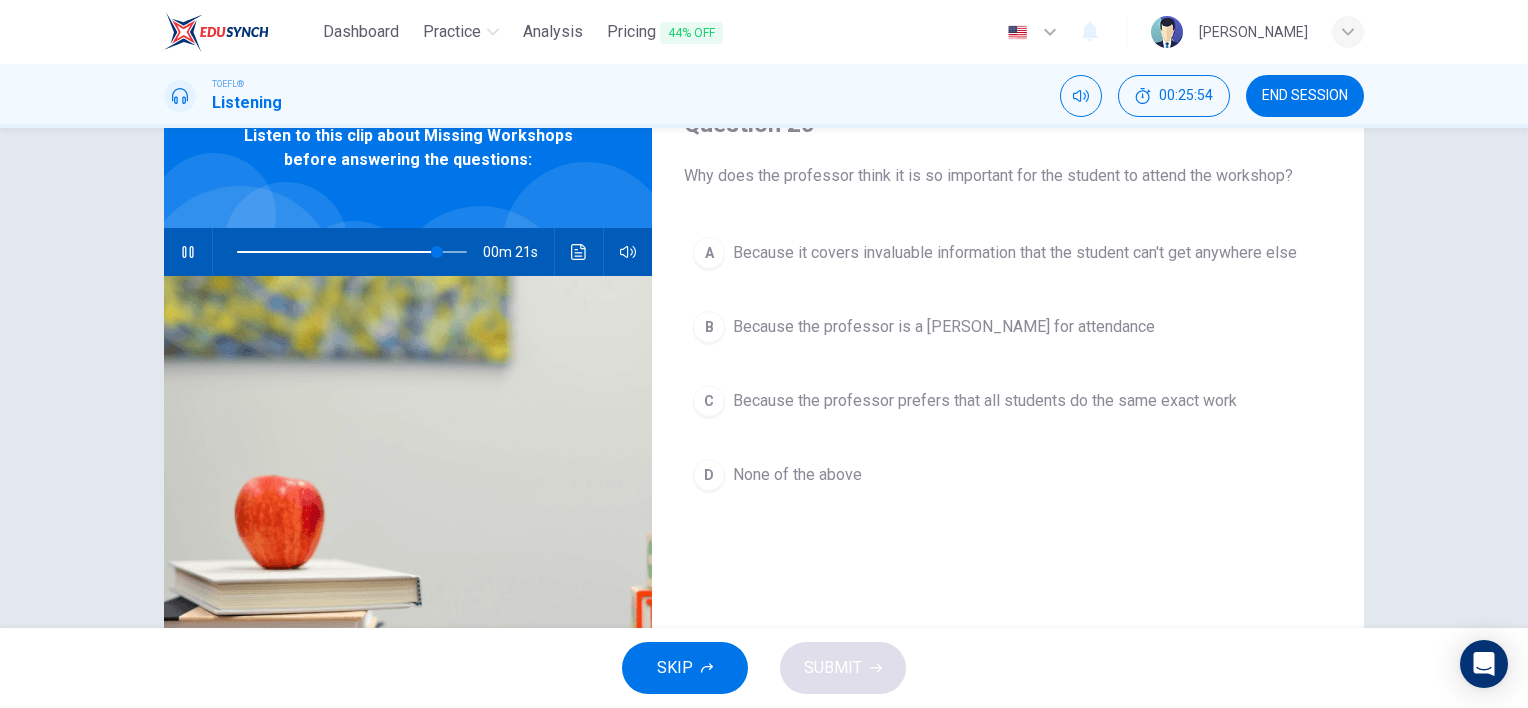 click on "C" at bounding box center [709, 401] 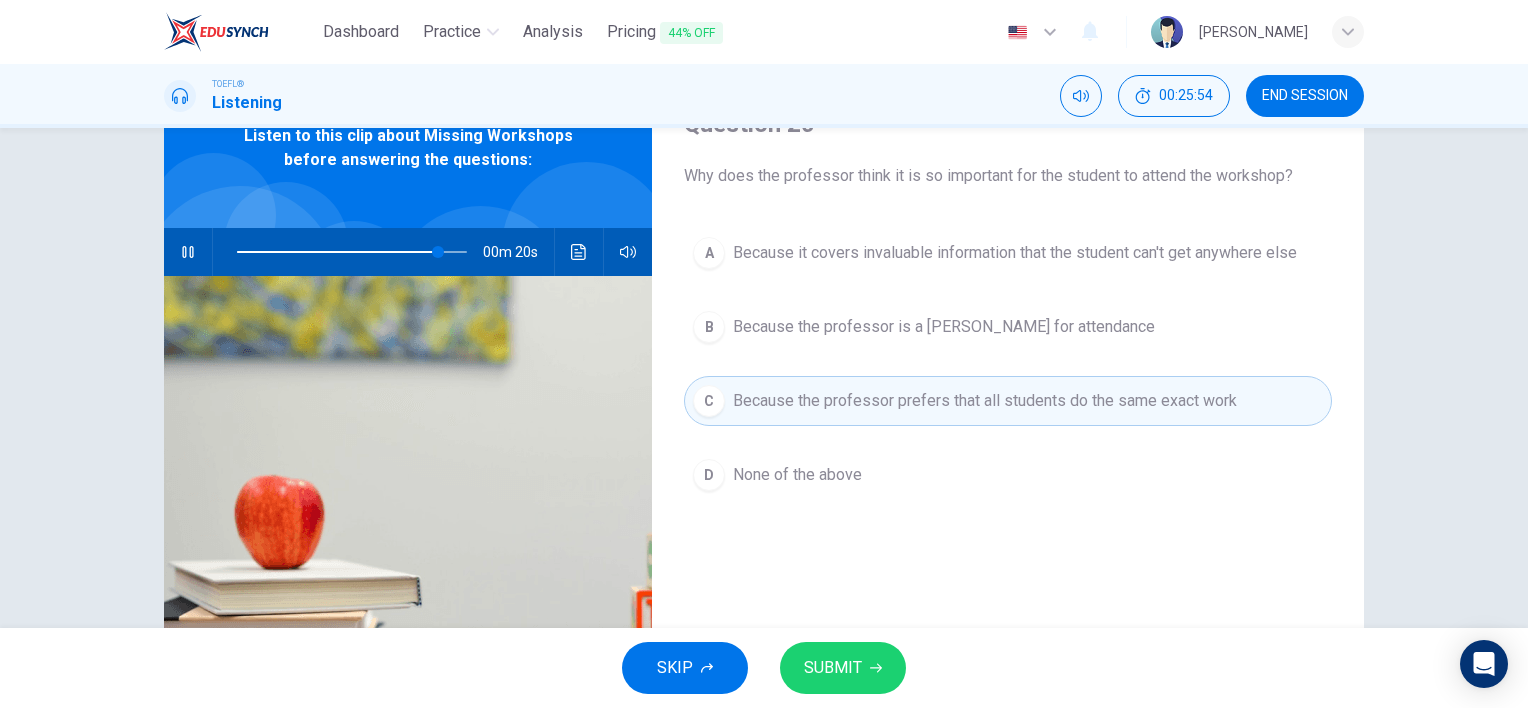 click on "SUBMIT" at bounding box center (843, 668) 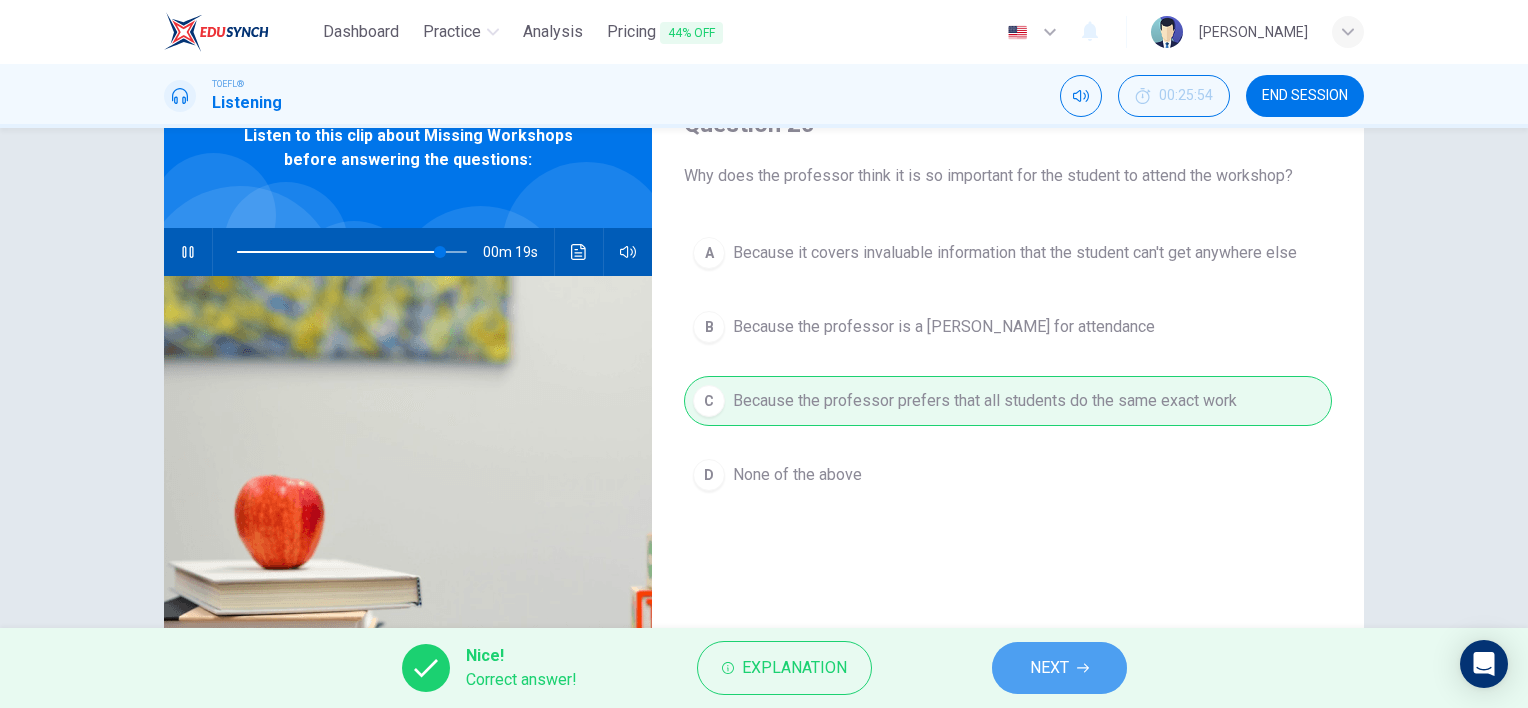 click on "NEXT" at bounding box center (1059, 668) 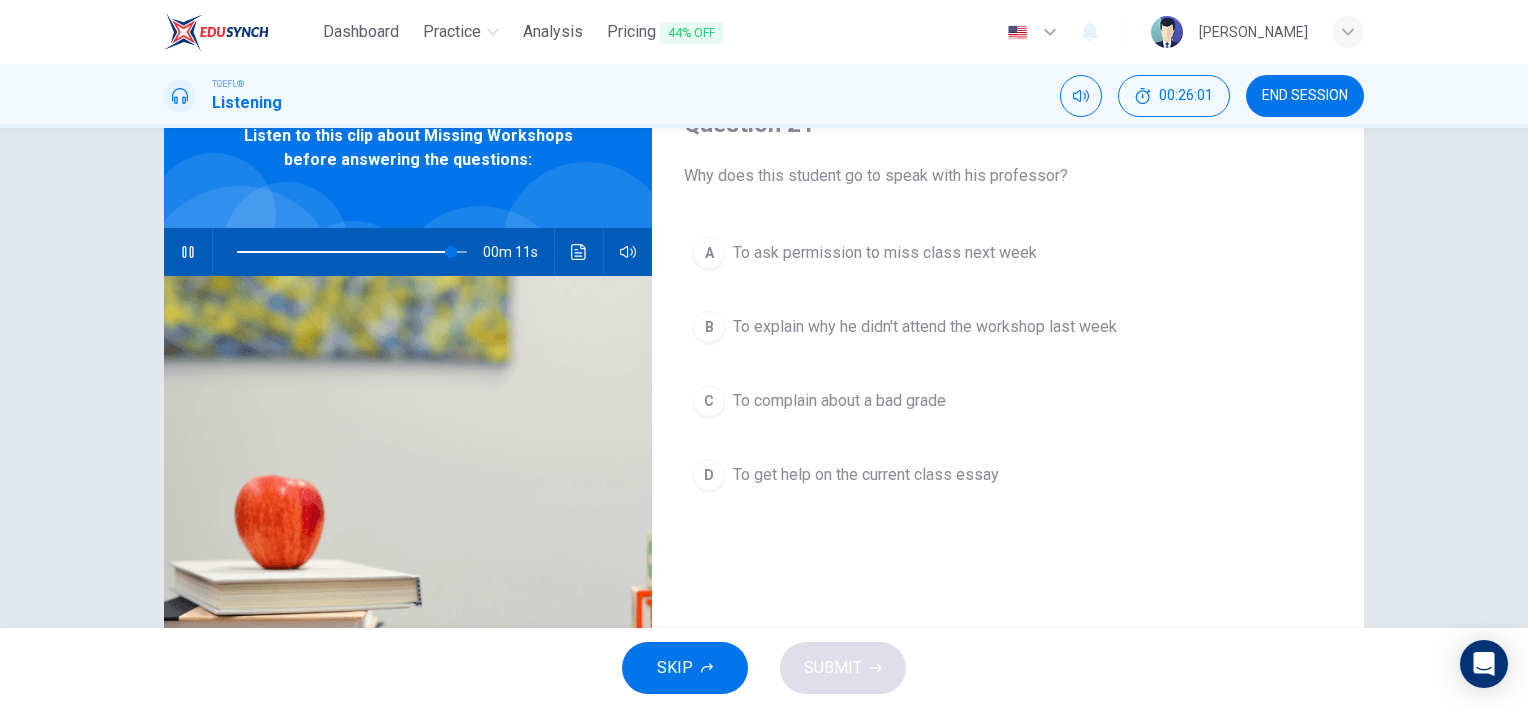 click on "B" at bounding box center [709, 327] 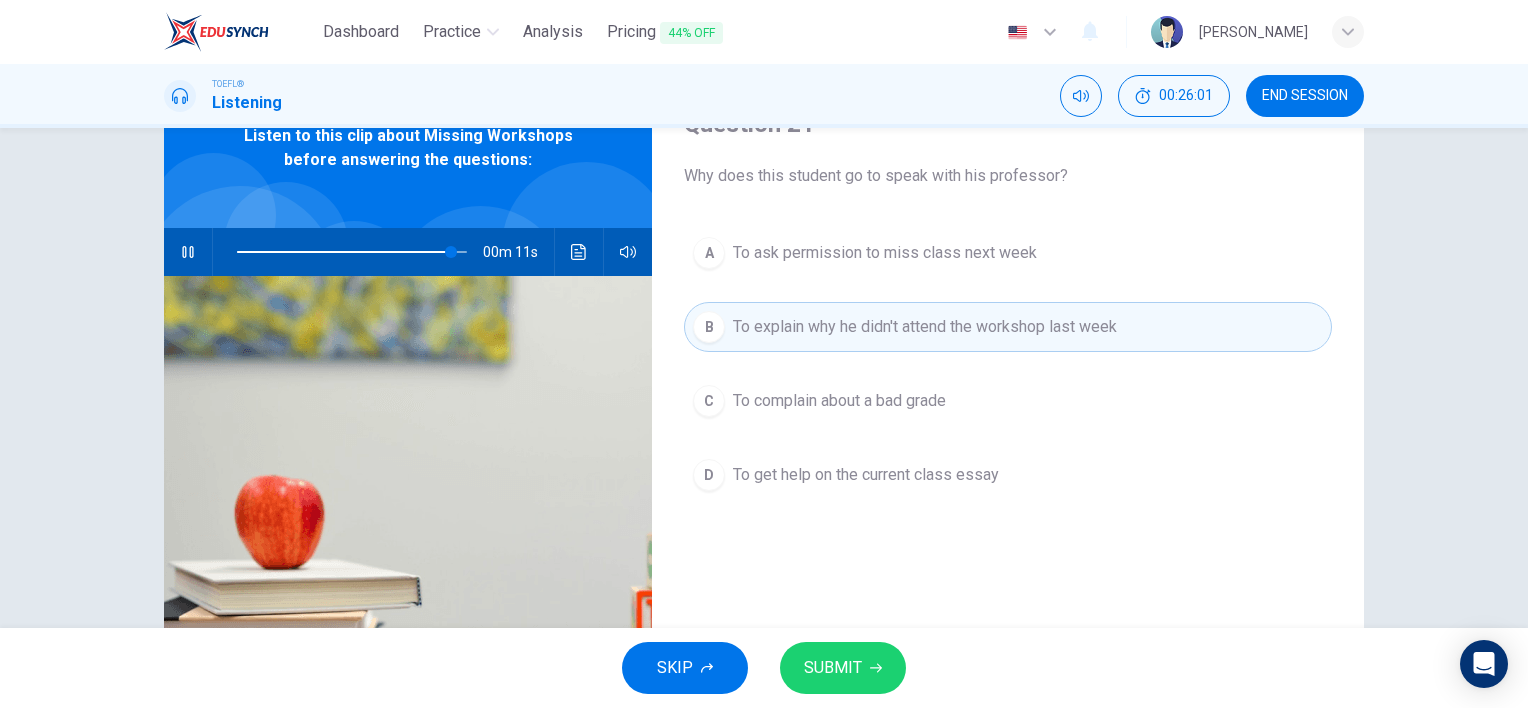 click on "SUBMIT" at bounding box center [833, 668] 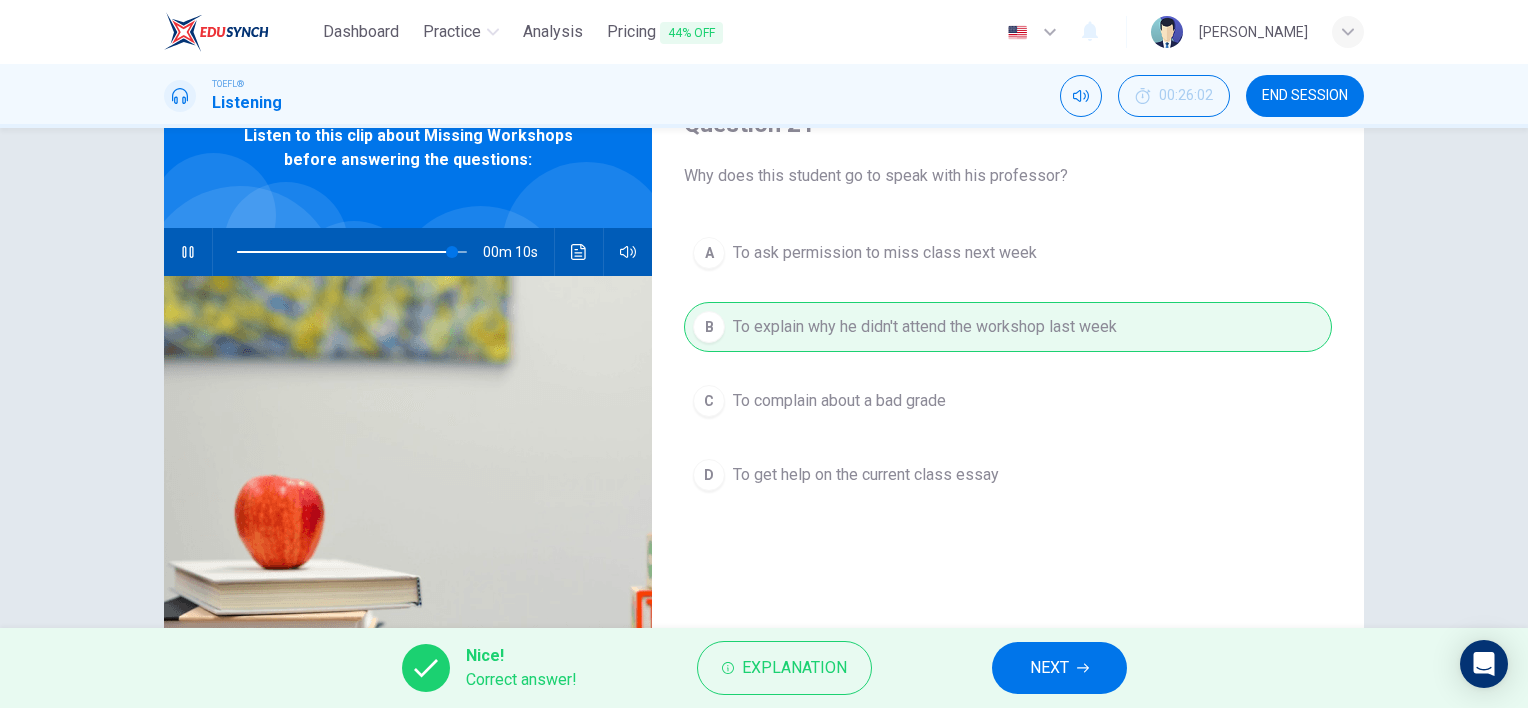 click 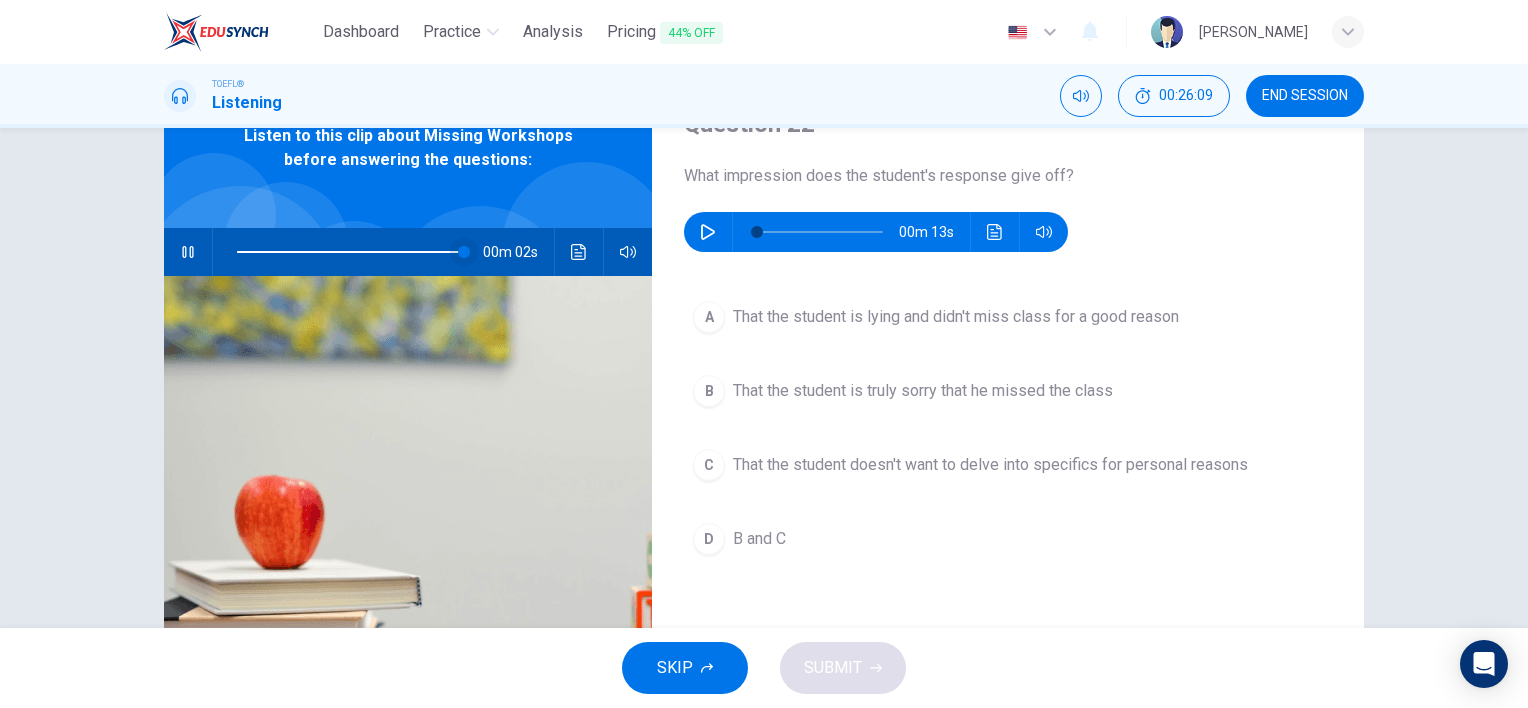 click at bounding box center [464, 252] 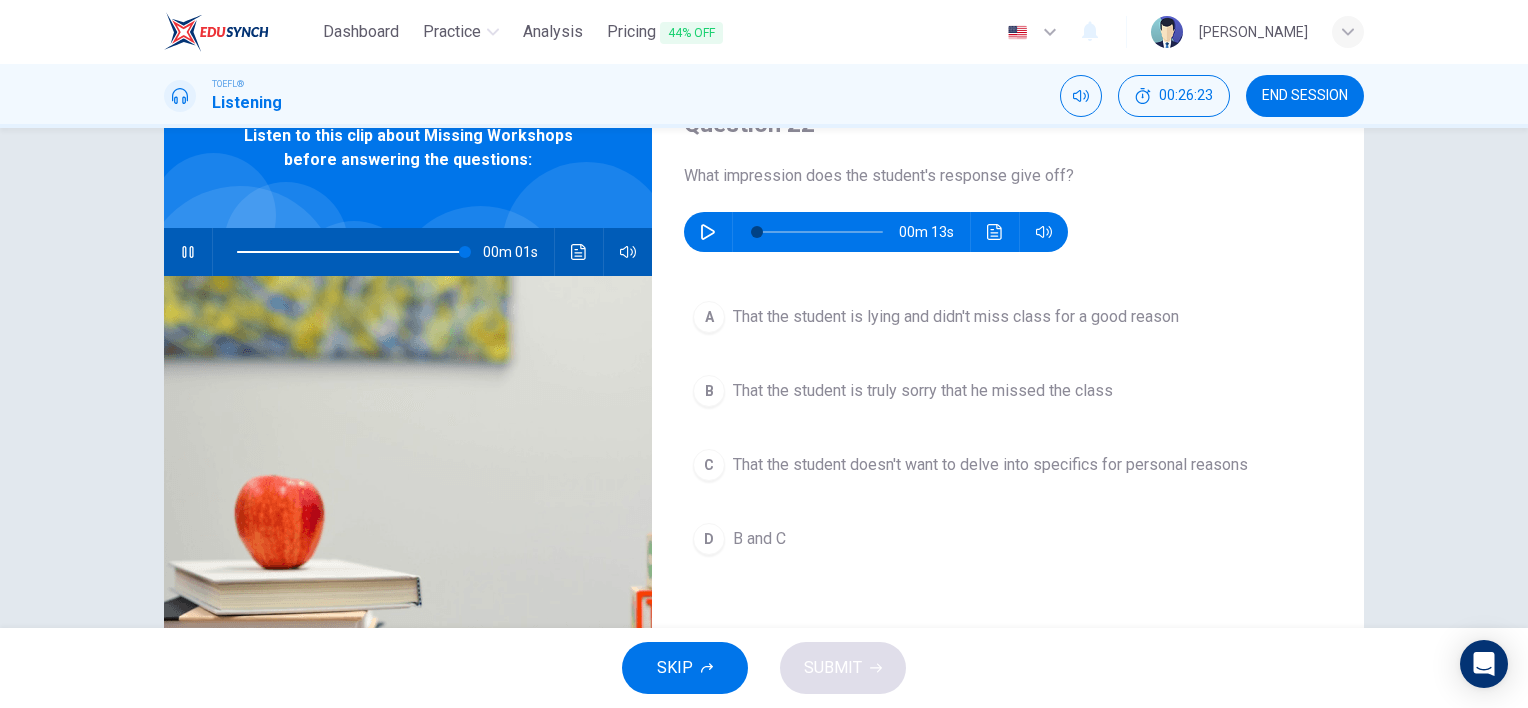 type on "0" 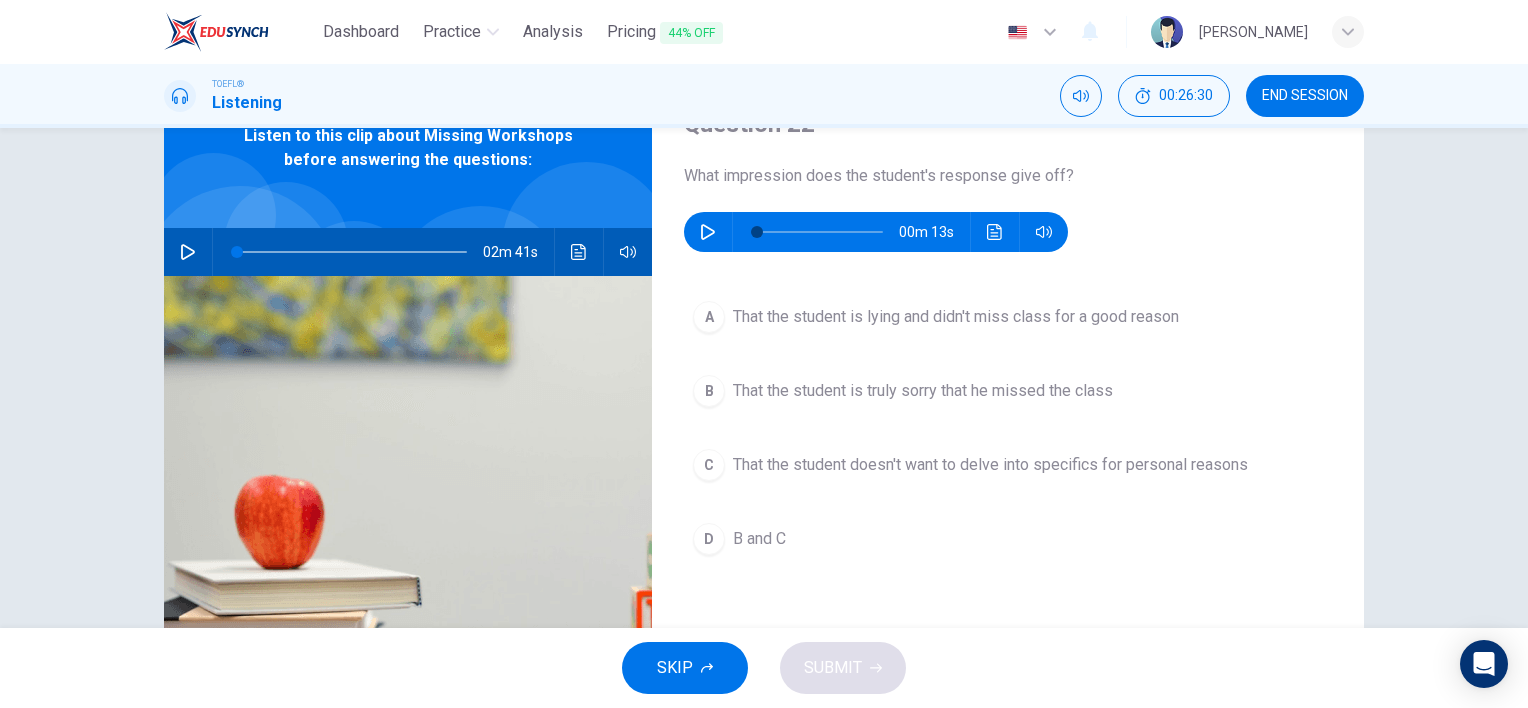 click 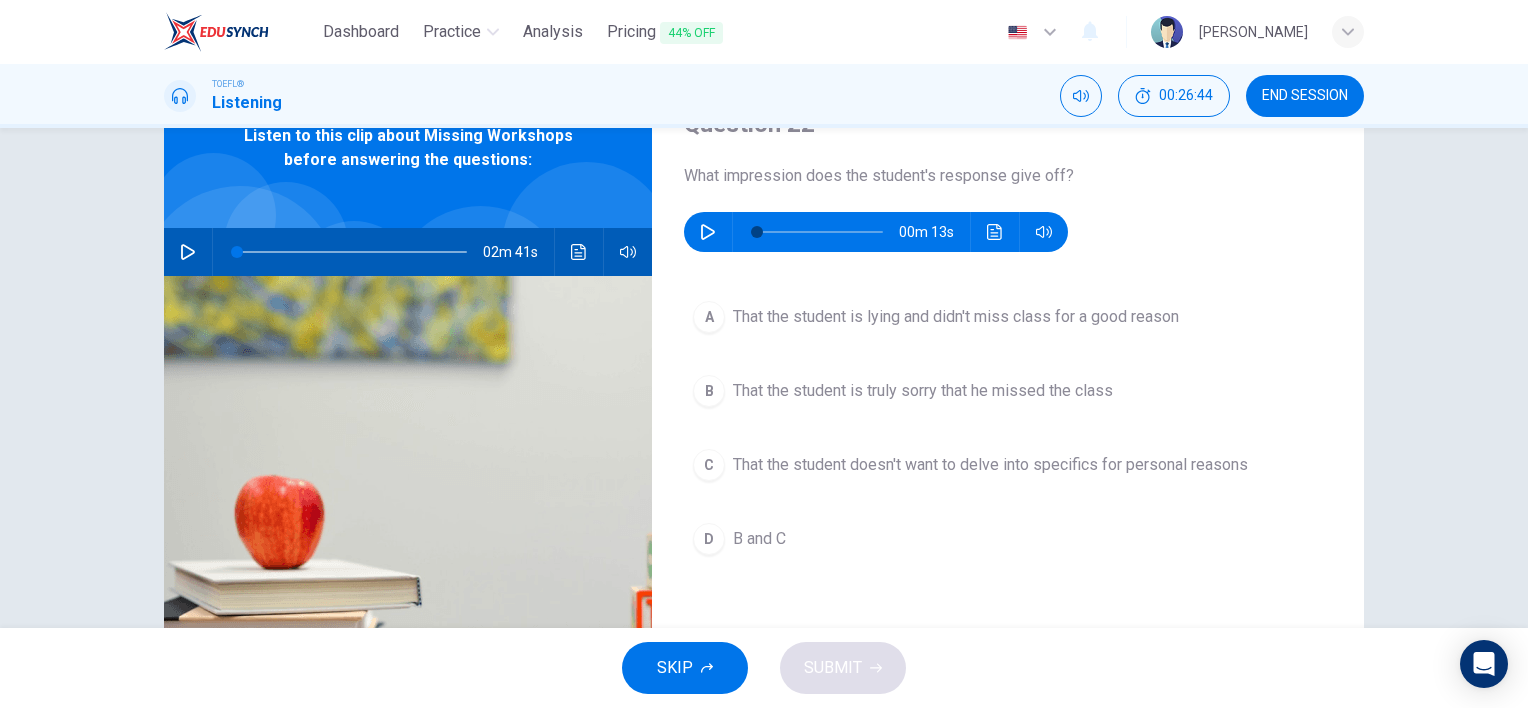 click 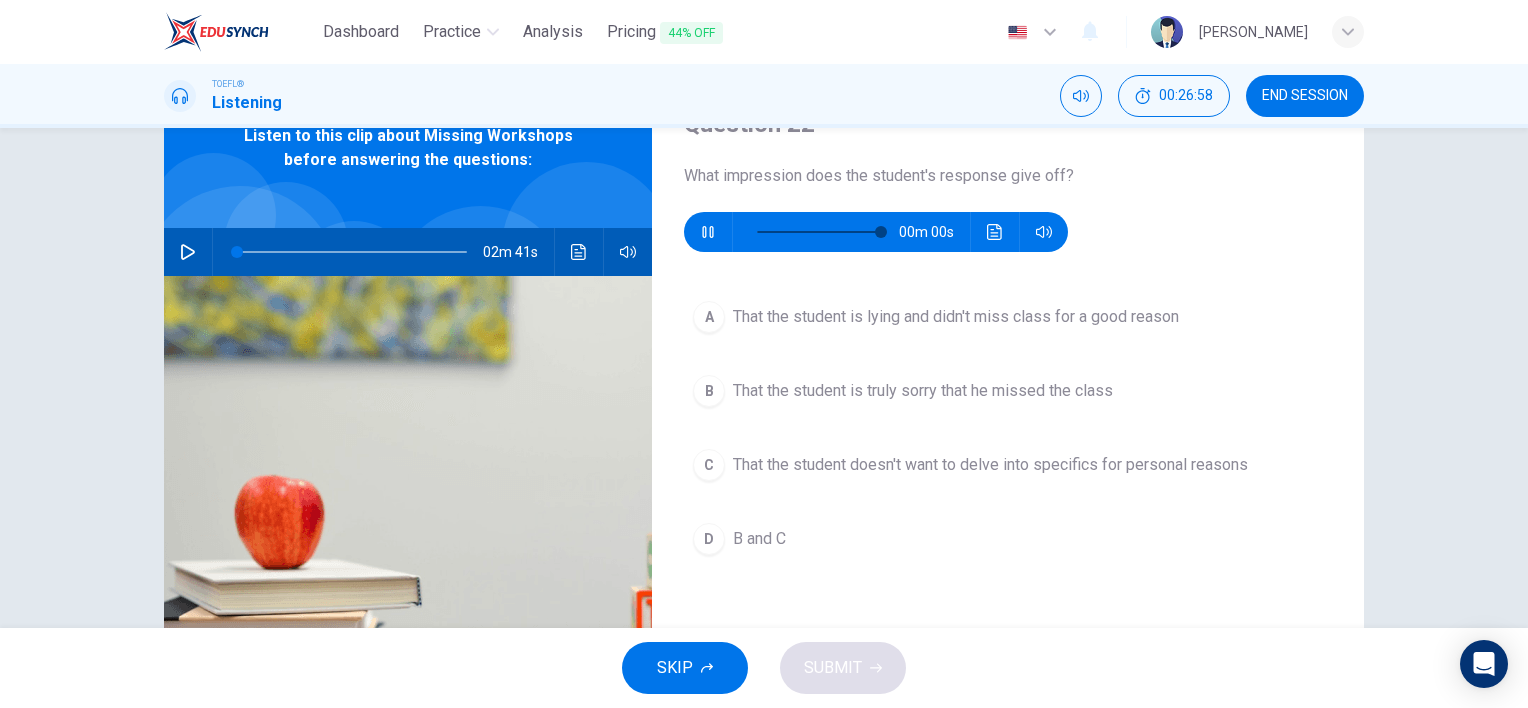 type on "0" 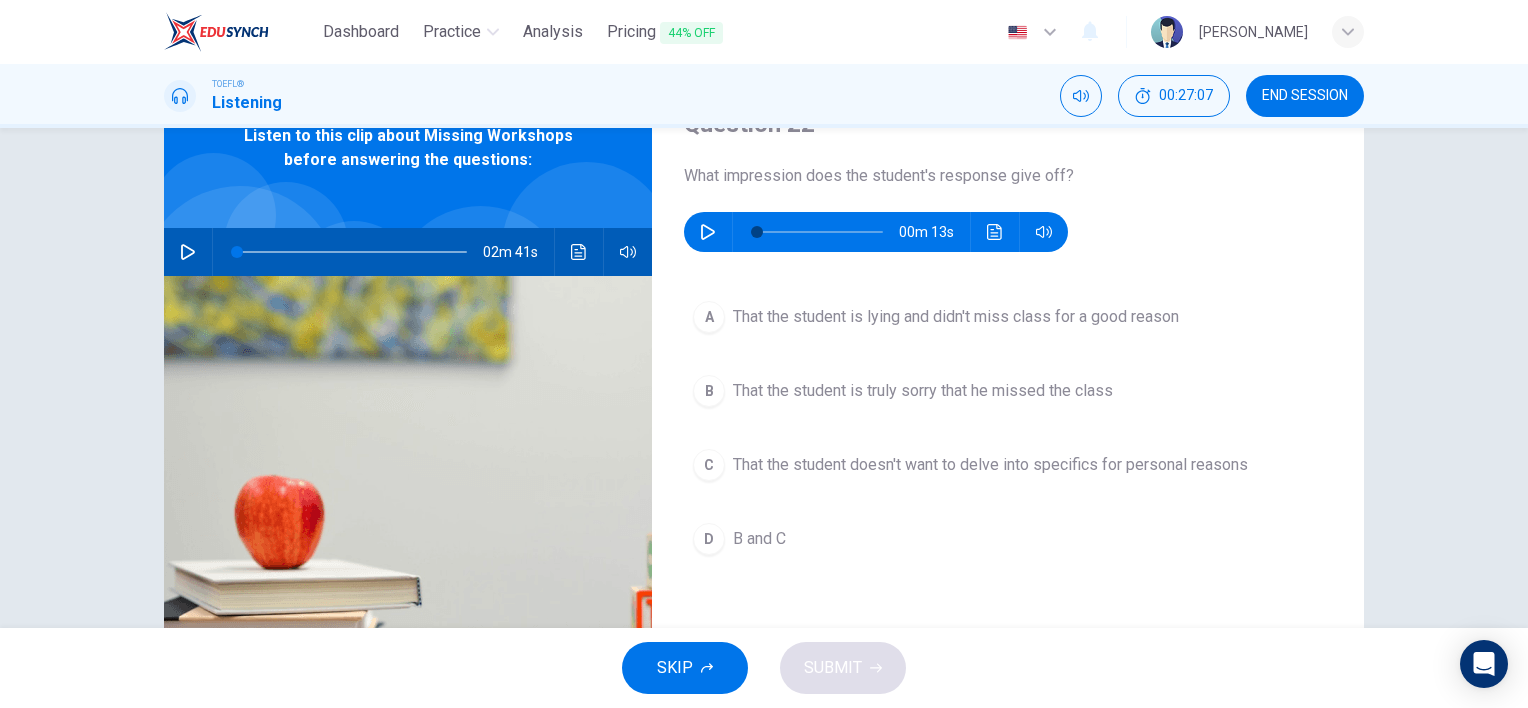 click on "A" at bounding box center [709, 317] 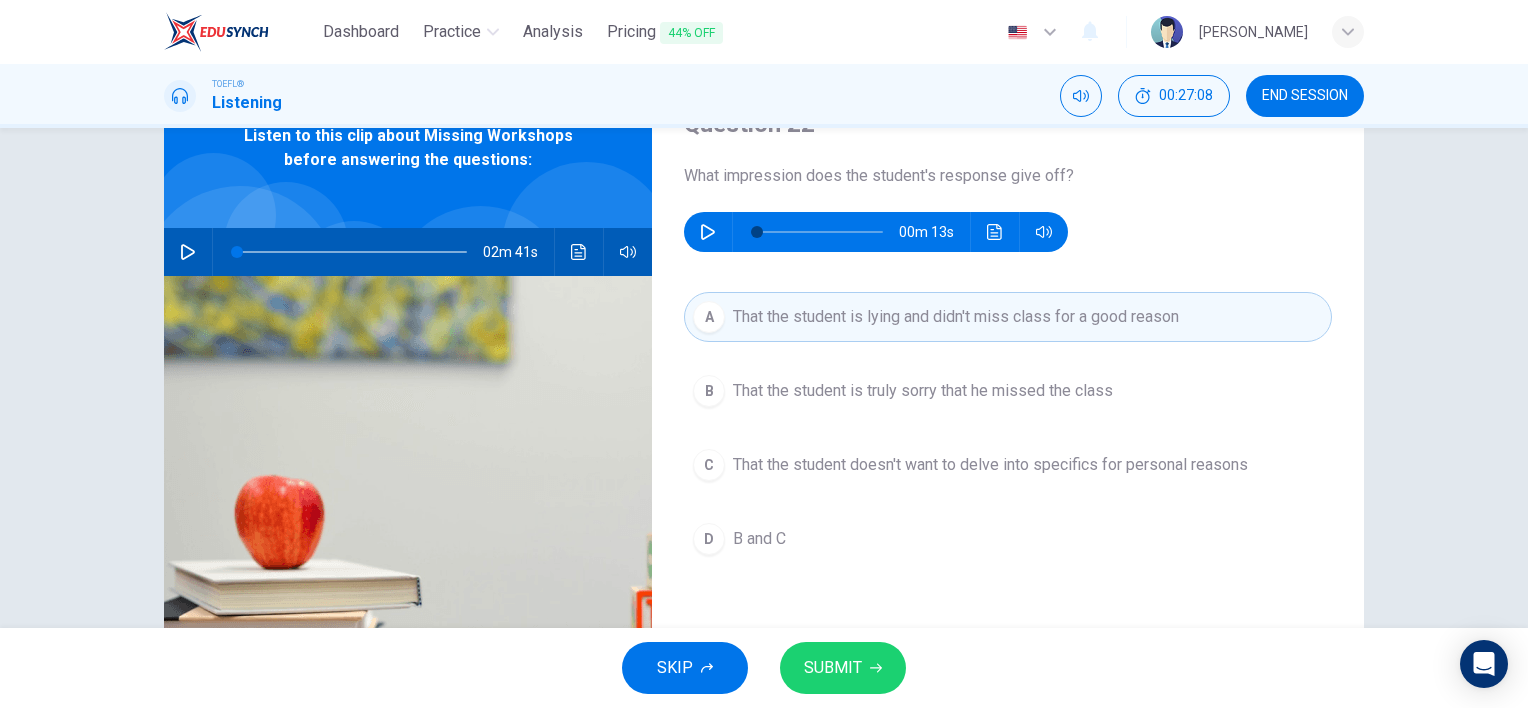 click on "SUBMIT" at bounding box center (833, 668) 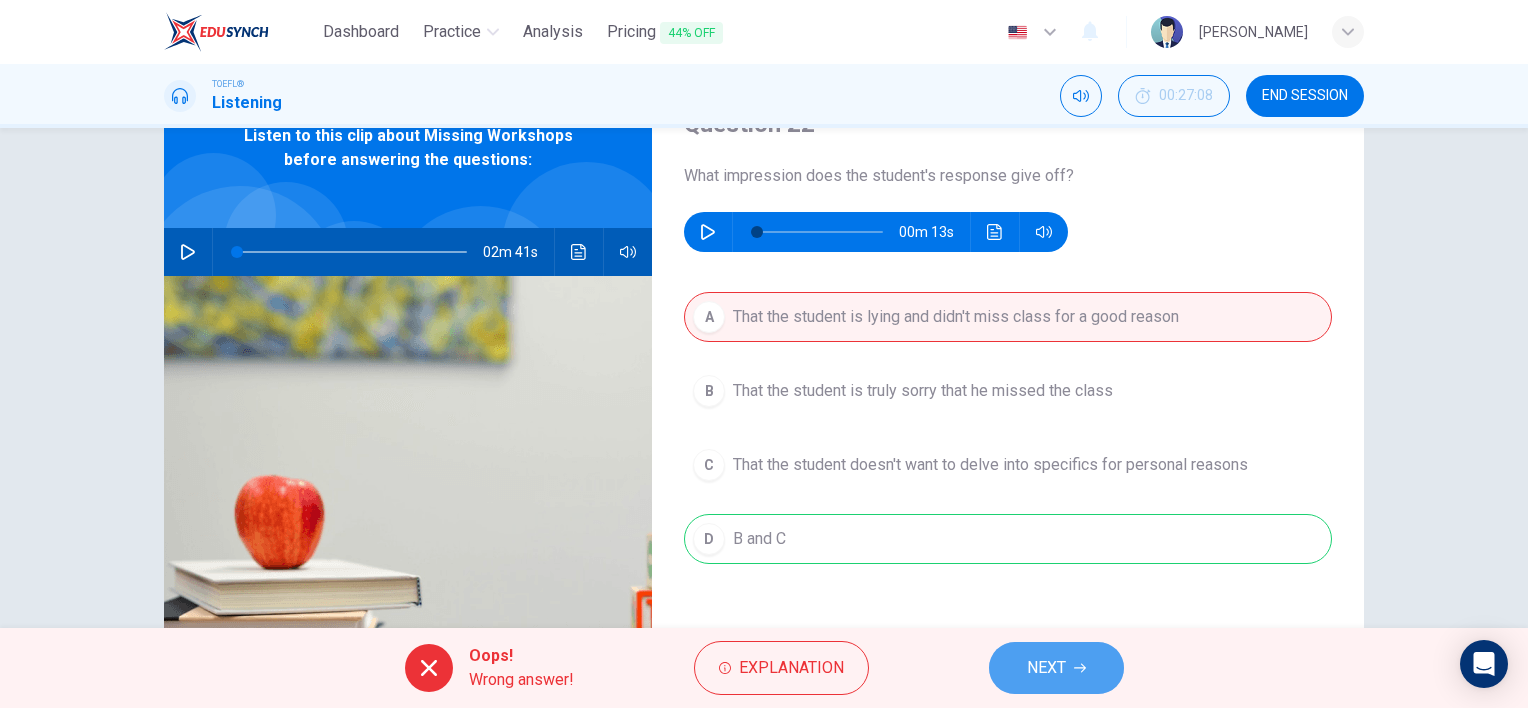 click on "NEXT" at bounding box center [1046, 668] 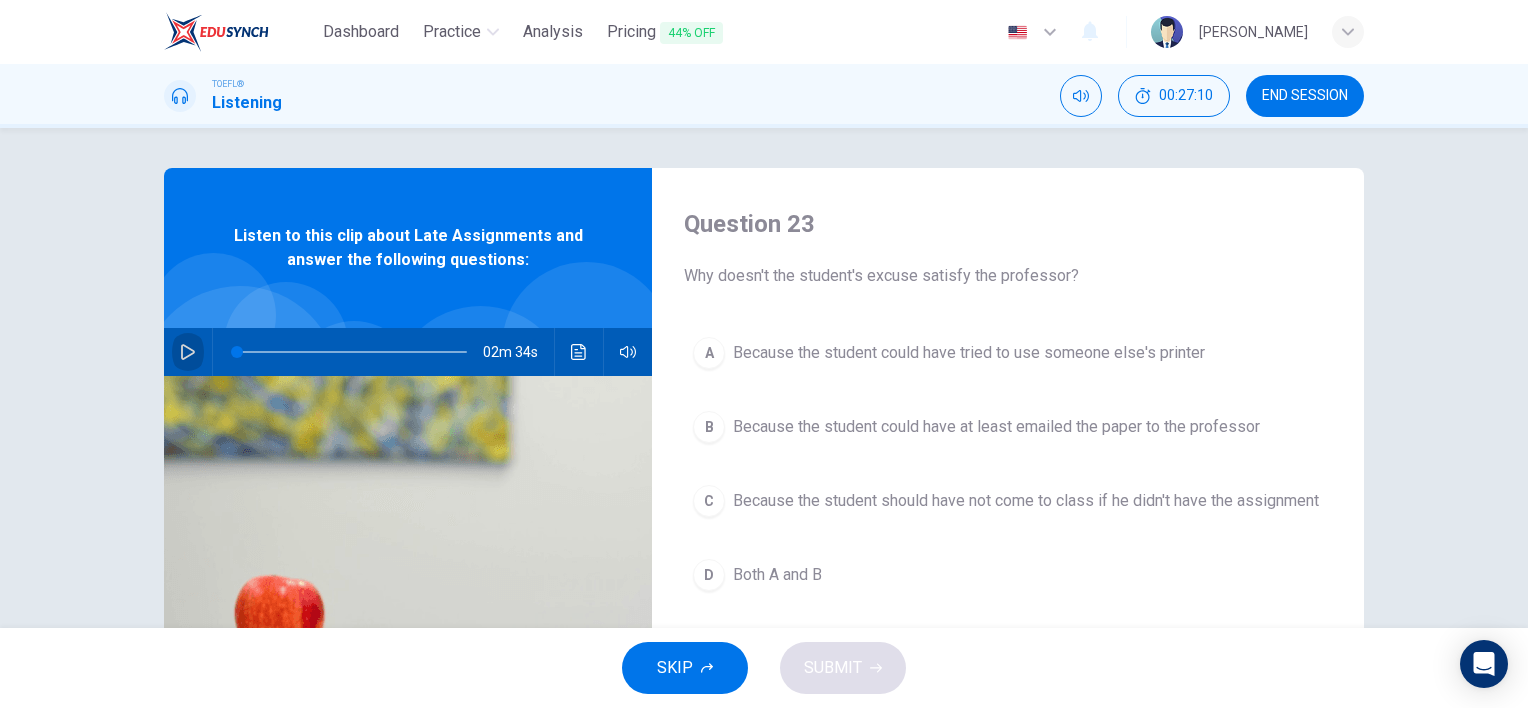 click 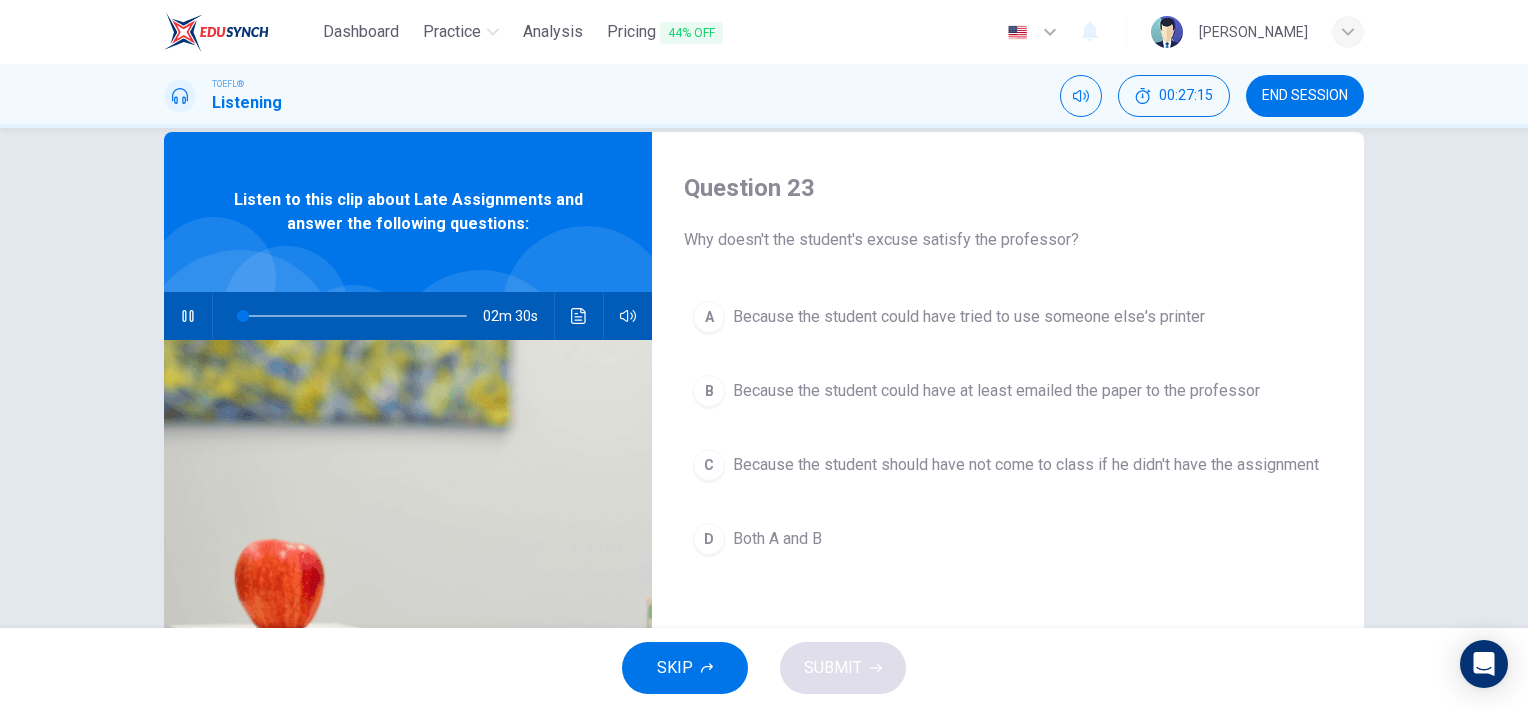 scroll, scrollTop: 100, scrollLeft: 0, axis: vertical 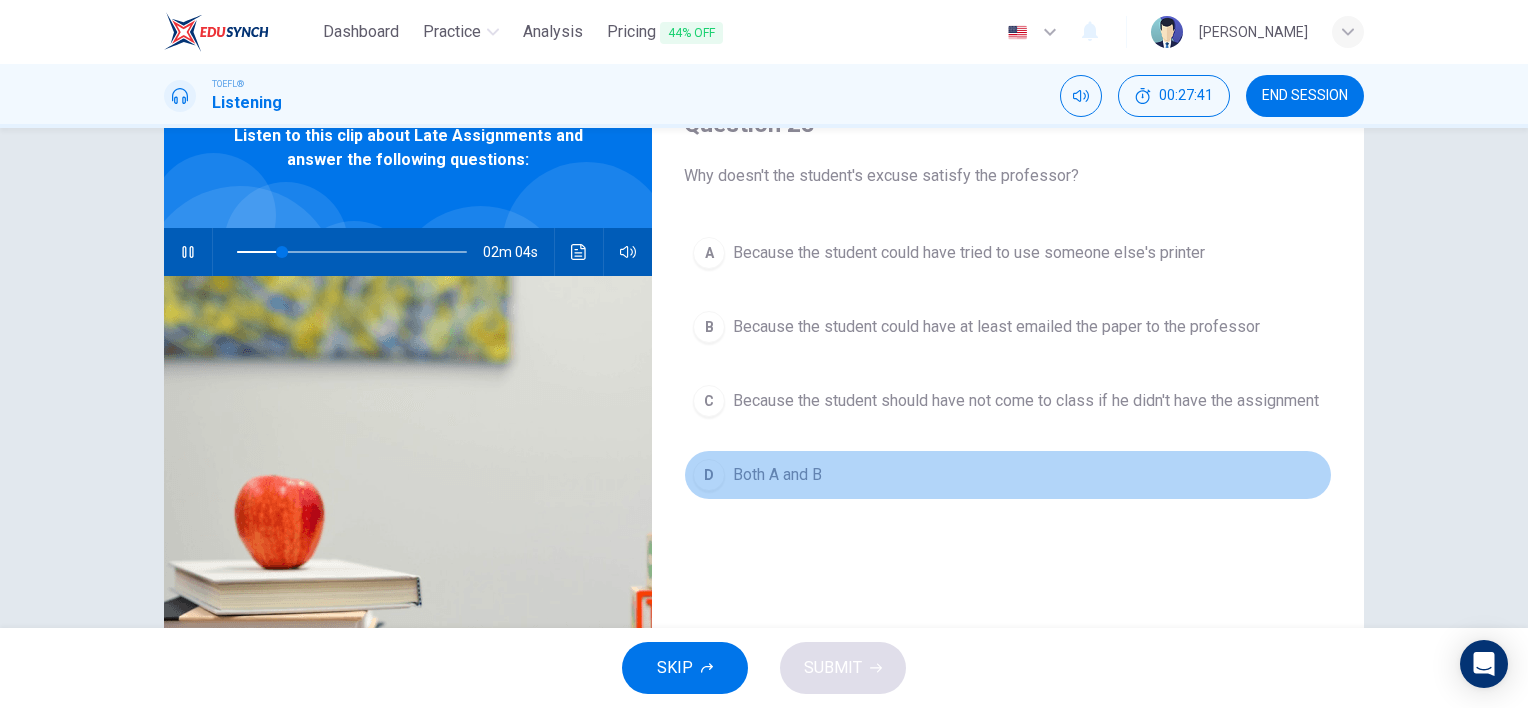 click on "D" at bounding box center [709, 475] 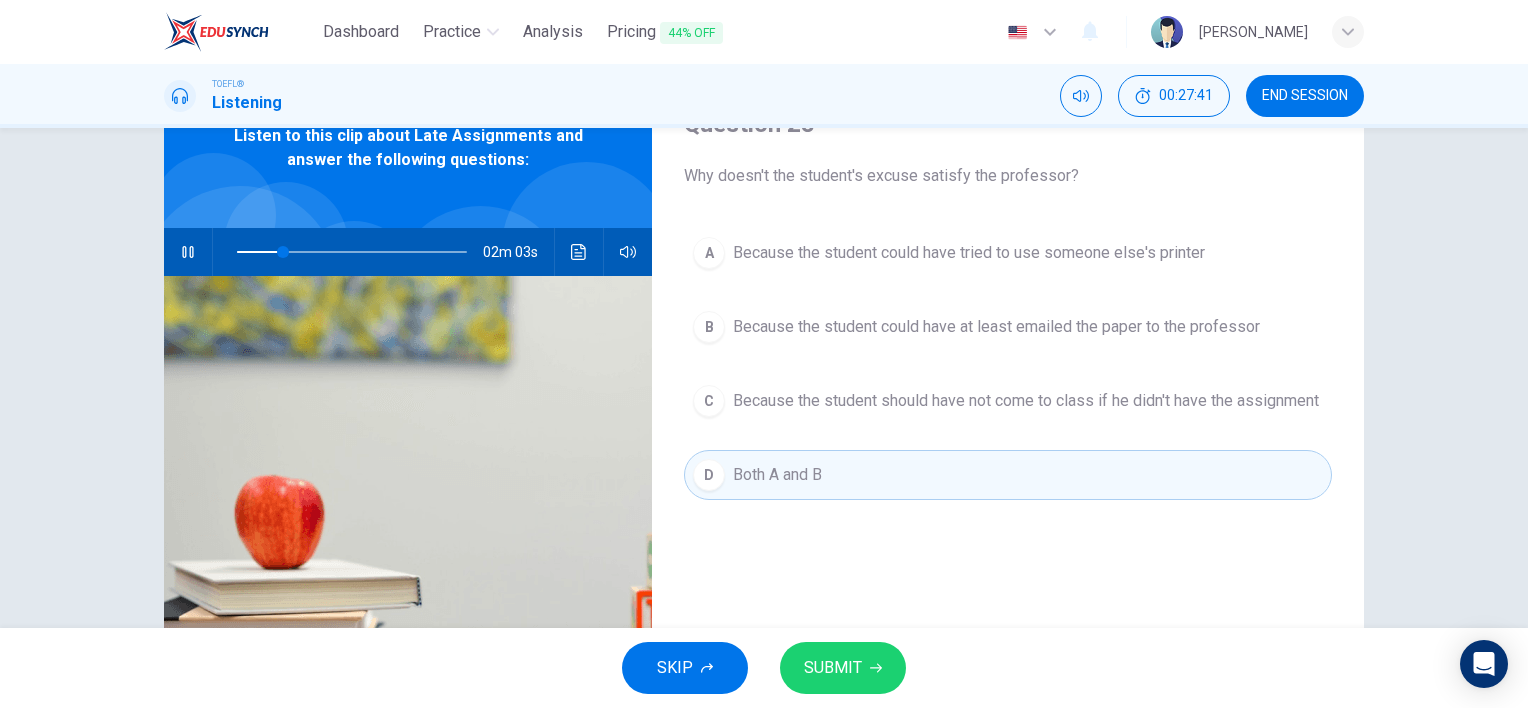 click on "SKIP SUBMIT" at bounding box center (764, 668) 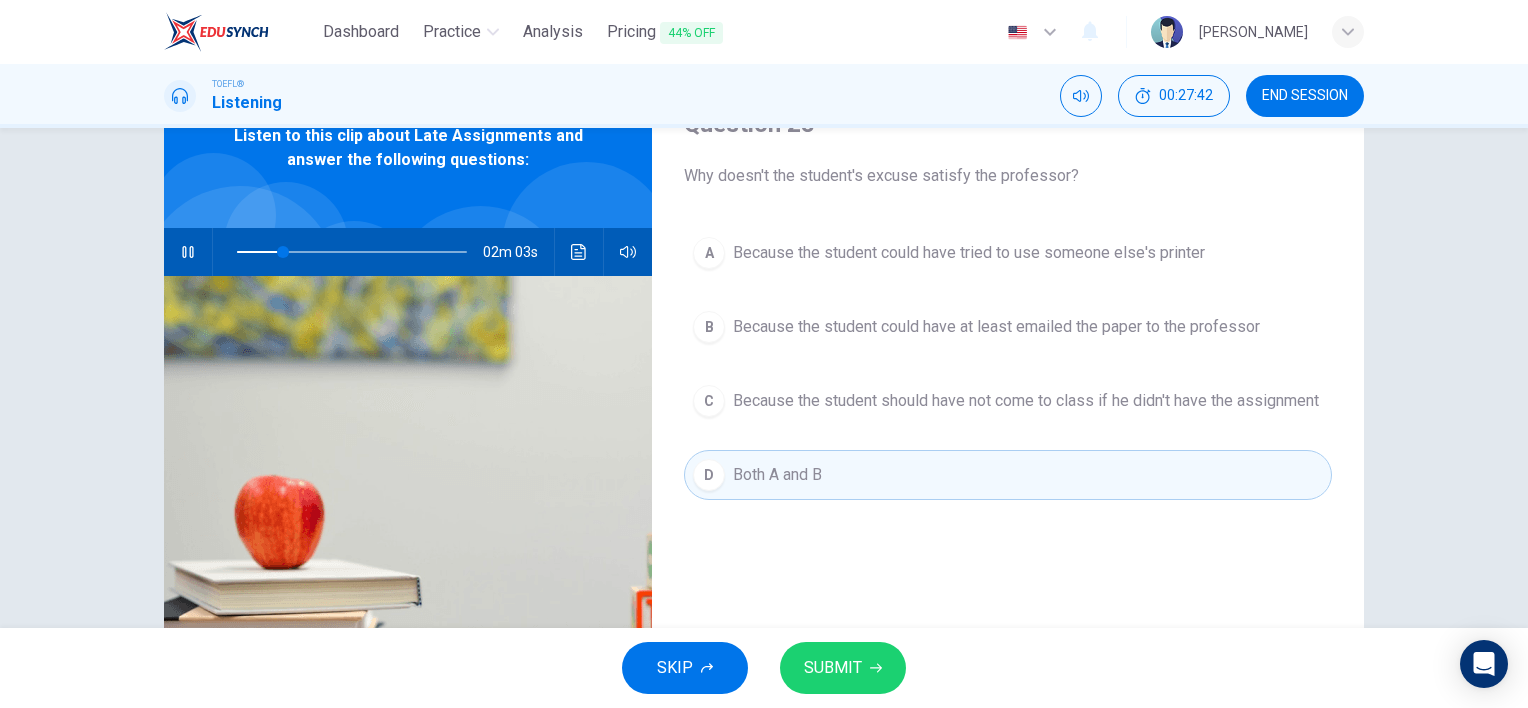 click on "SUBMIT" at bounding box center (843, 668) 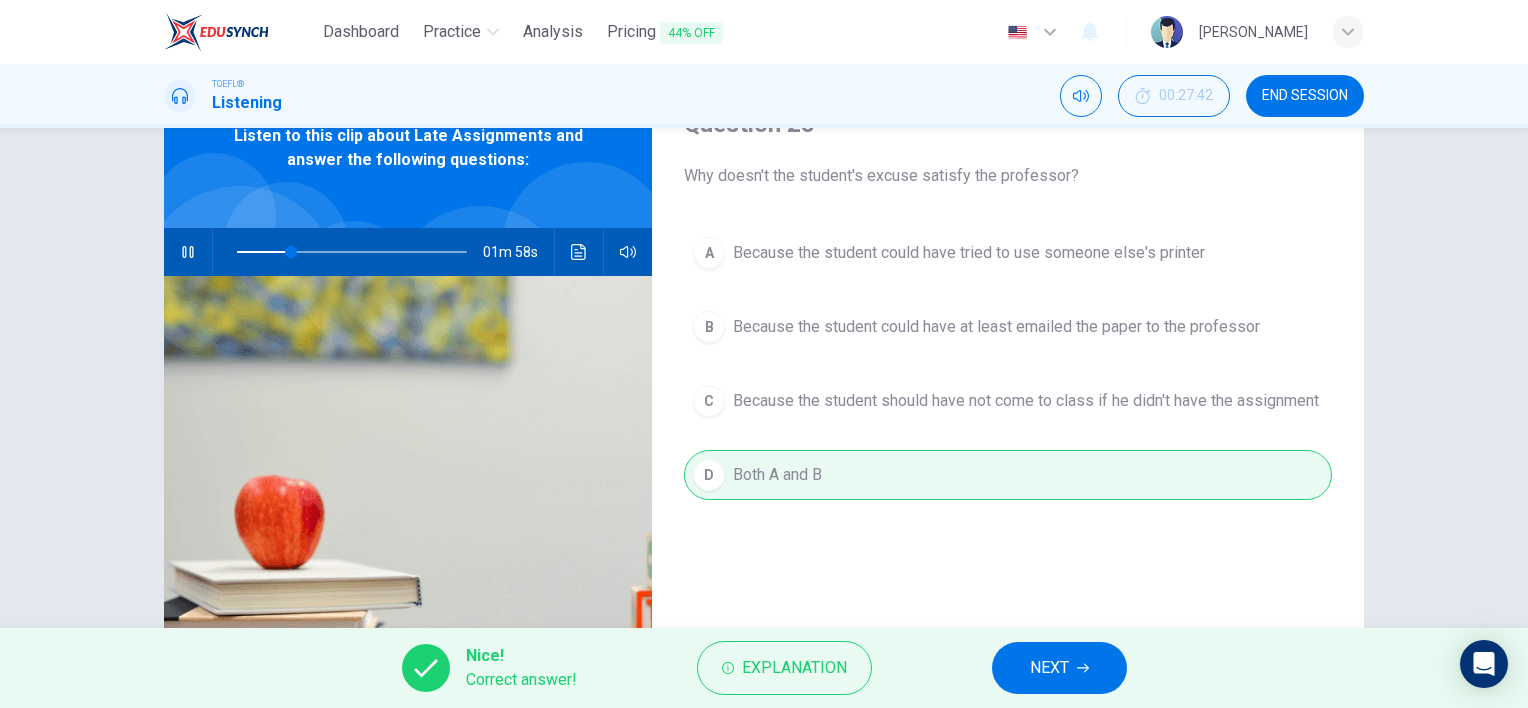 click on "NEXT" at bounding box center (1049, 668) 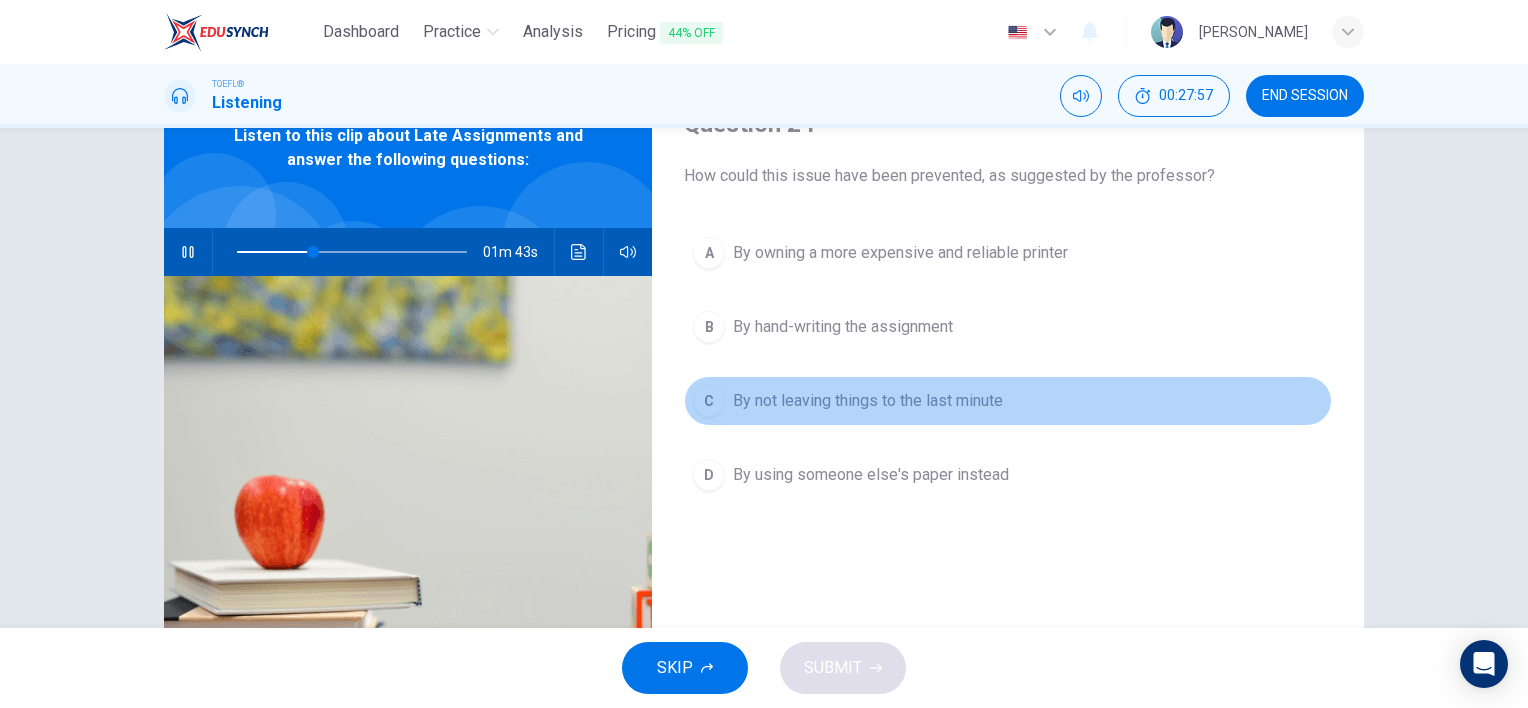 click on "C" at bounding box center [709, 401] 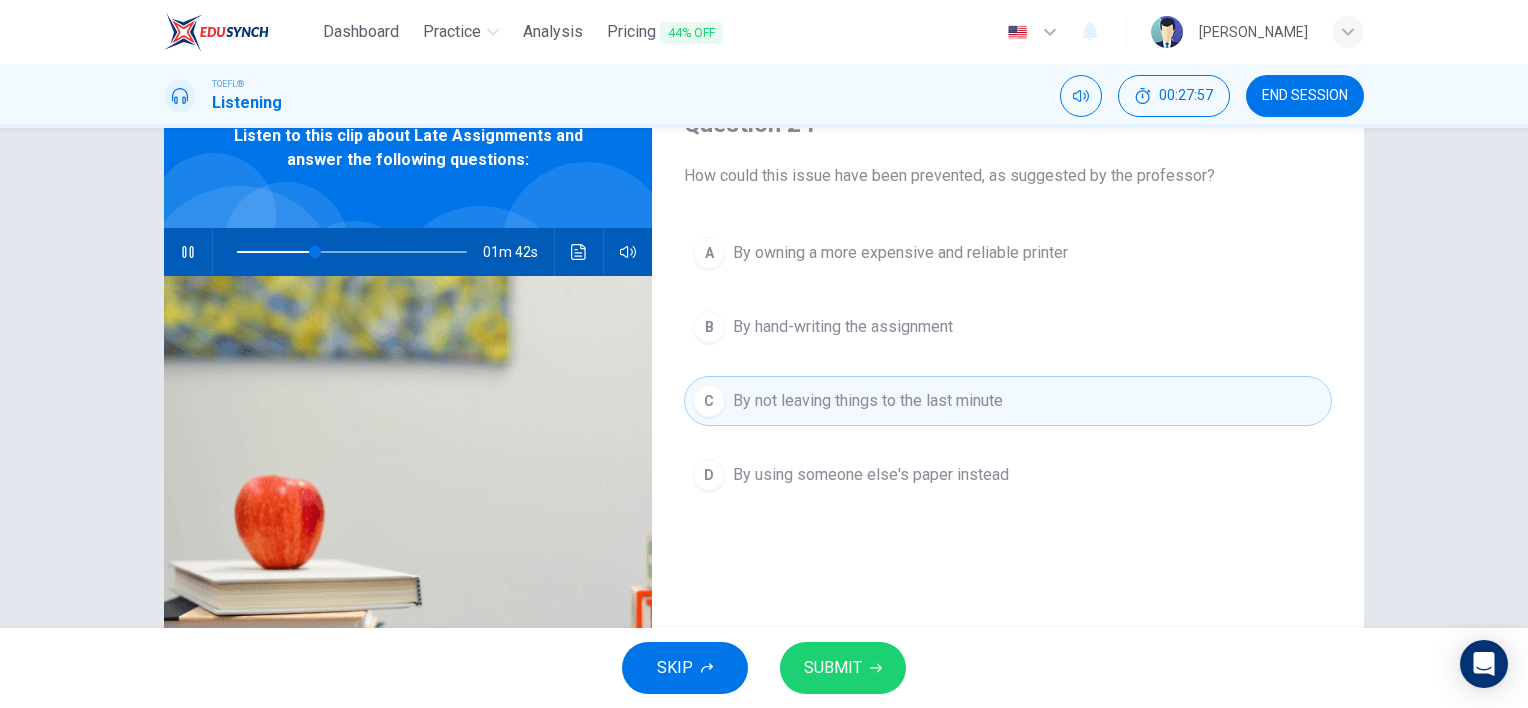 click on "SUBMIT" at bounding box center [843, 668] 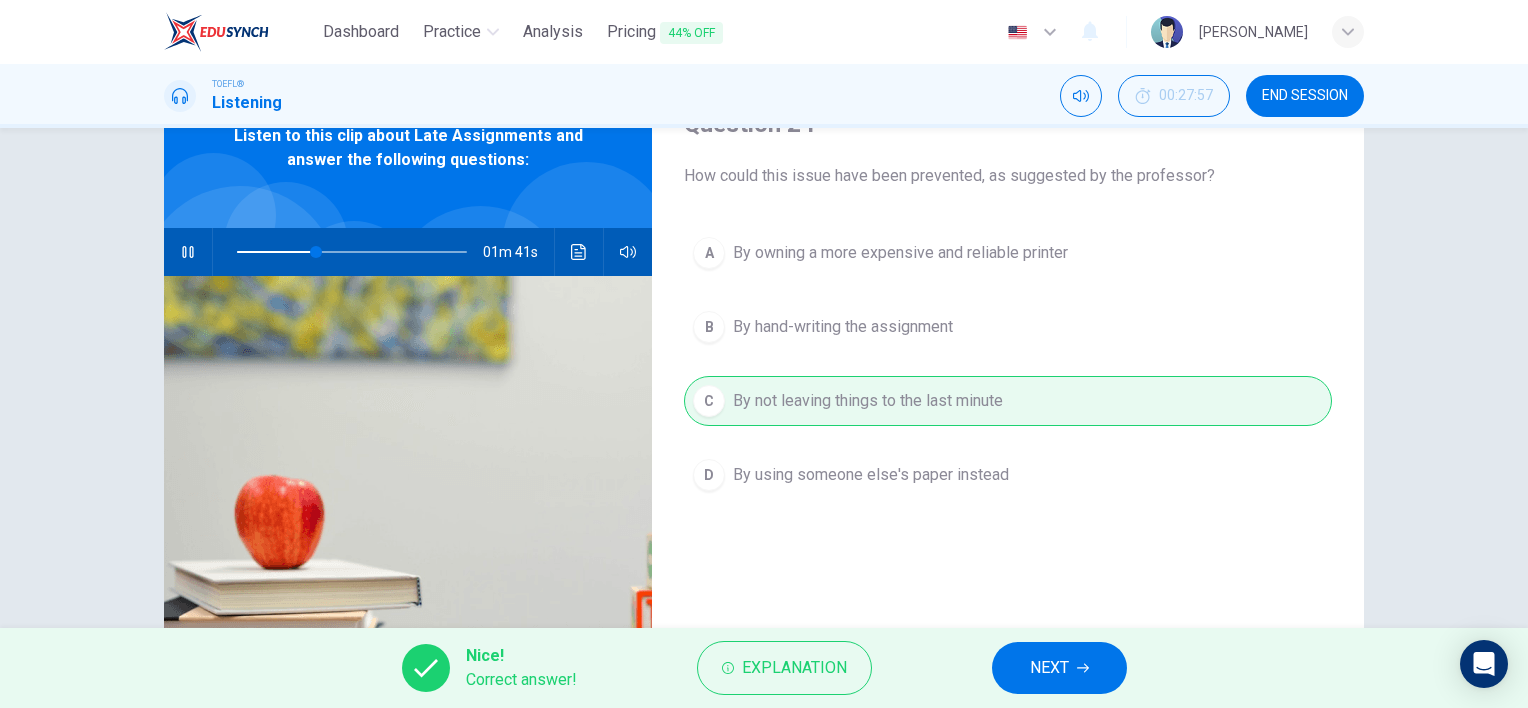 click on "NEXT" at bounding box center [1059, 668] 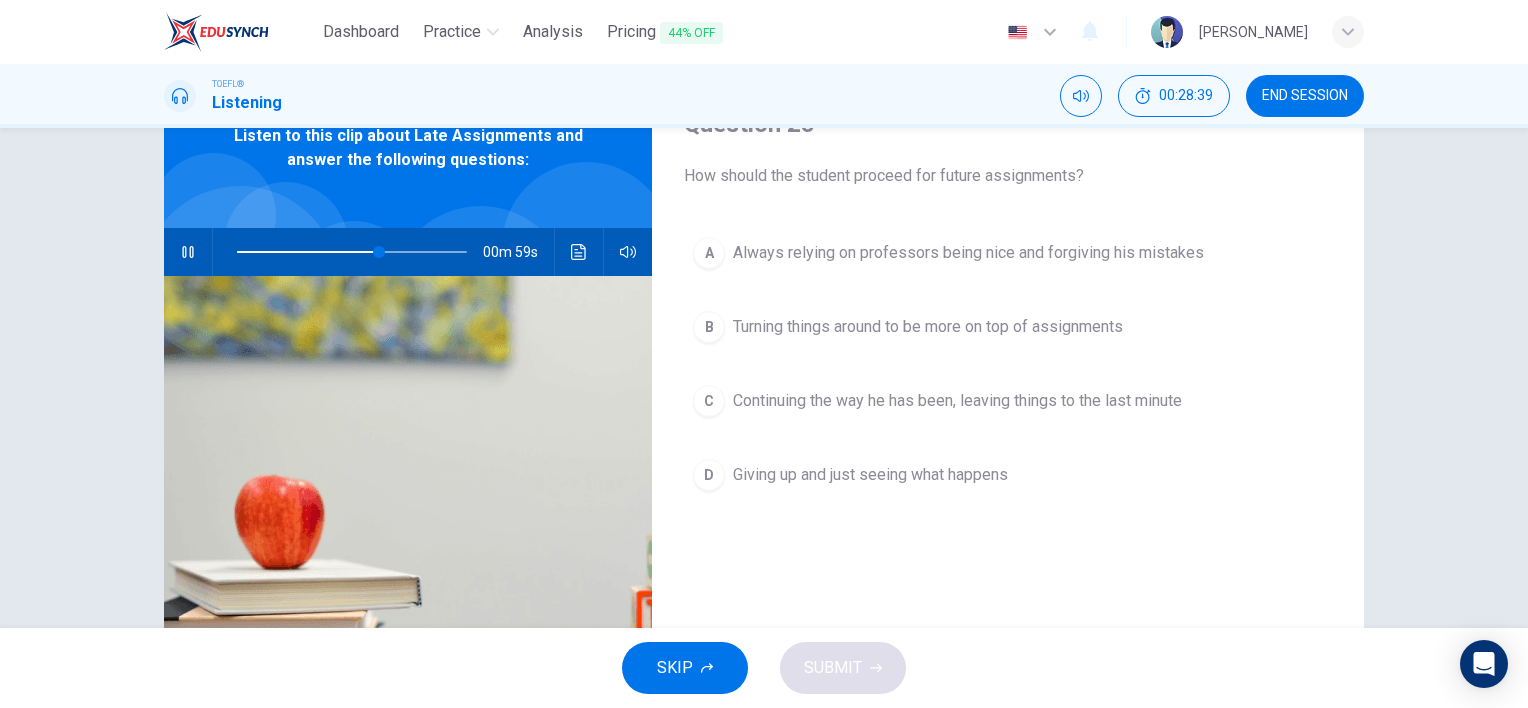 click on "C" at bounding box center (709, 401) 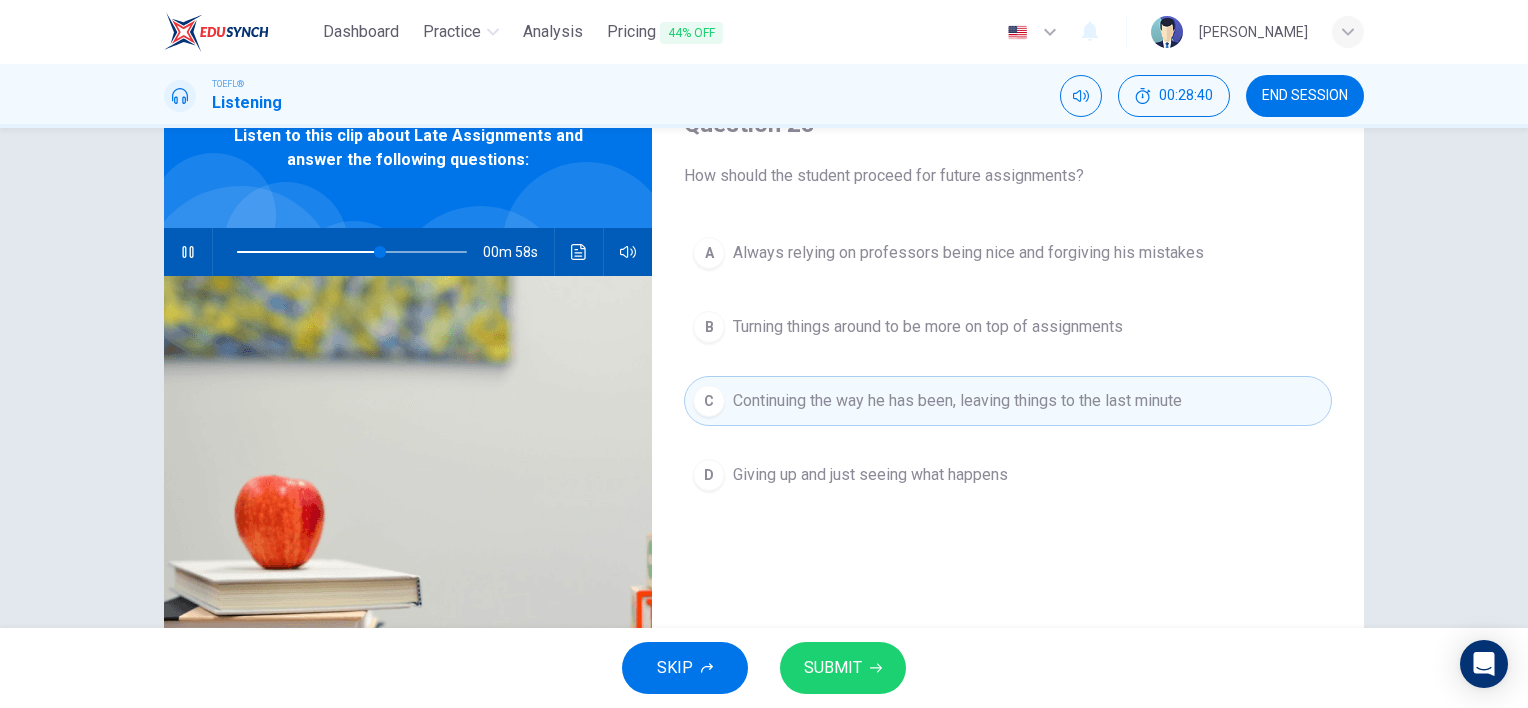 click on "SUBMIT" at bounding box center [833, 668] 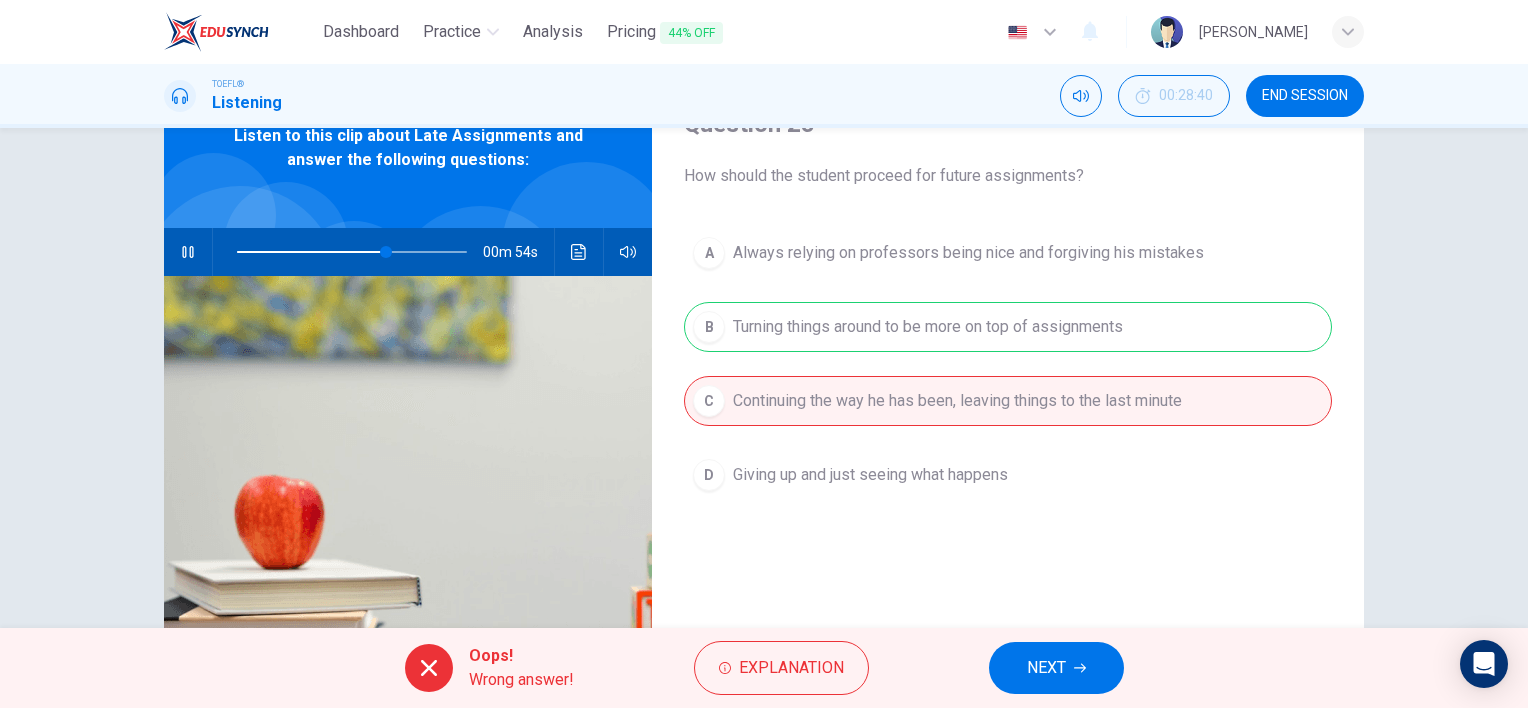 click on "NEXT" at bounding box center [1056, 668] 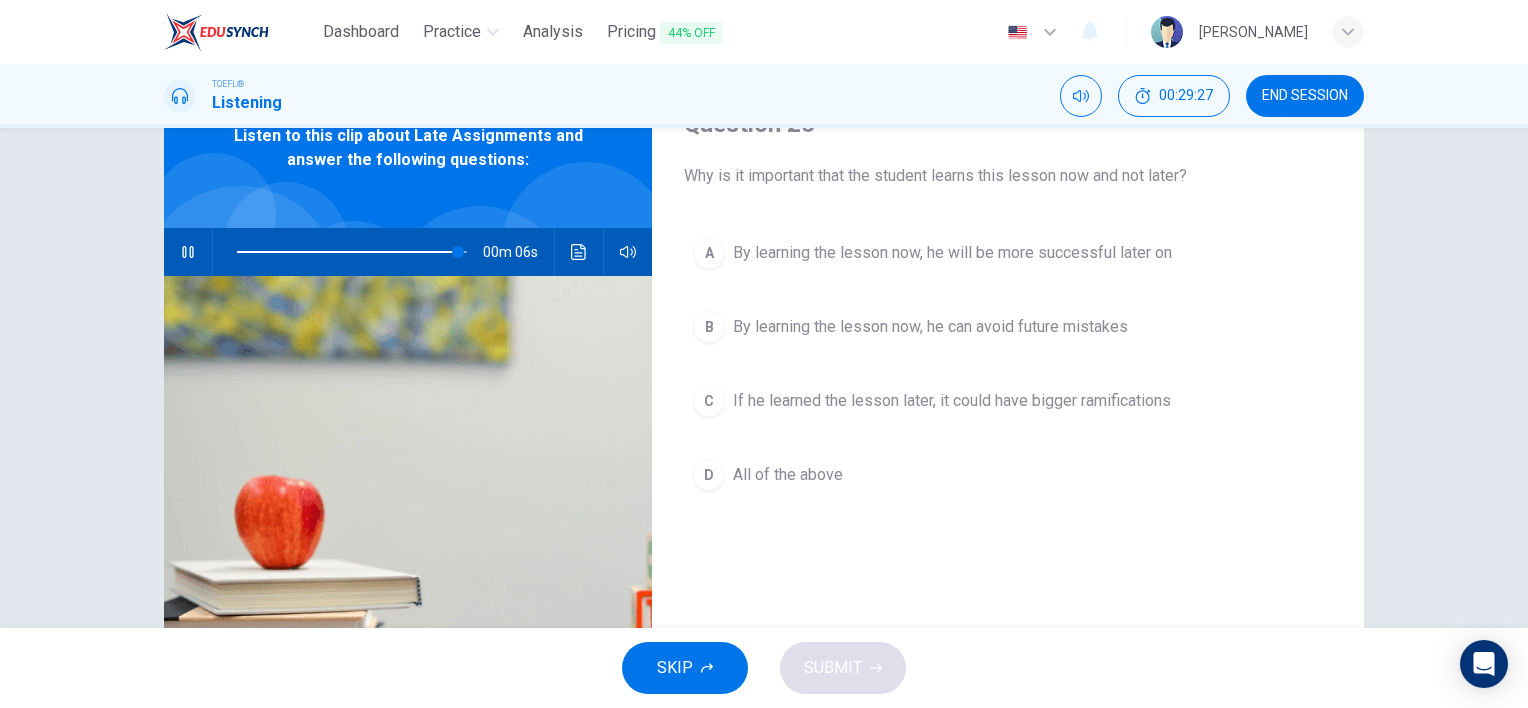 click on "A" at bounding box center (709, 253) 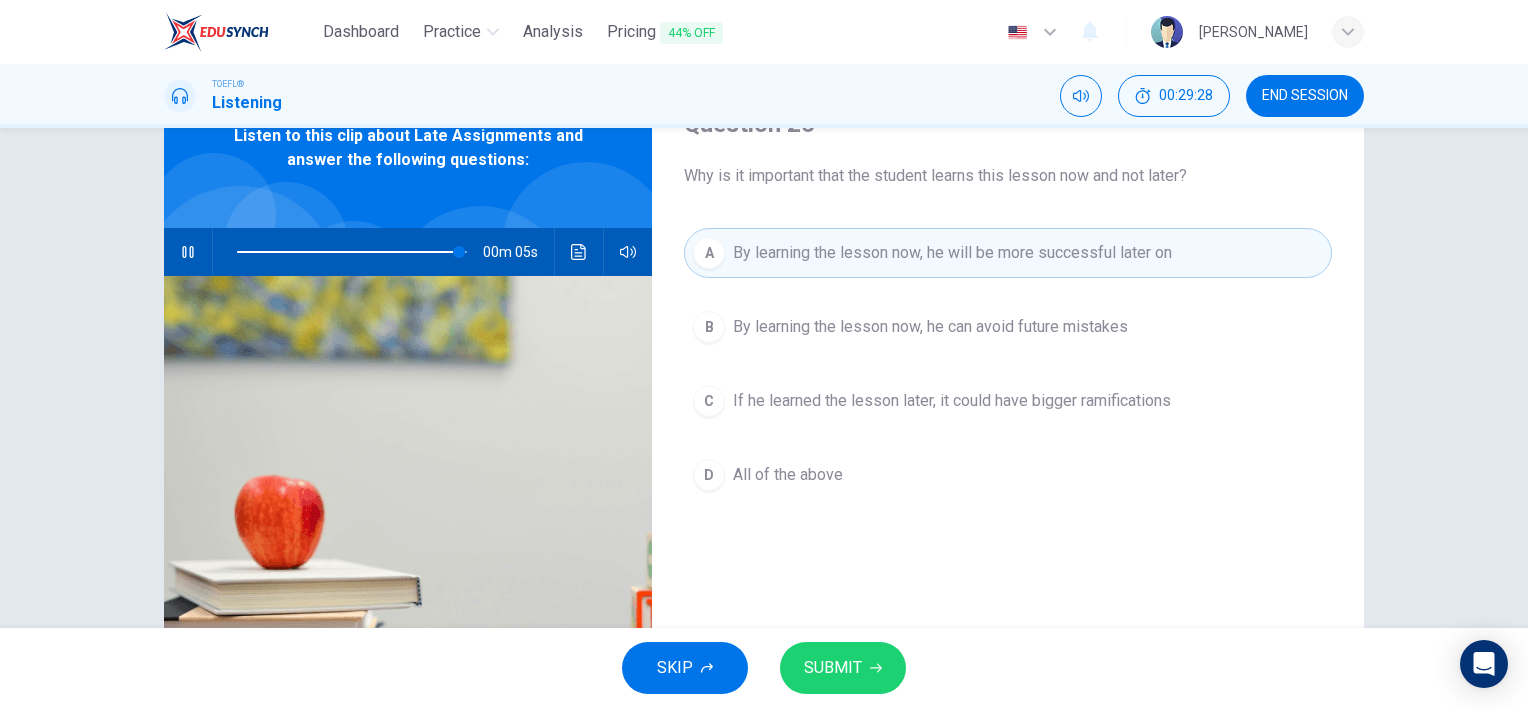 click on "SUBMIT" at bounding box center [833, 668] 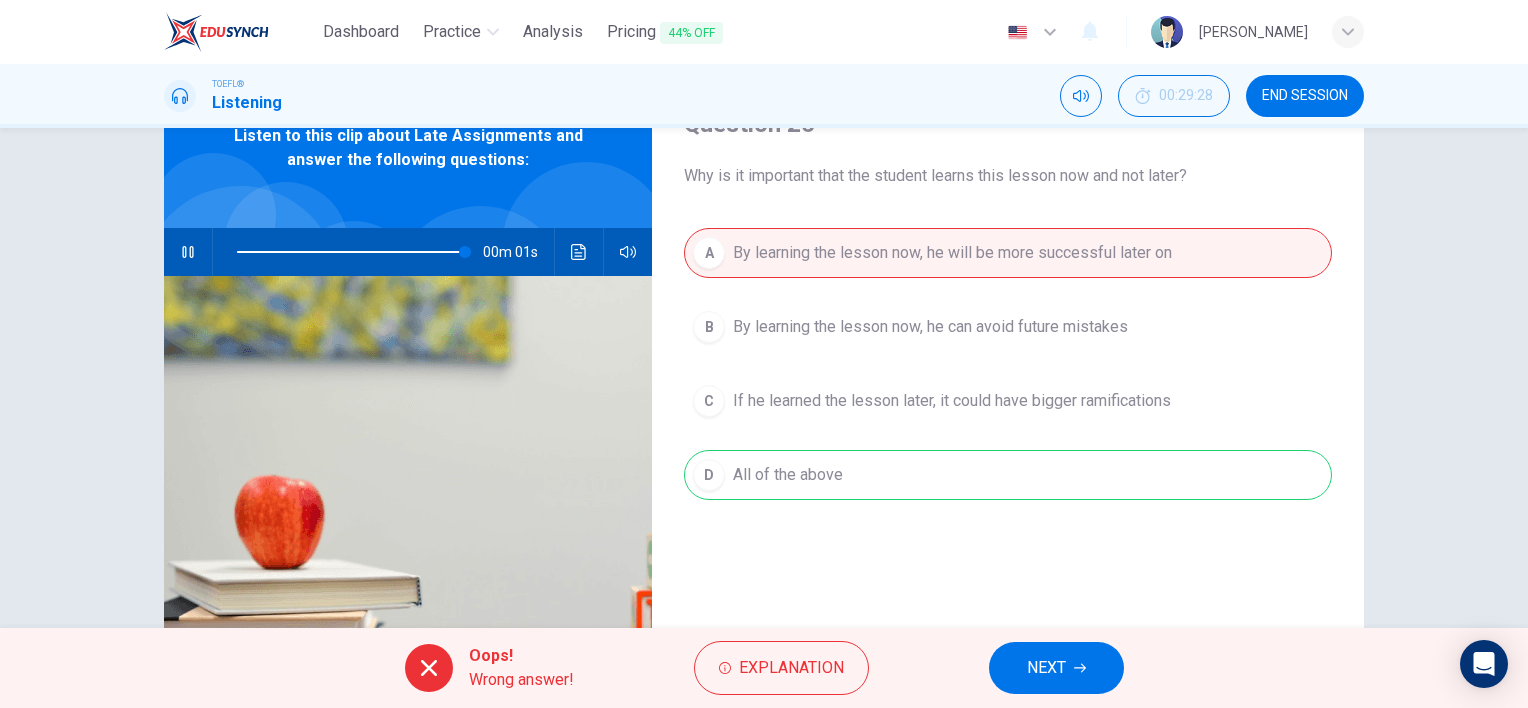 type on "0" 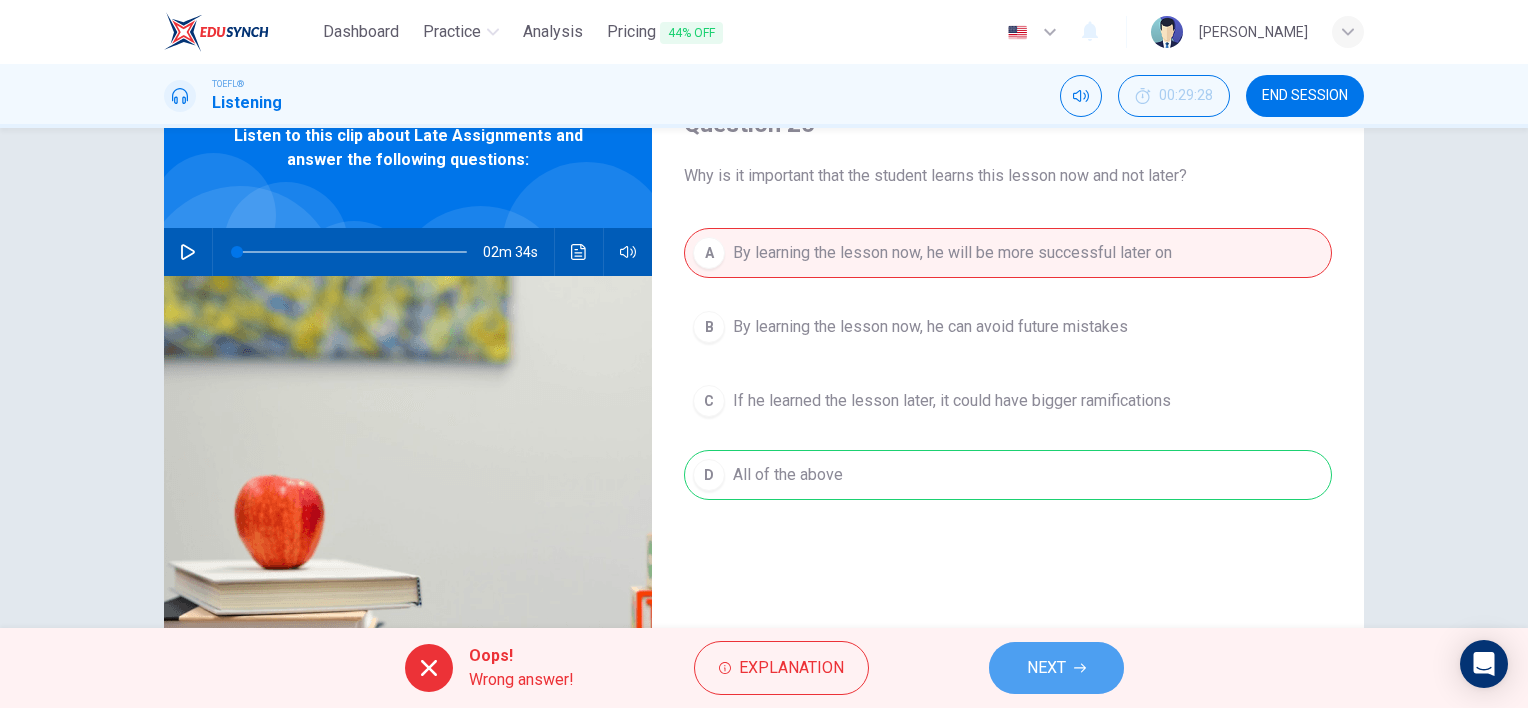click on "NEXT" at bounding box center [1046, 668] 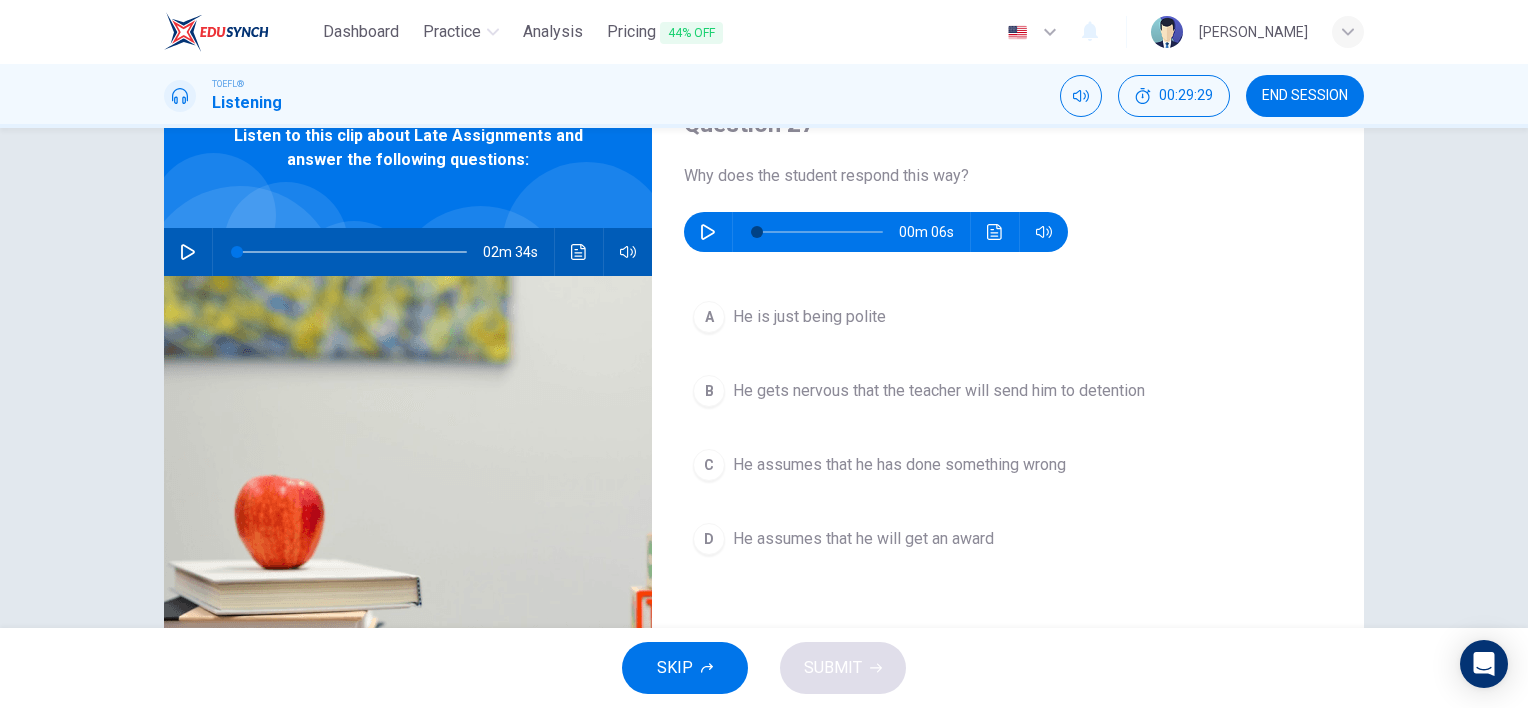 click 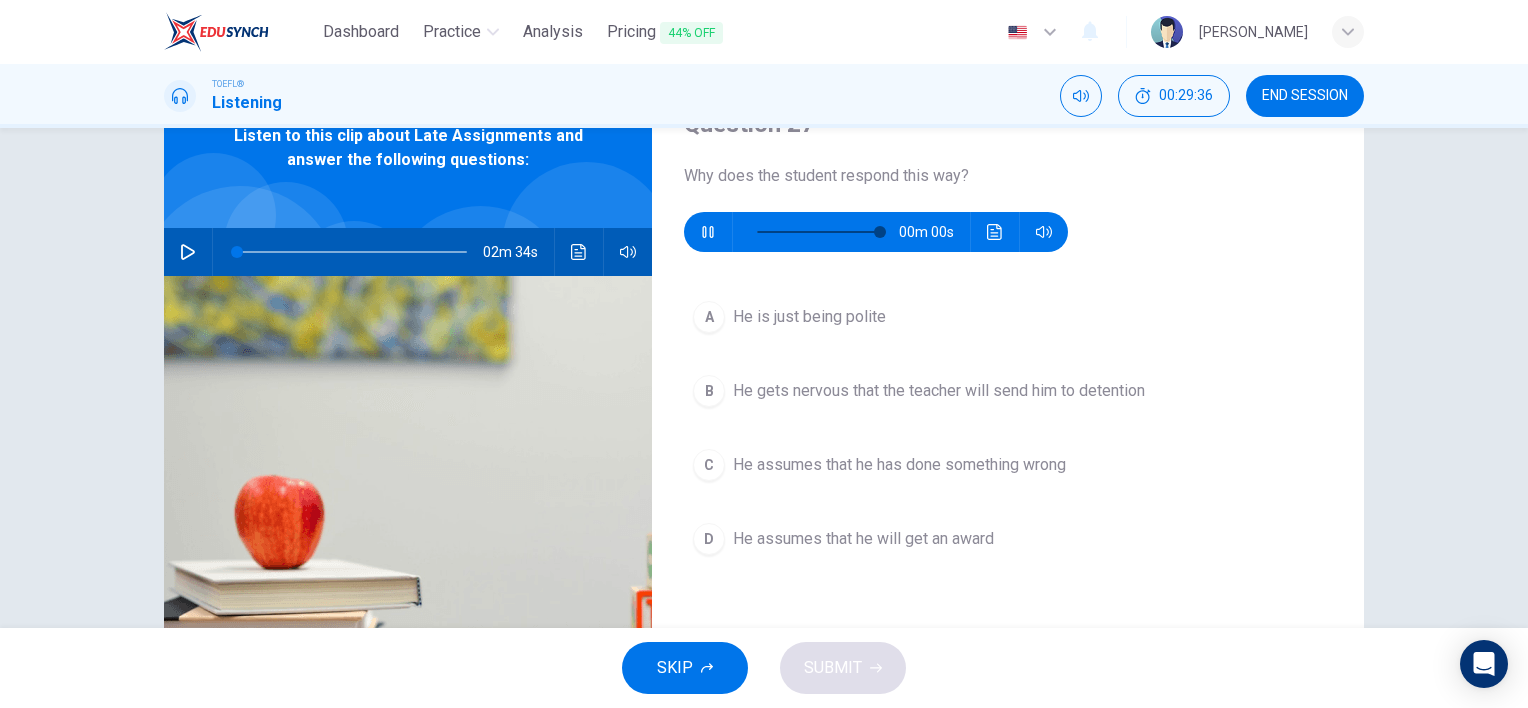 type on "0" 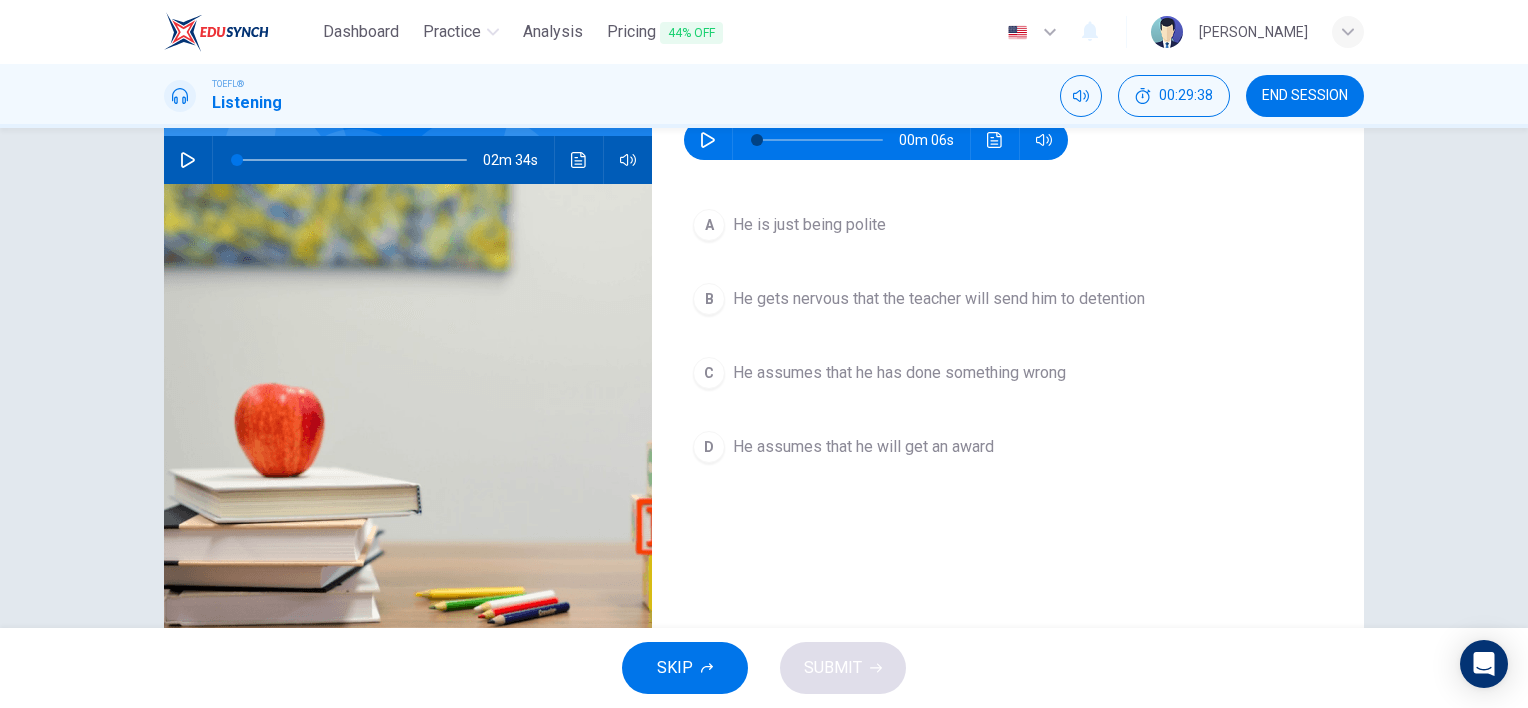 scroll, scrollTop: 200, scrollLeft: 0, axis: vertical 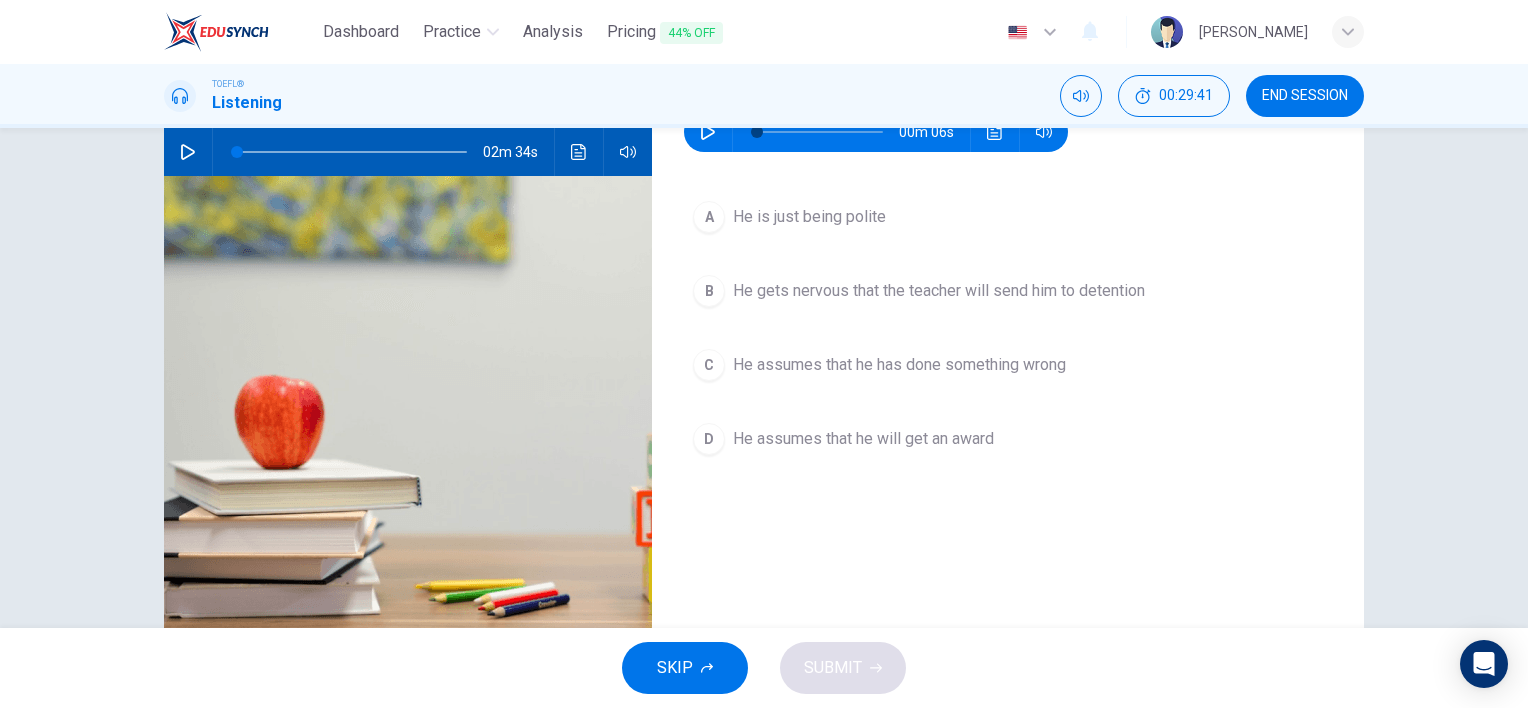 click on "B" at bounding box center (709, 291) 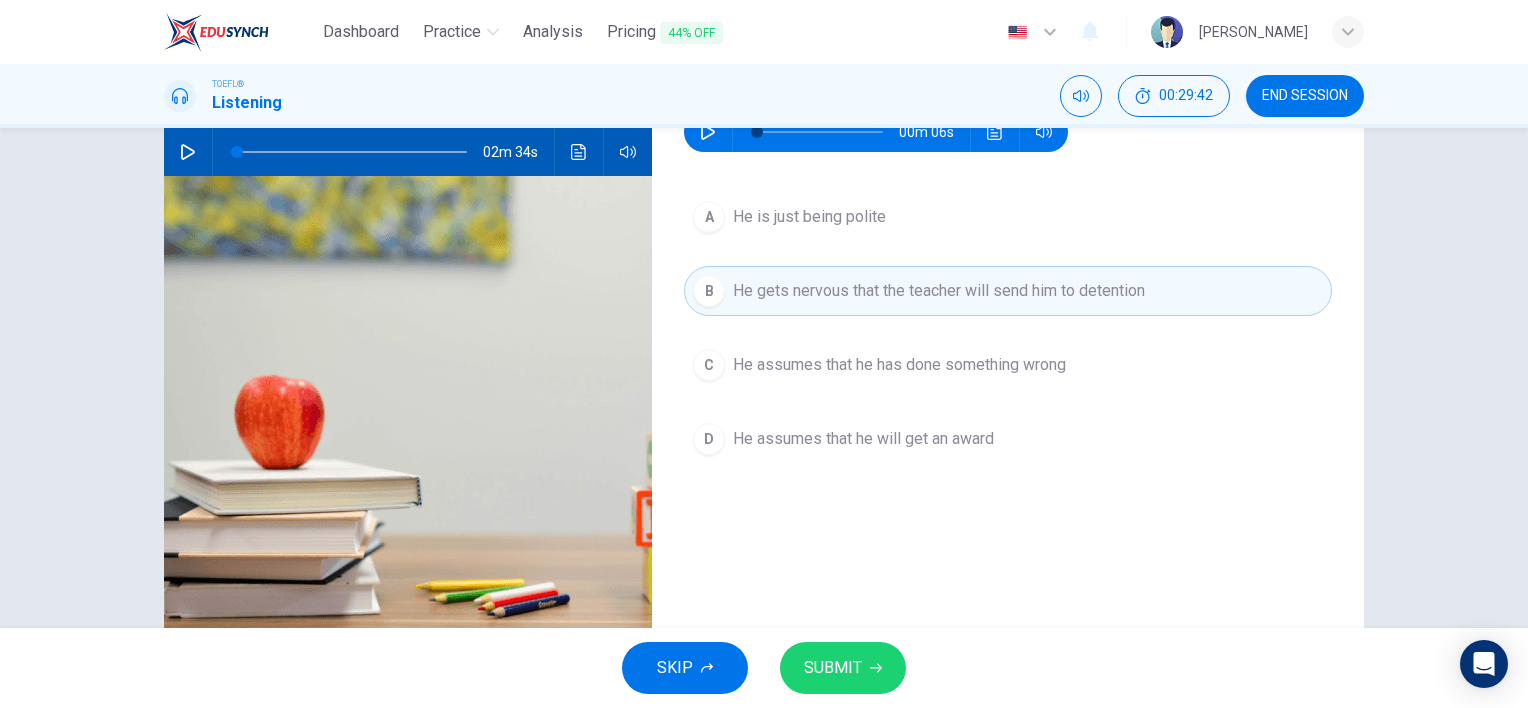 click on "SUBMIT" at bounding box center [843, 668] 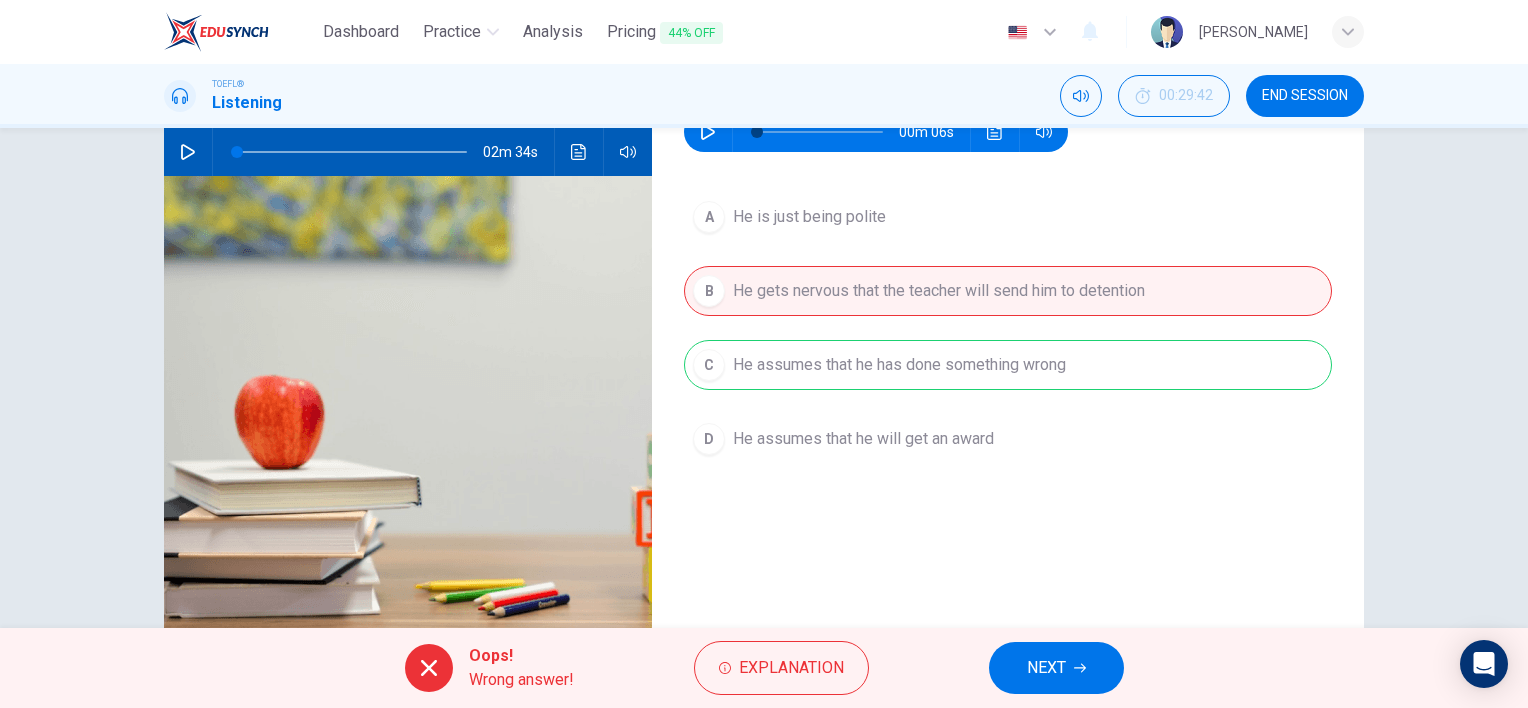 click on "NEXT" at bounding box center (1056, 668) 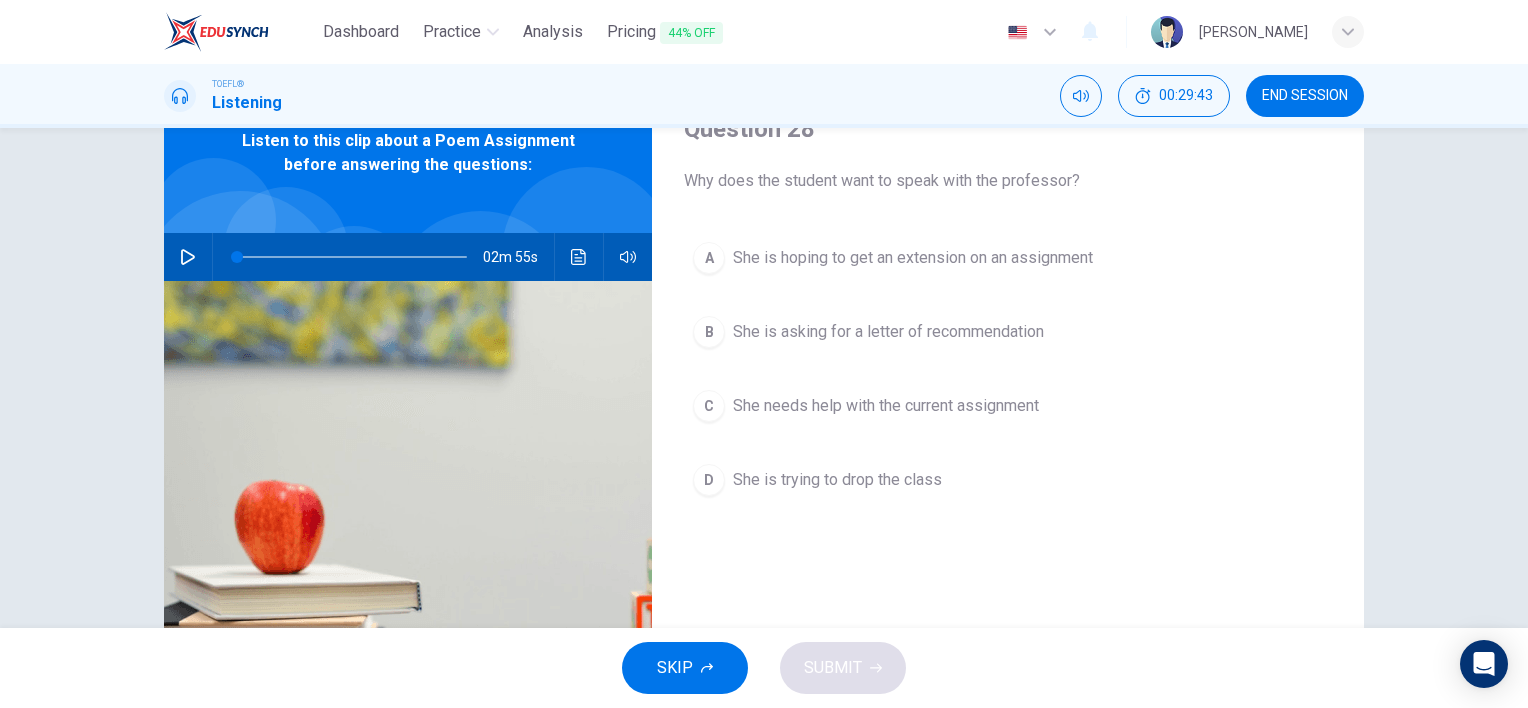 scroll, scrollTop: 100, scrollLeft: 0, axis: vertical 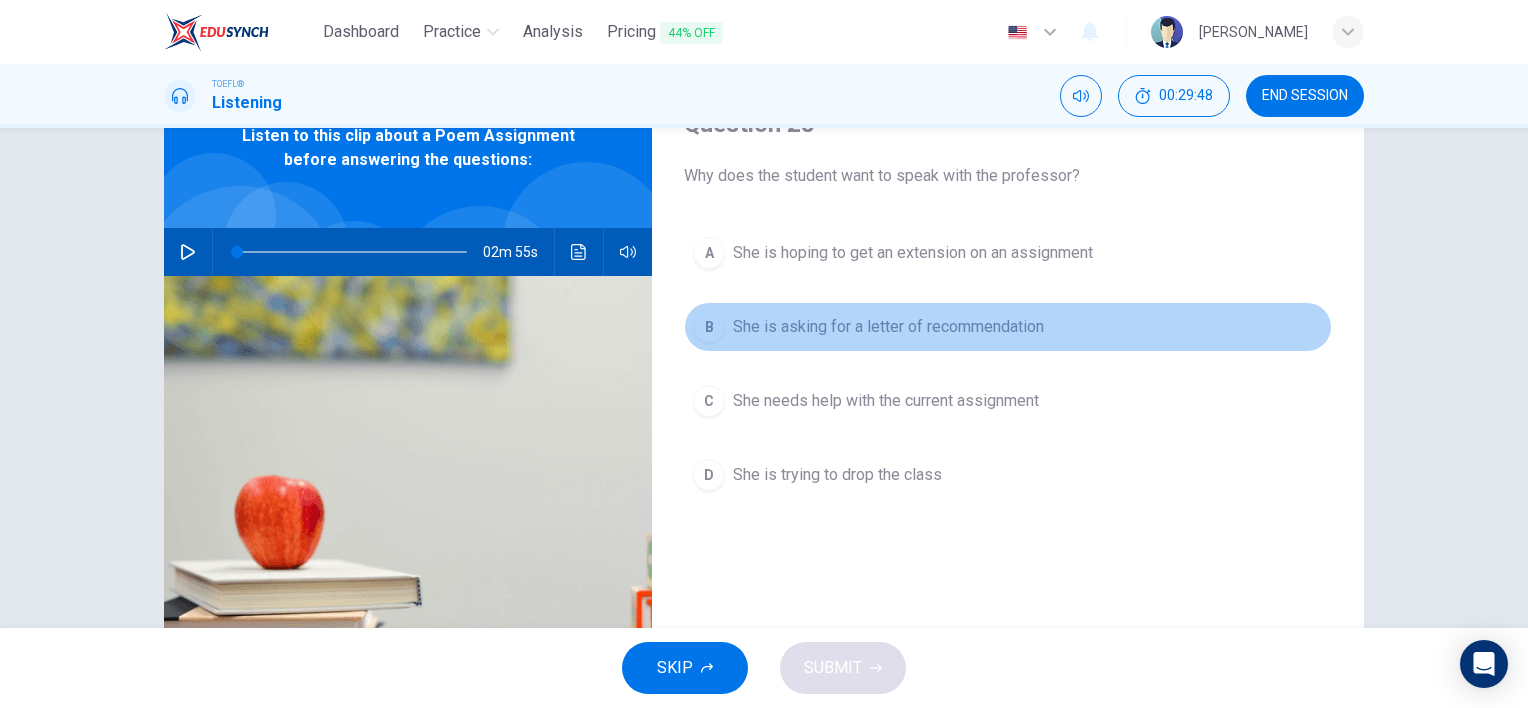 click on "B" at bounding box center [709, 327] 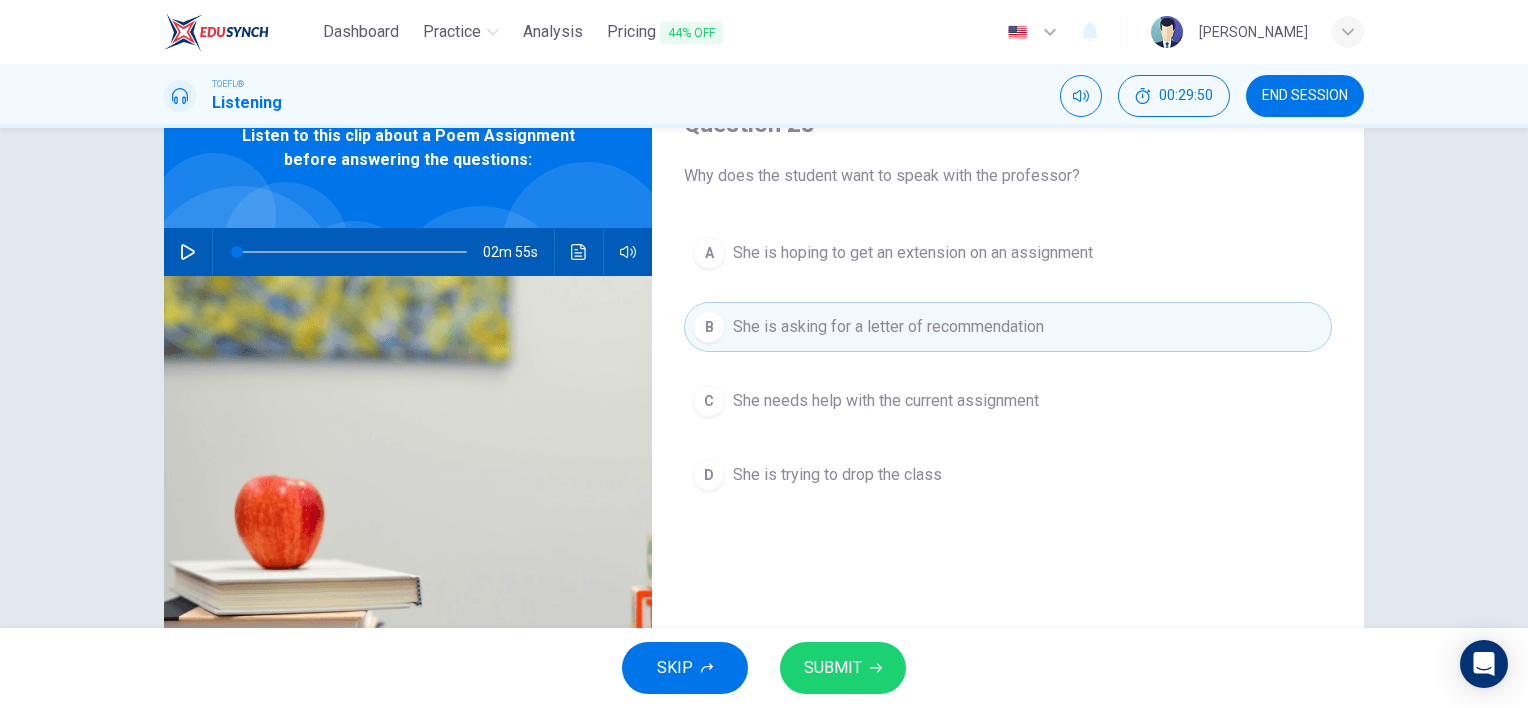 click 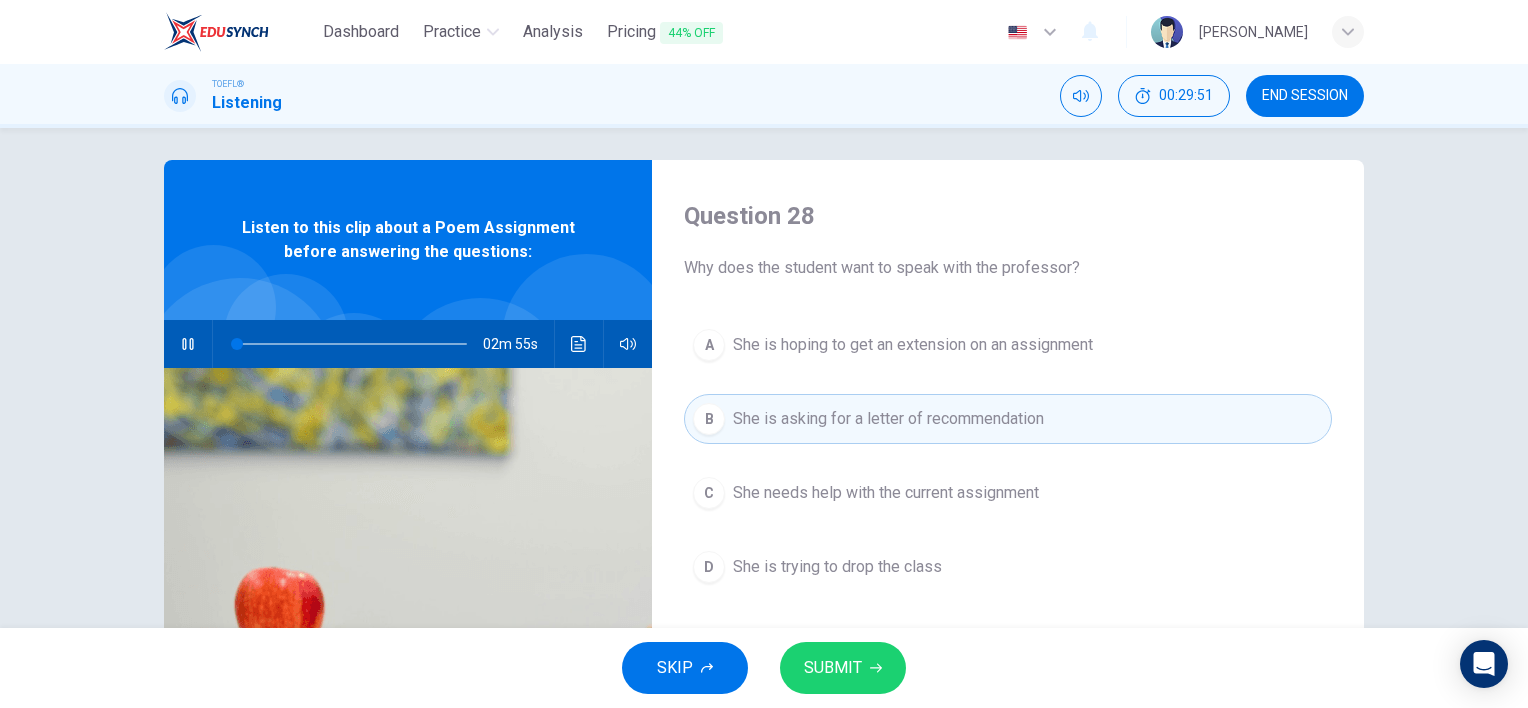 scroll, scrollTop: 0, scrollLeft: 0, axis: both 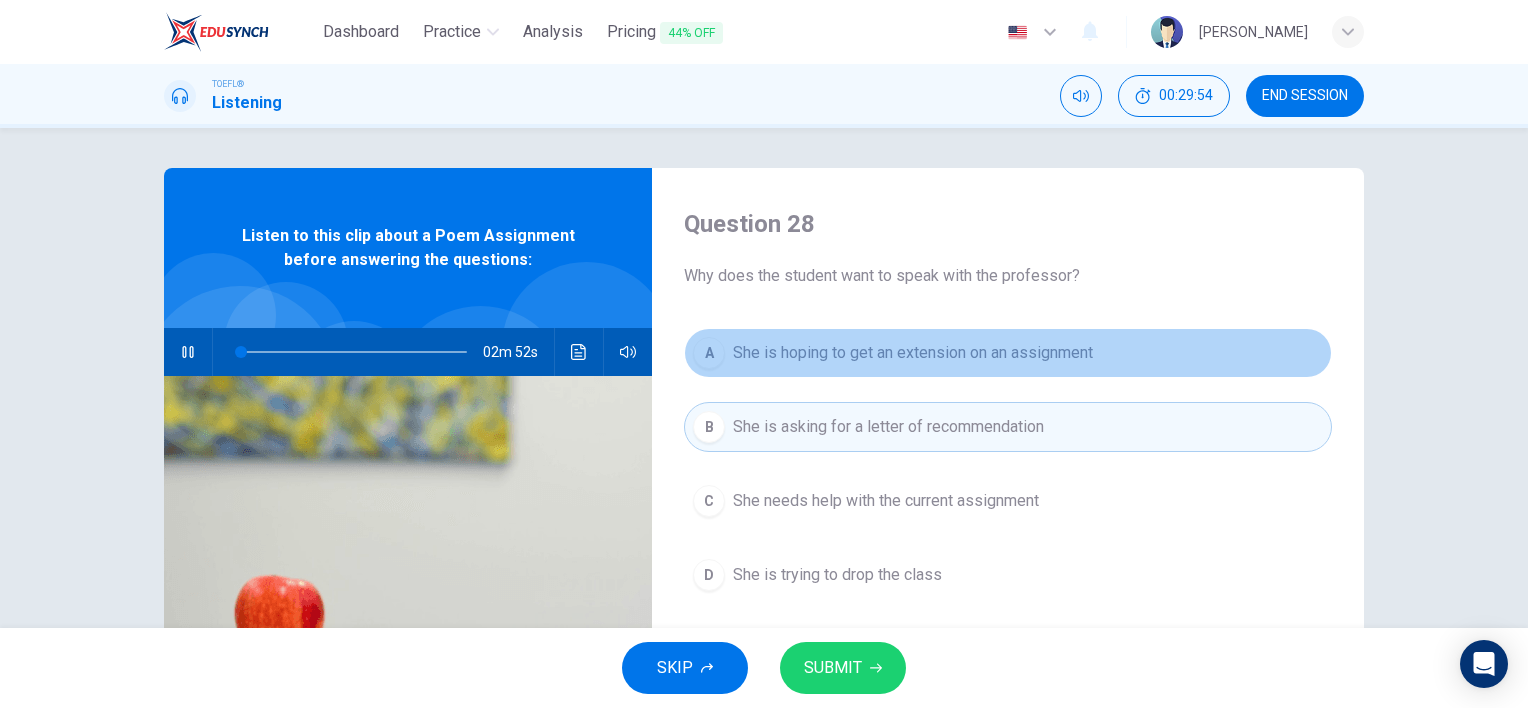 click on "A She is hoping to get an extension on an assignment" at bounding box center (1008, 353) 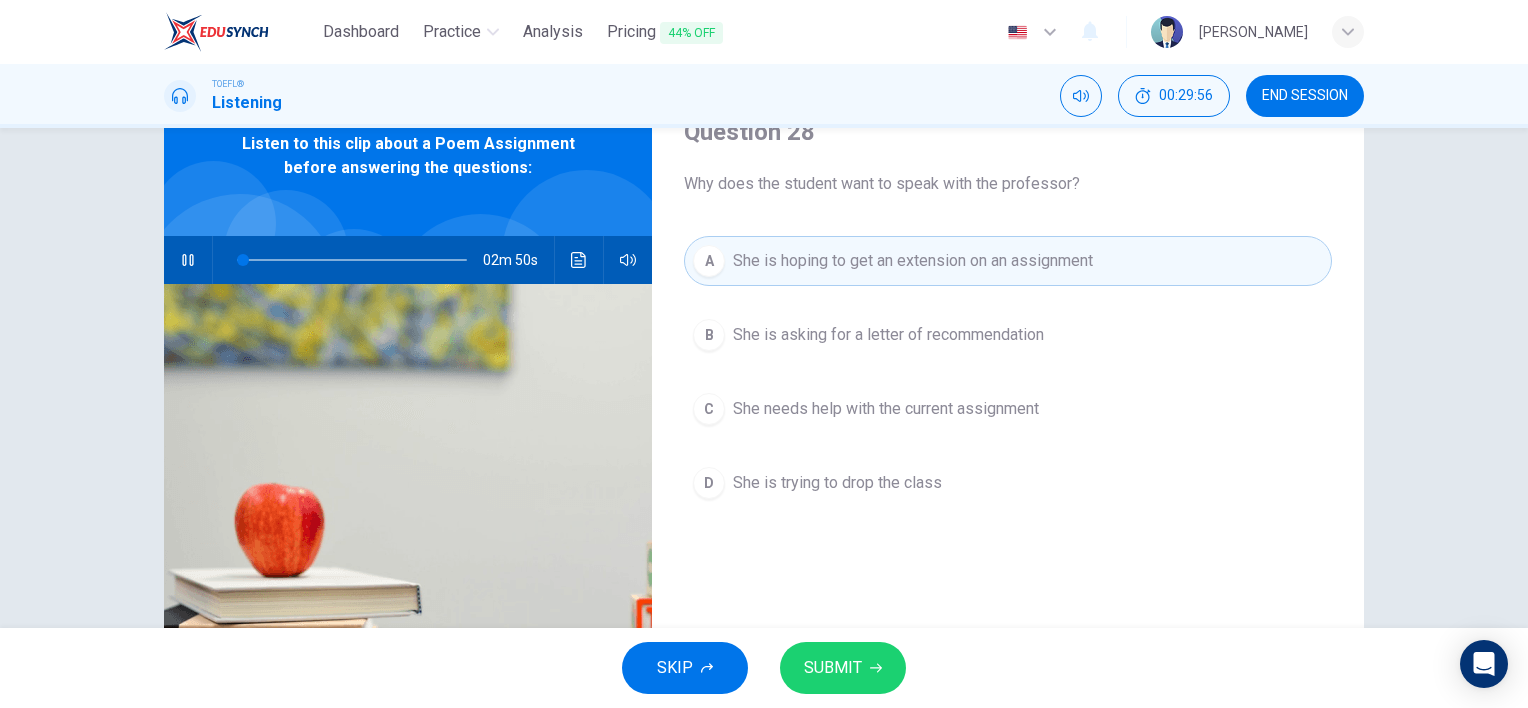 scroll, scrollTop: 100, scrollLeft: 0, axis: vertical 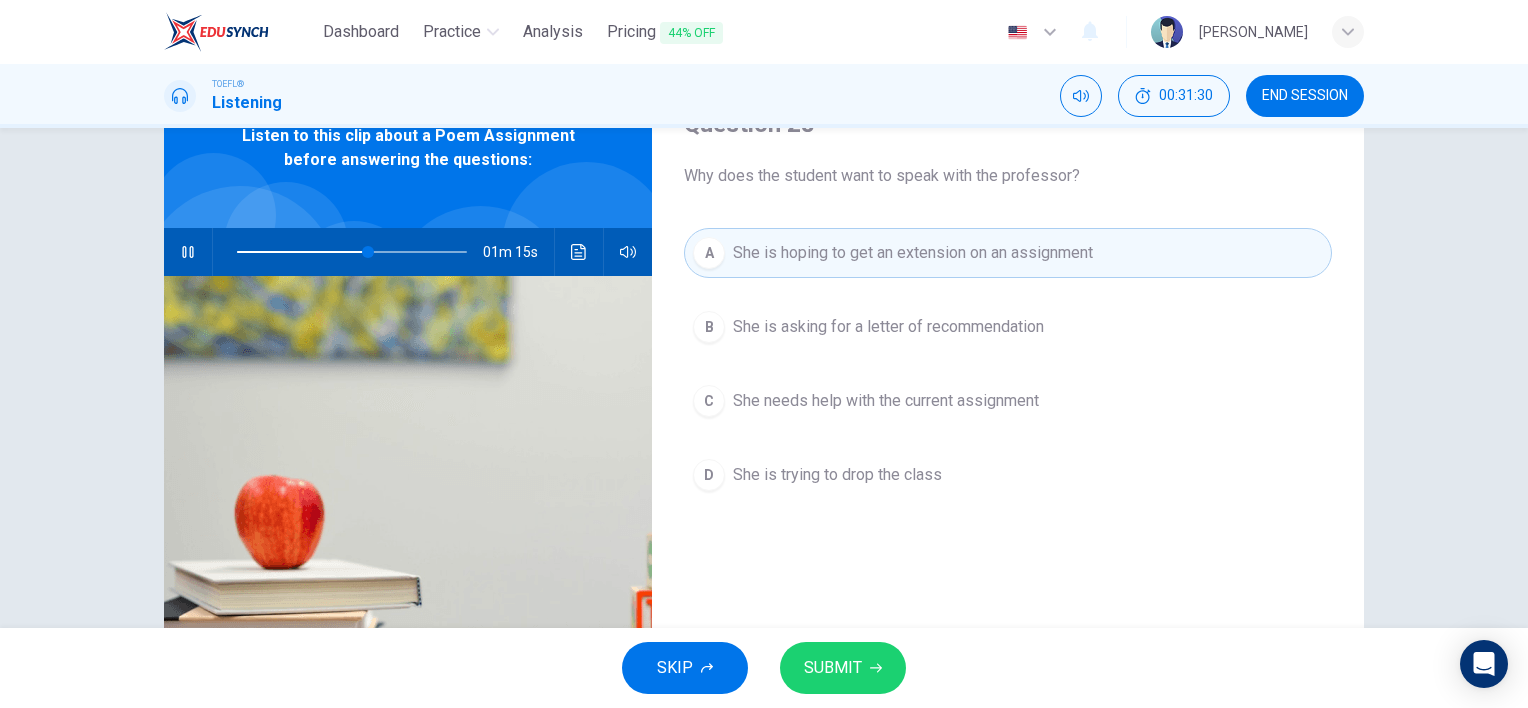 click on "B She is asking for a letter of recommendation" at bounding box center (1008, 327) 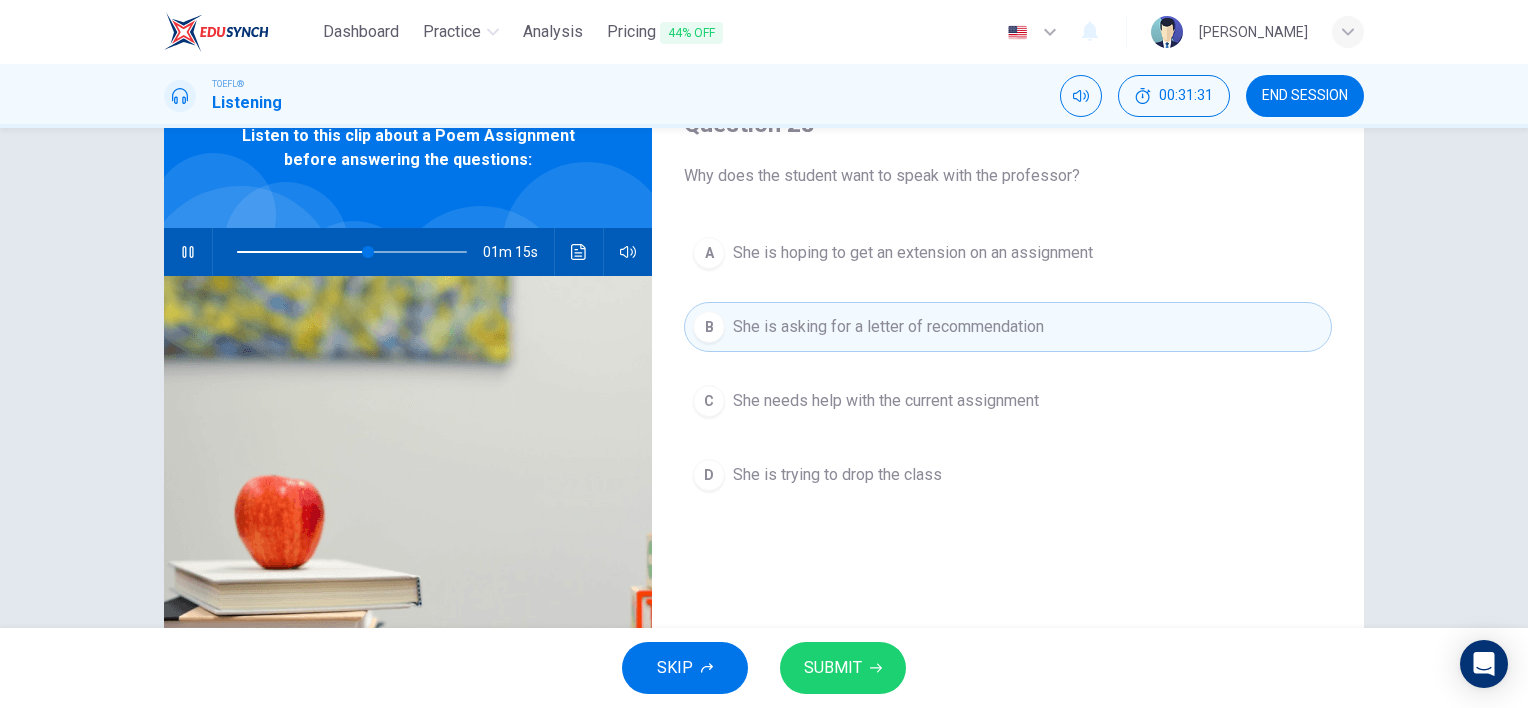 click on "SUBMIT" at bounding box center (833, 668) 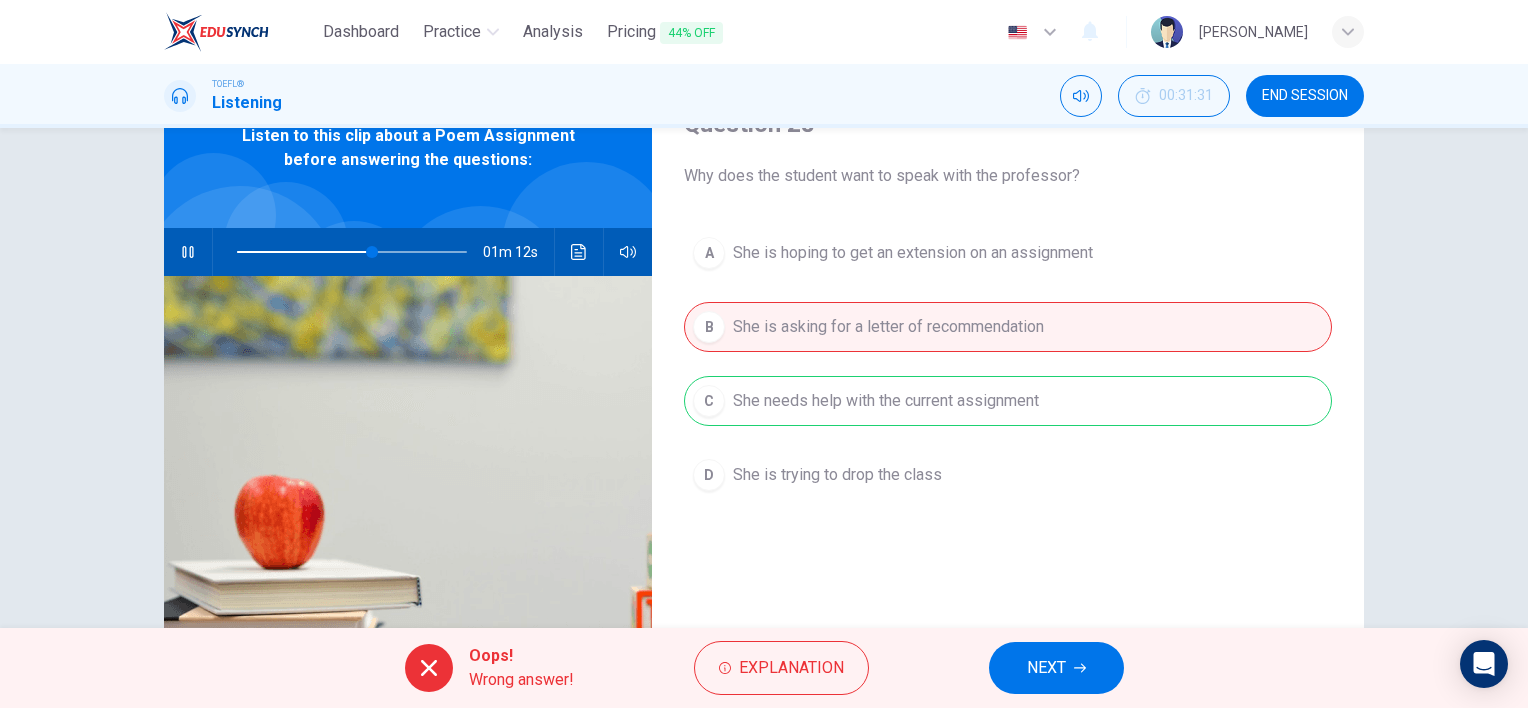 click on "NEXT" at bounding box center [1046, 668] 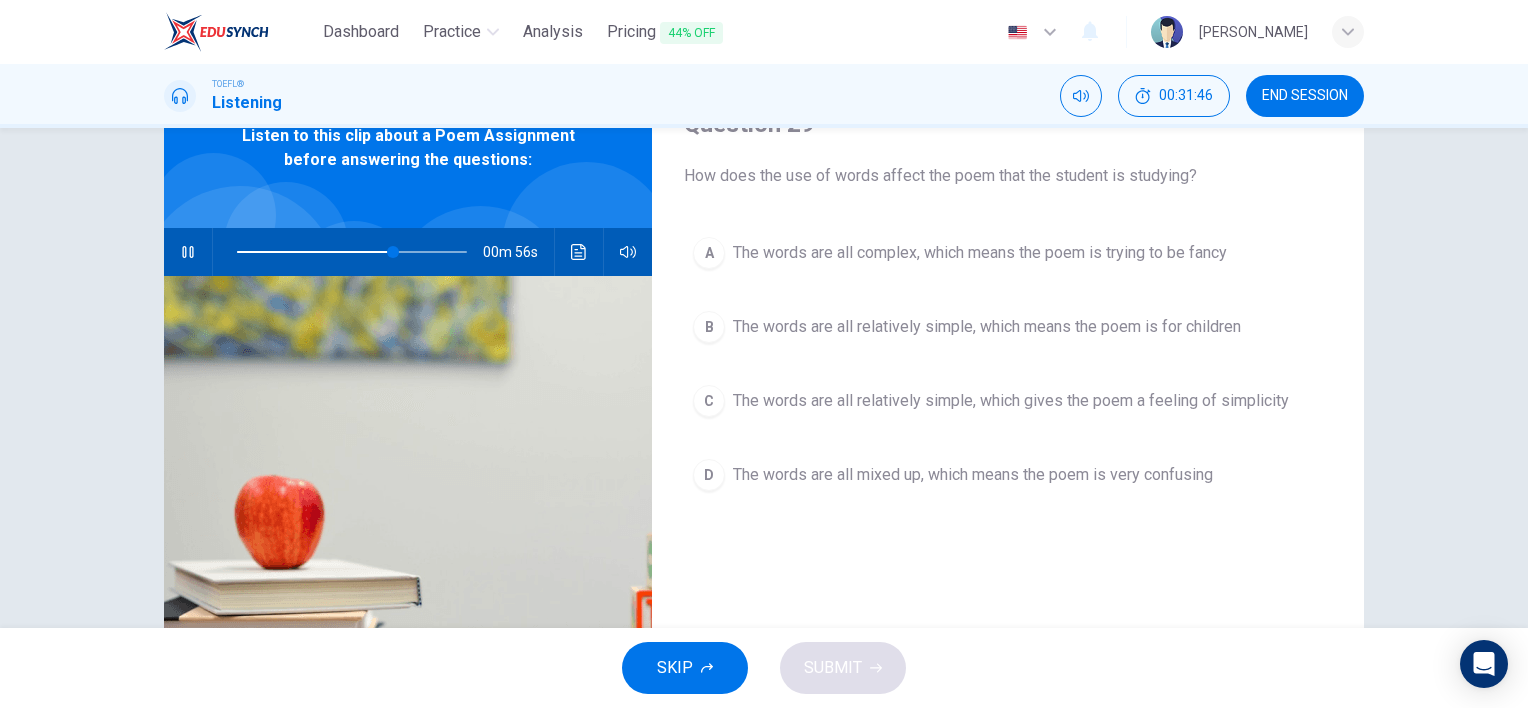 drag, startPoint x: 783, startPoint y: 476, endPoint x: 800, endPoint y: 498, distance: 27.802877 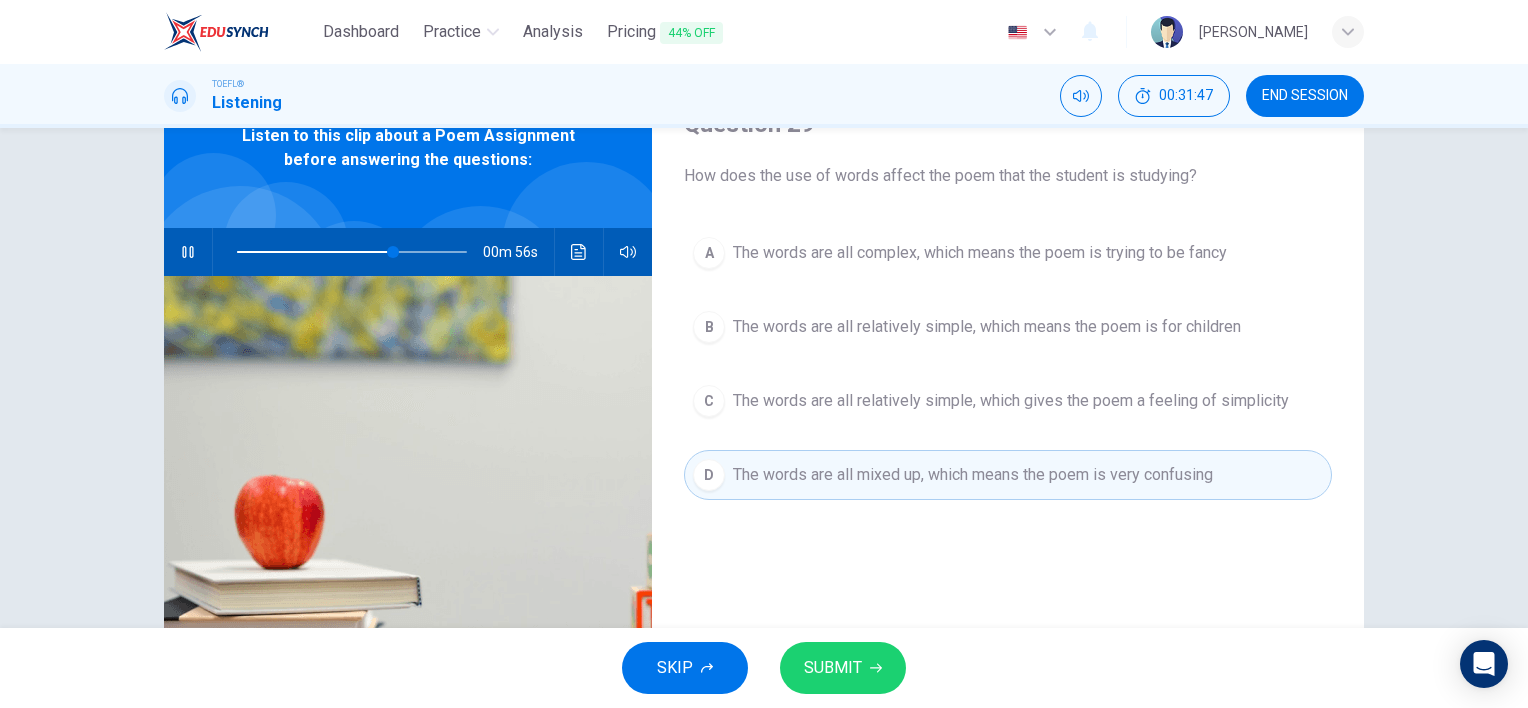 click on "SUBMIT" at bounding box center (833, 668) 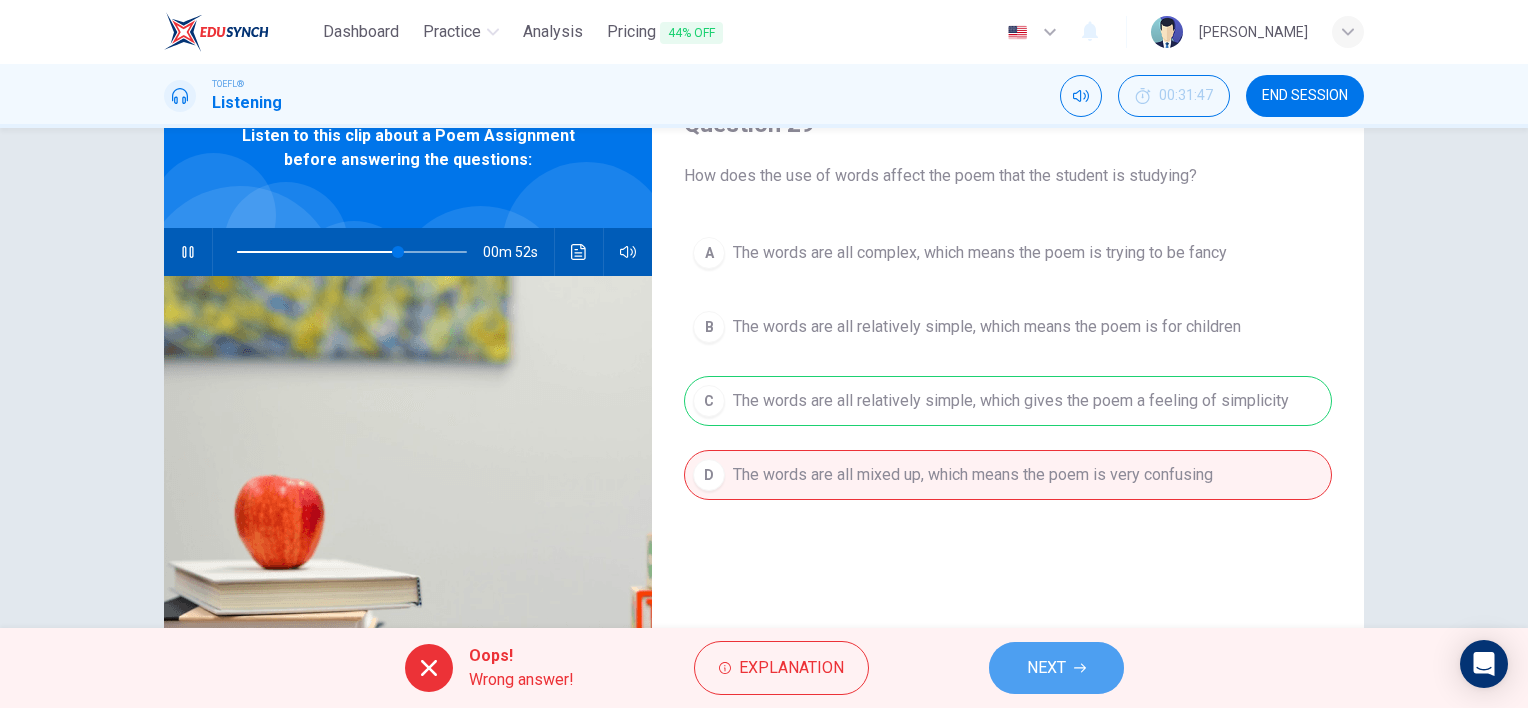 click on "NEXT" at bounding box center (1046, 668) 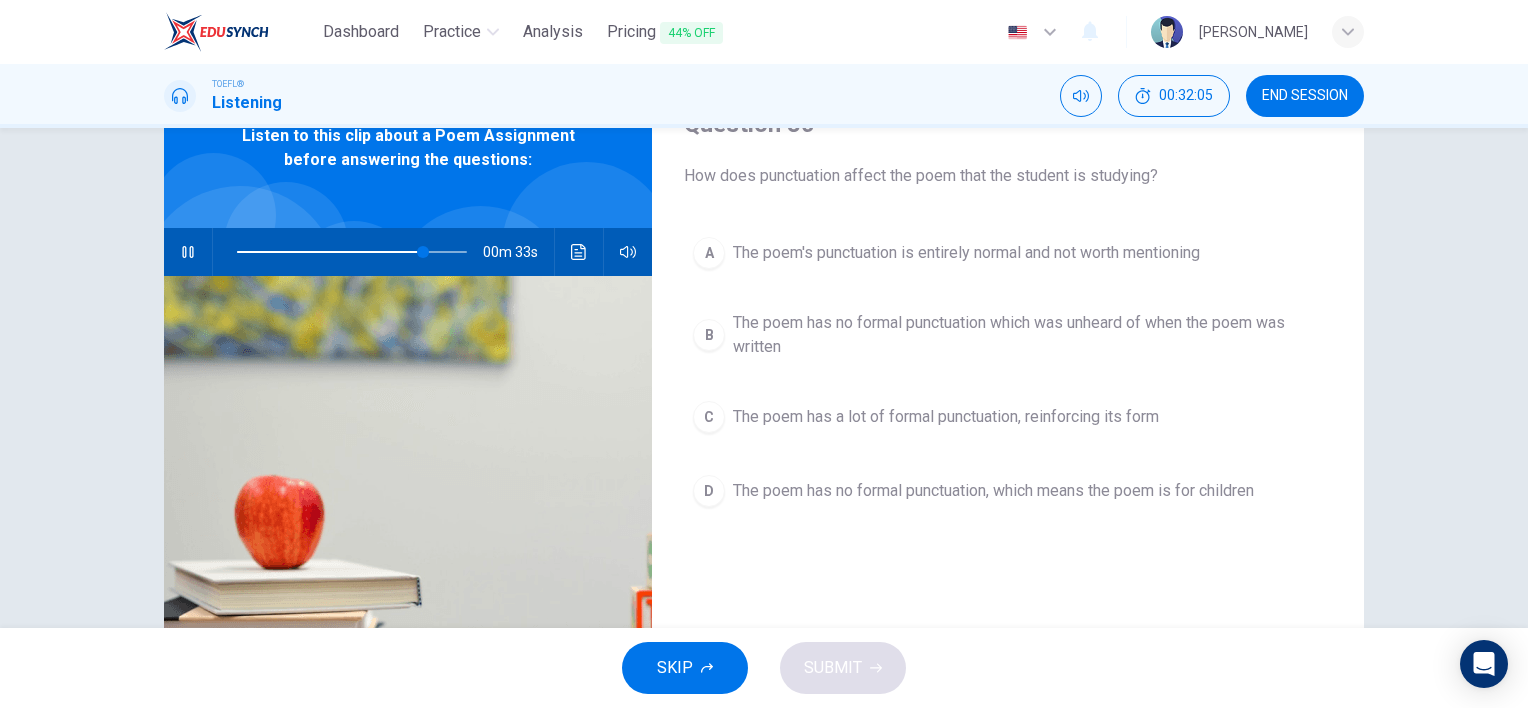 click on "A The poem's punctuation is entirely normal and not worth mentioning B The poem has no formal punctuation which was unheard of when the poem was written C The poem has a lot of formal punctuation, reinforcing its form D The poem has no formal punctuation, which means the poem is for children" at bounding box center [1008, 392] 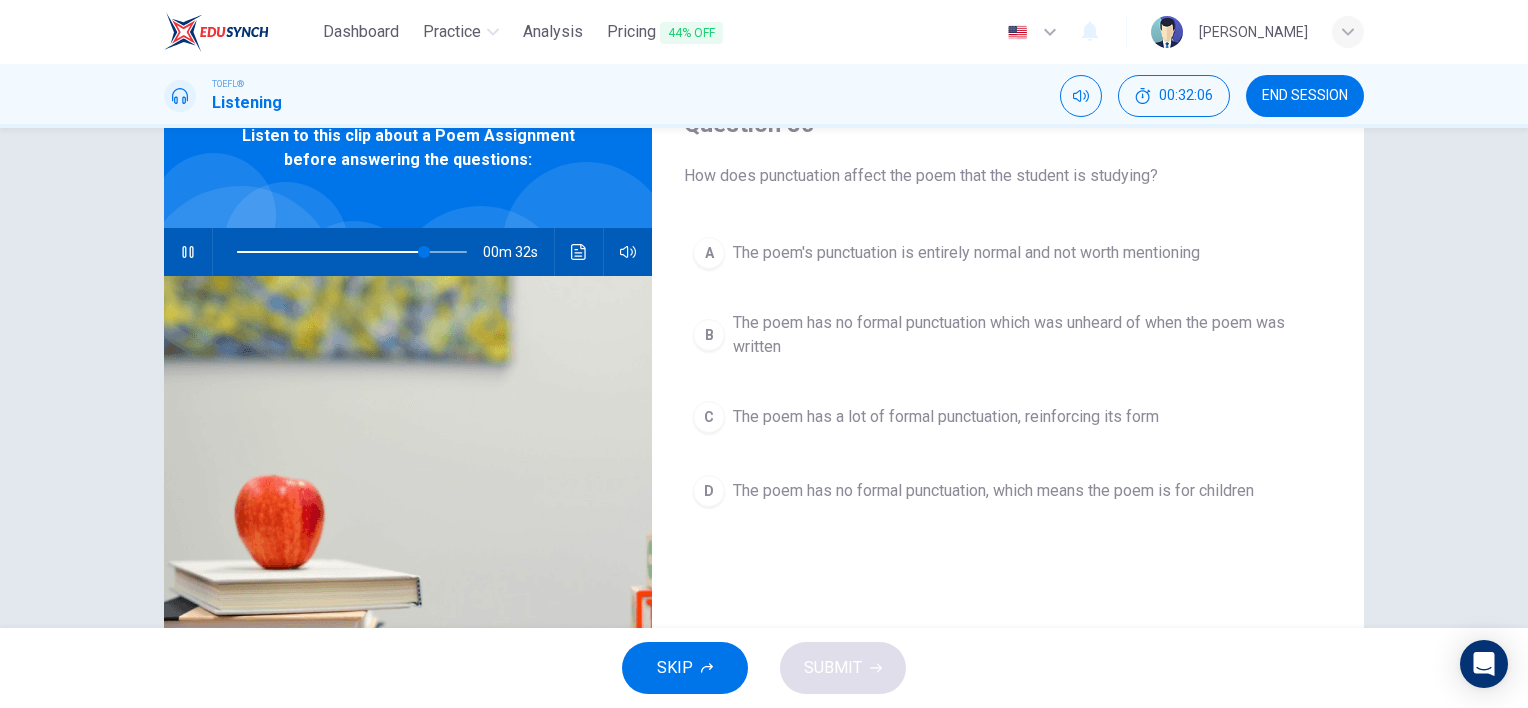 click on "C" at bounding box center [709, 417] 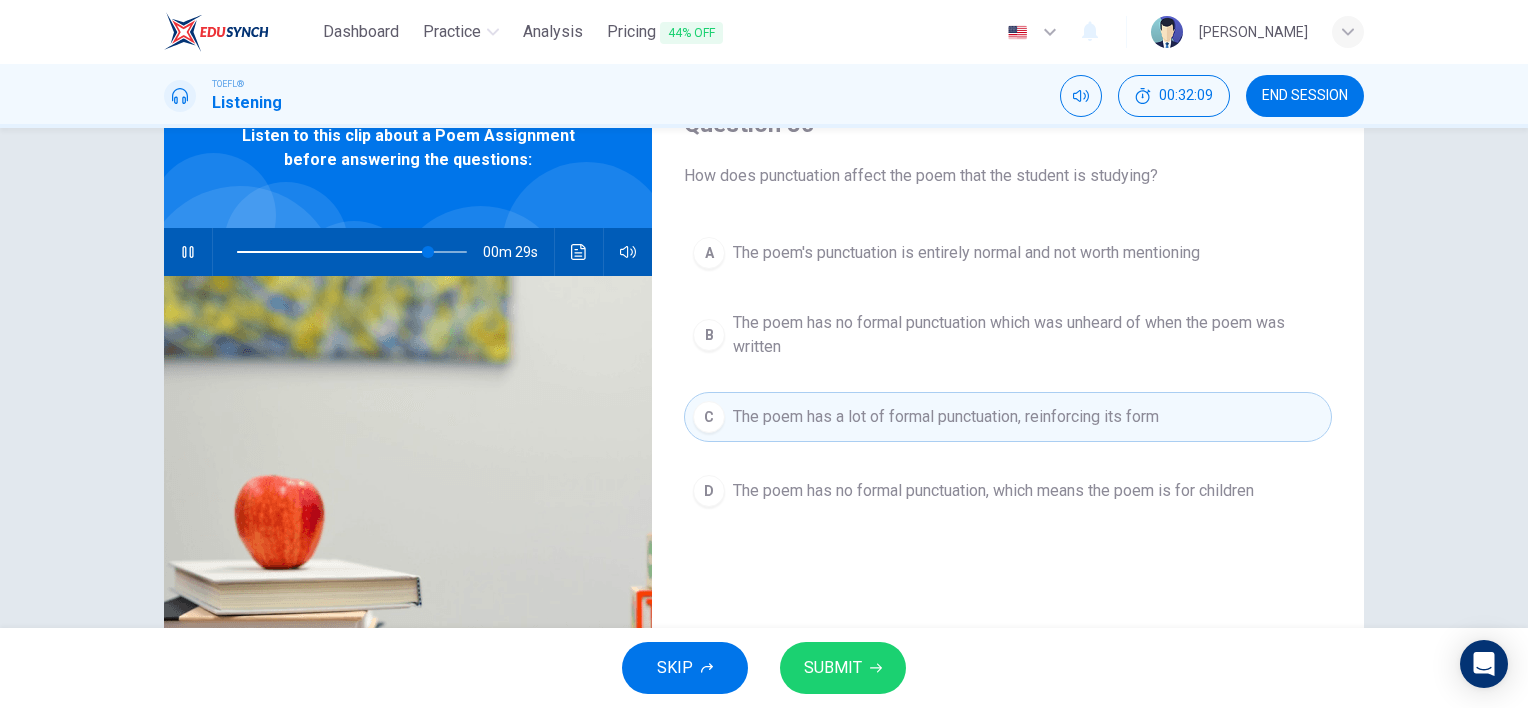 click on "SUBMIT" at bounding box center (833, 668) 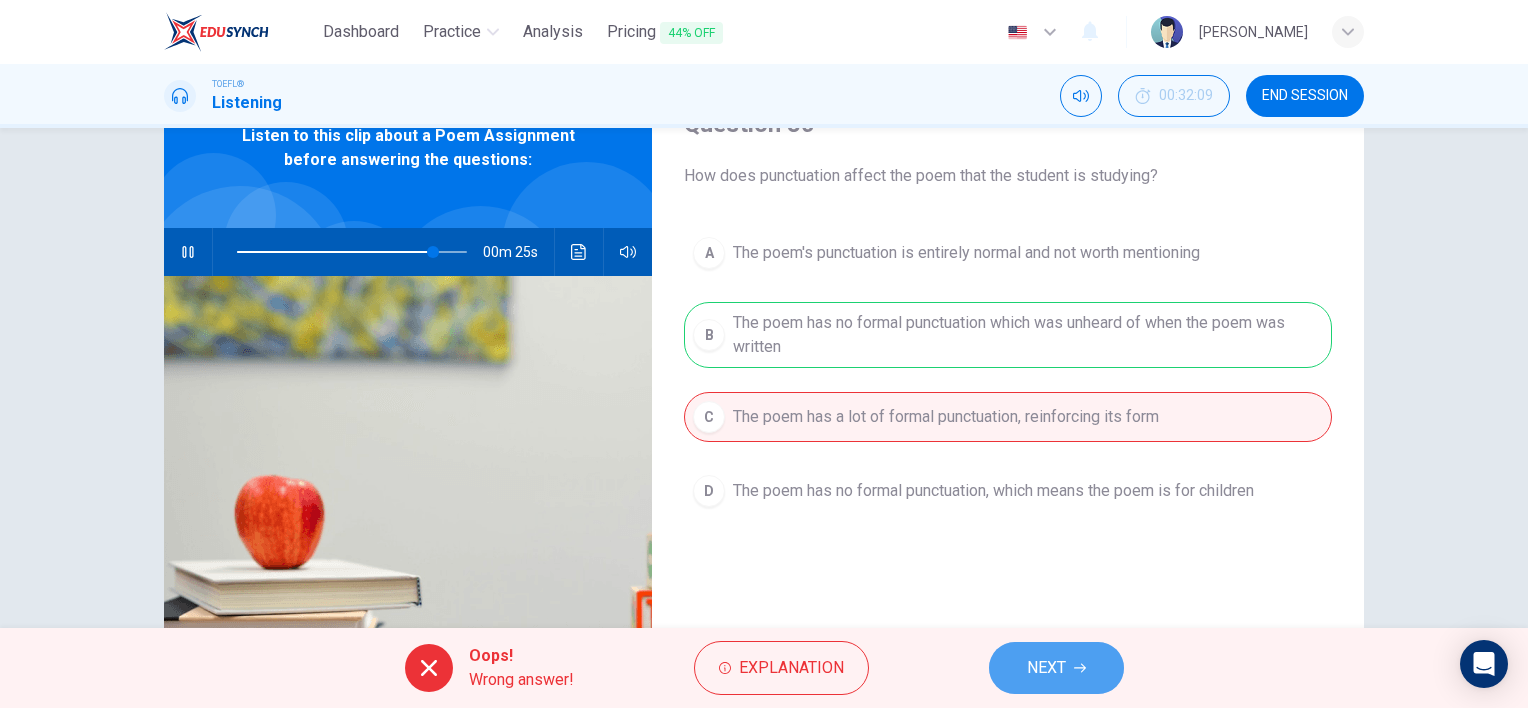 click on "NEXT" at bounding box center [1046, 668] 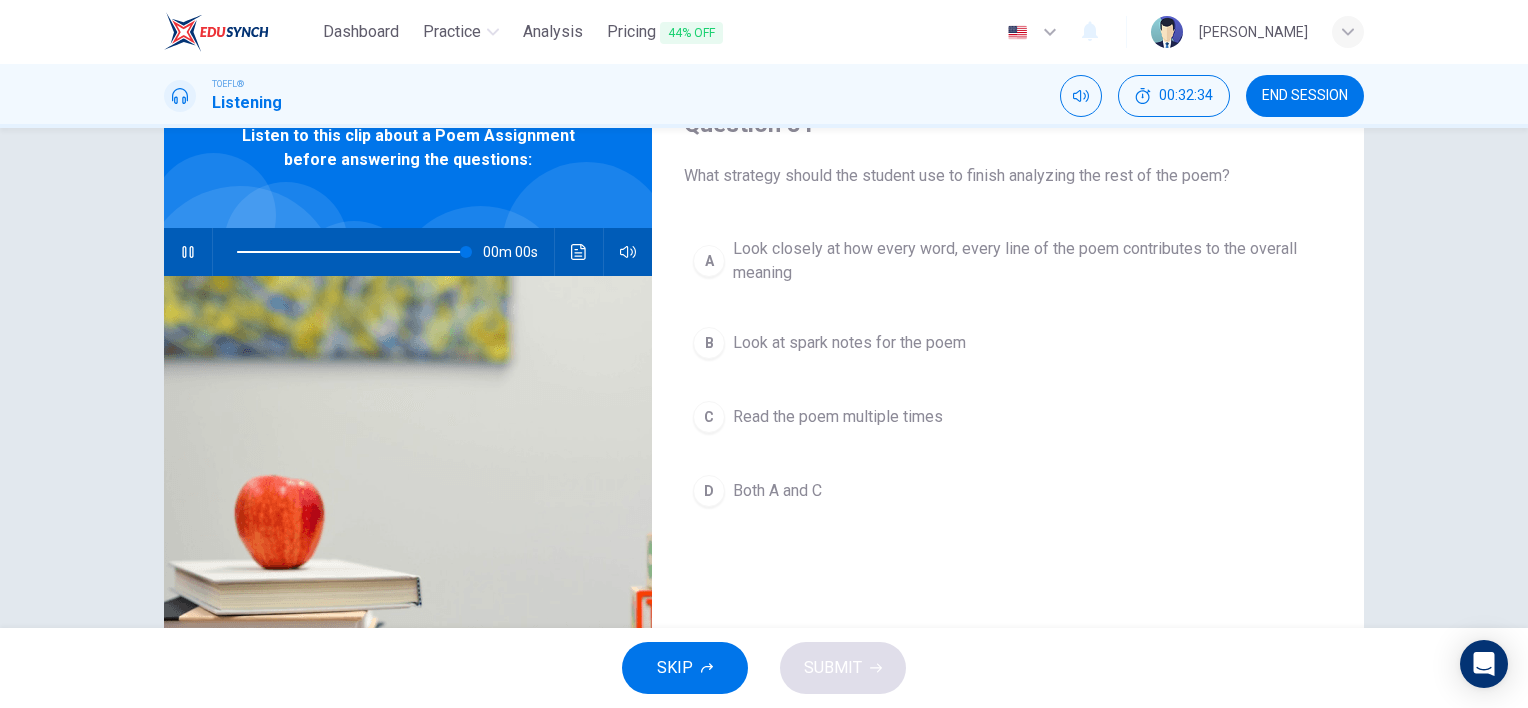 type on "0" 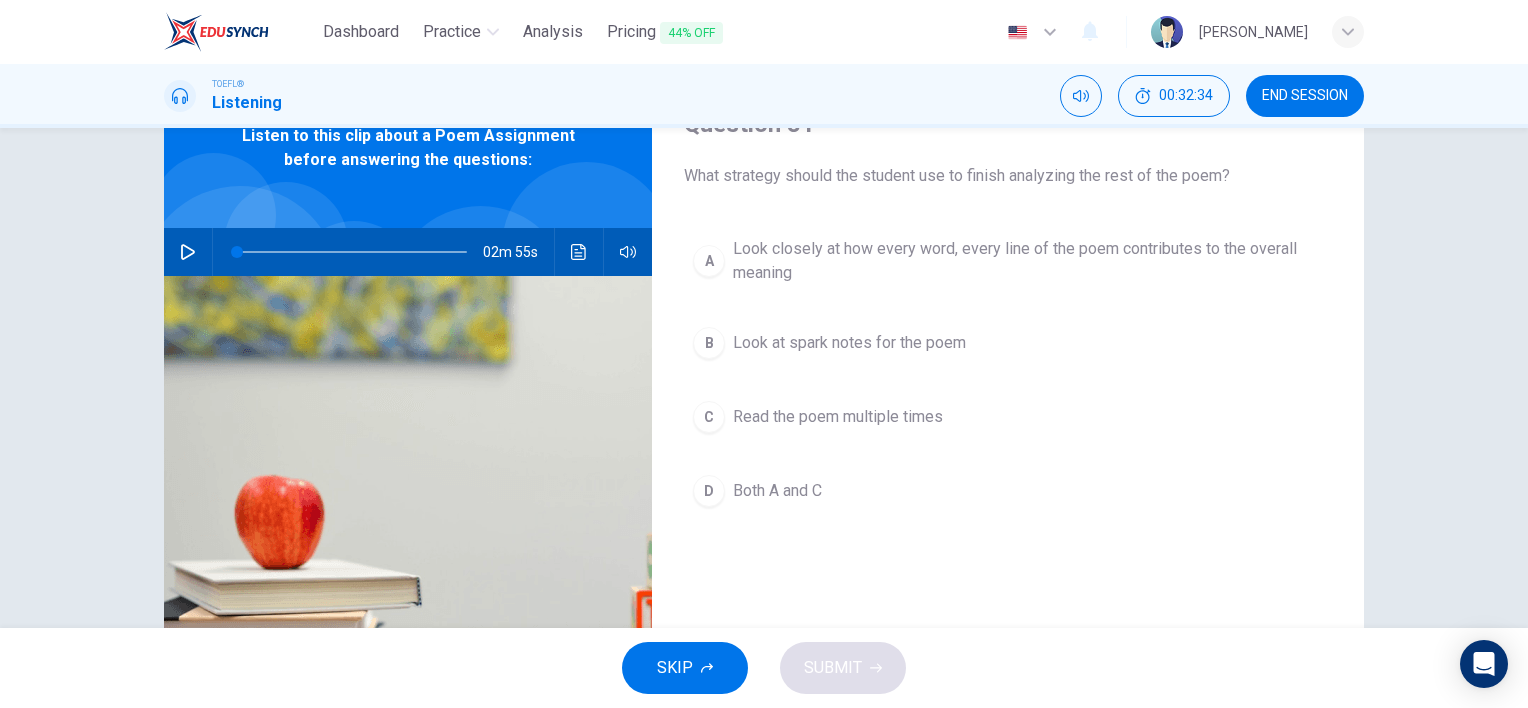 click on "D" at bounding box center (709, 491) 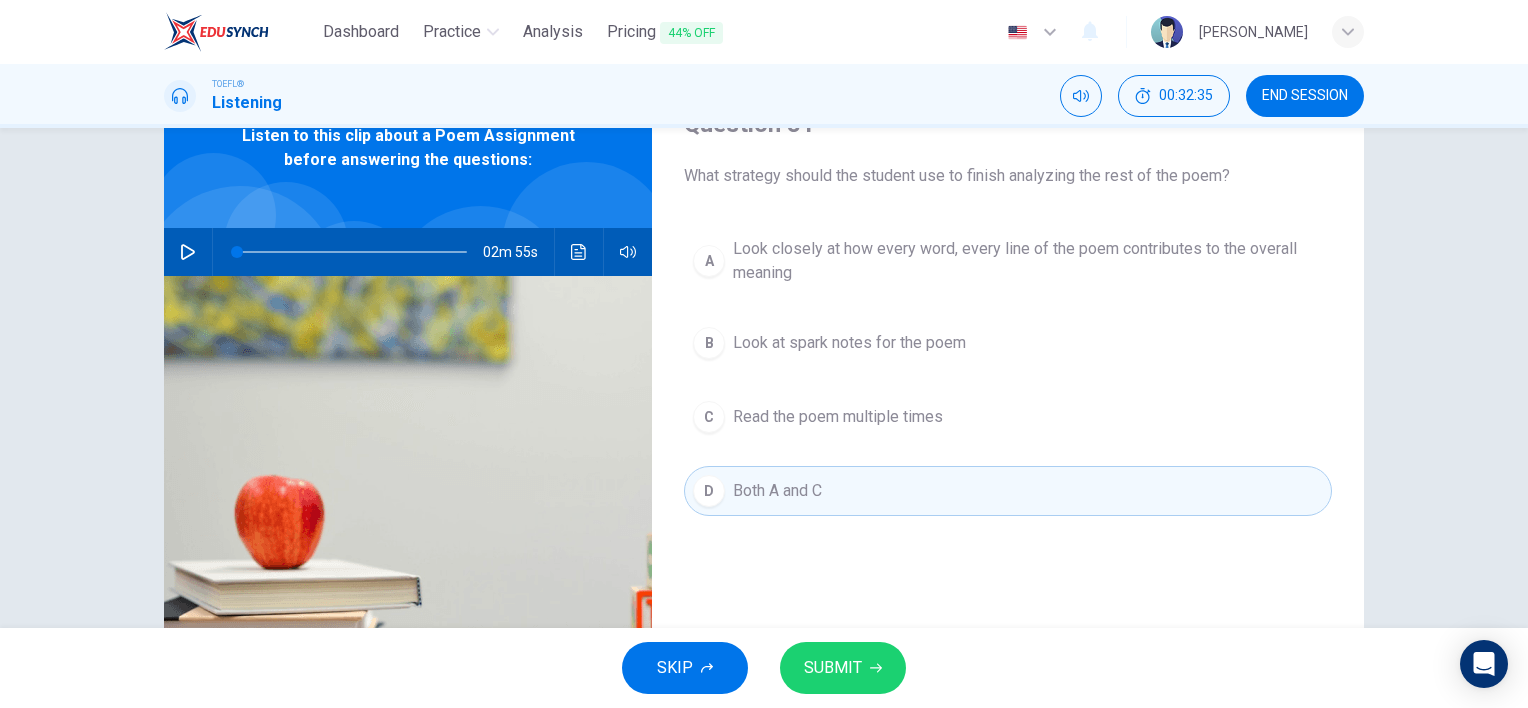 click on "SUBMIT" at bounding box center [833, 668] 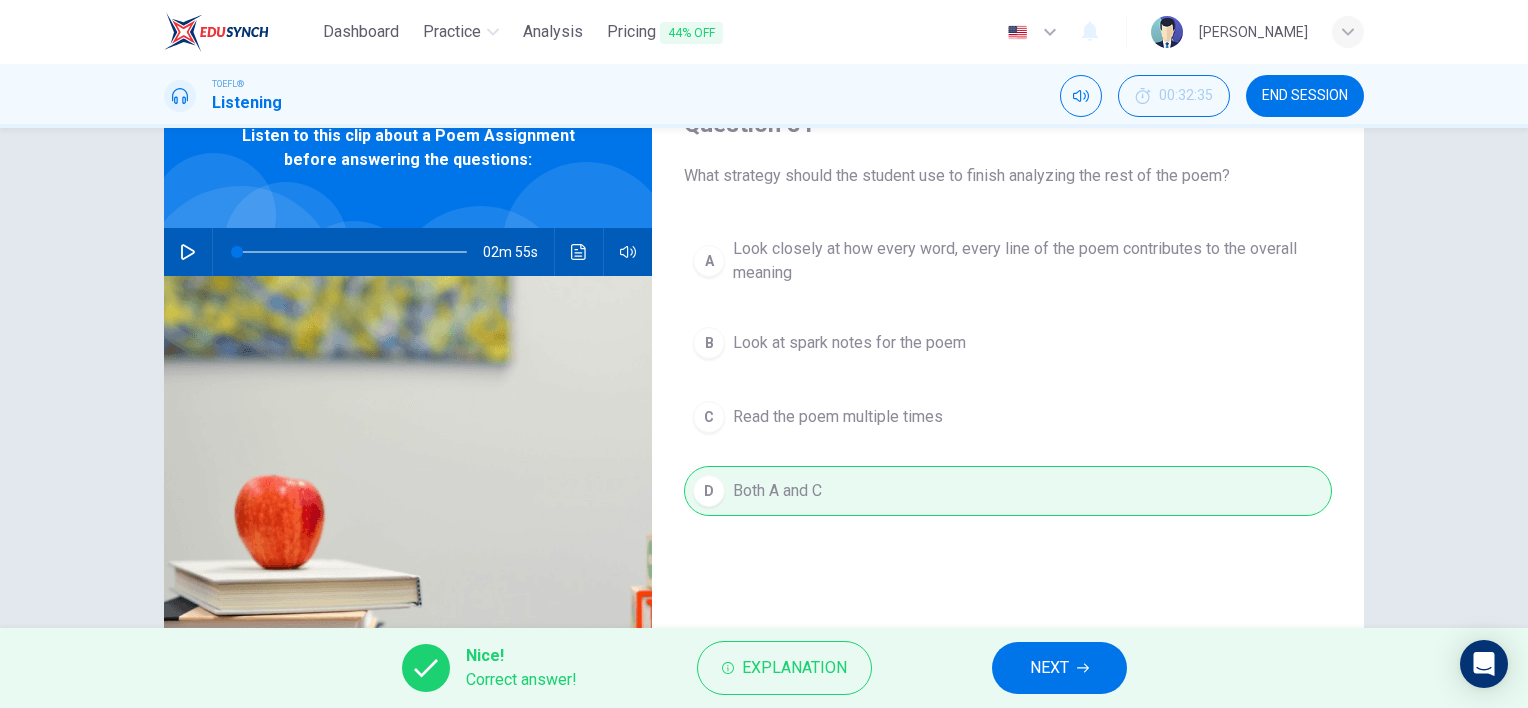 click on "NEXT" at bounding box center (1059, 668) 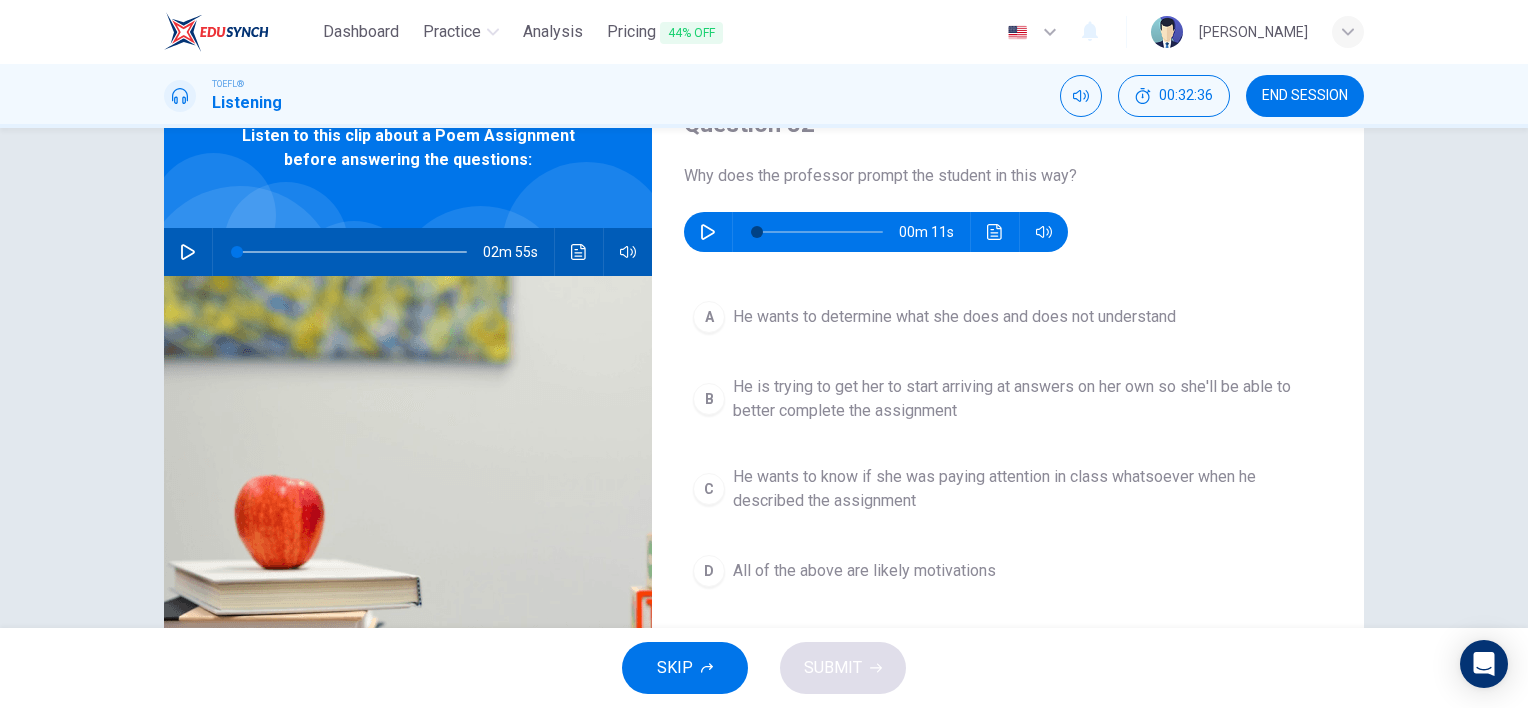 click at bounding box center (708, 232) 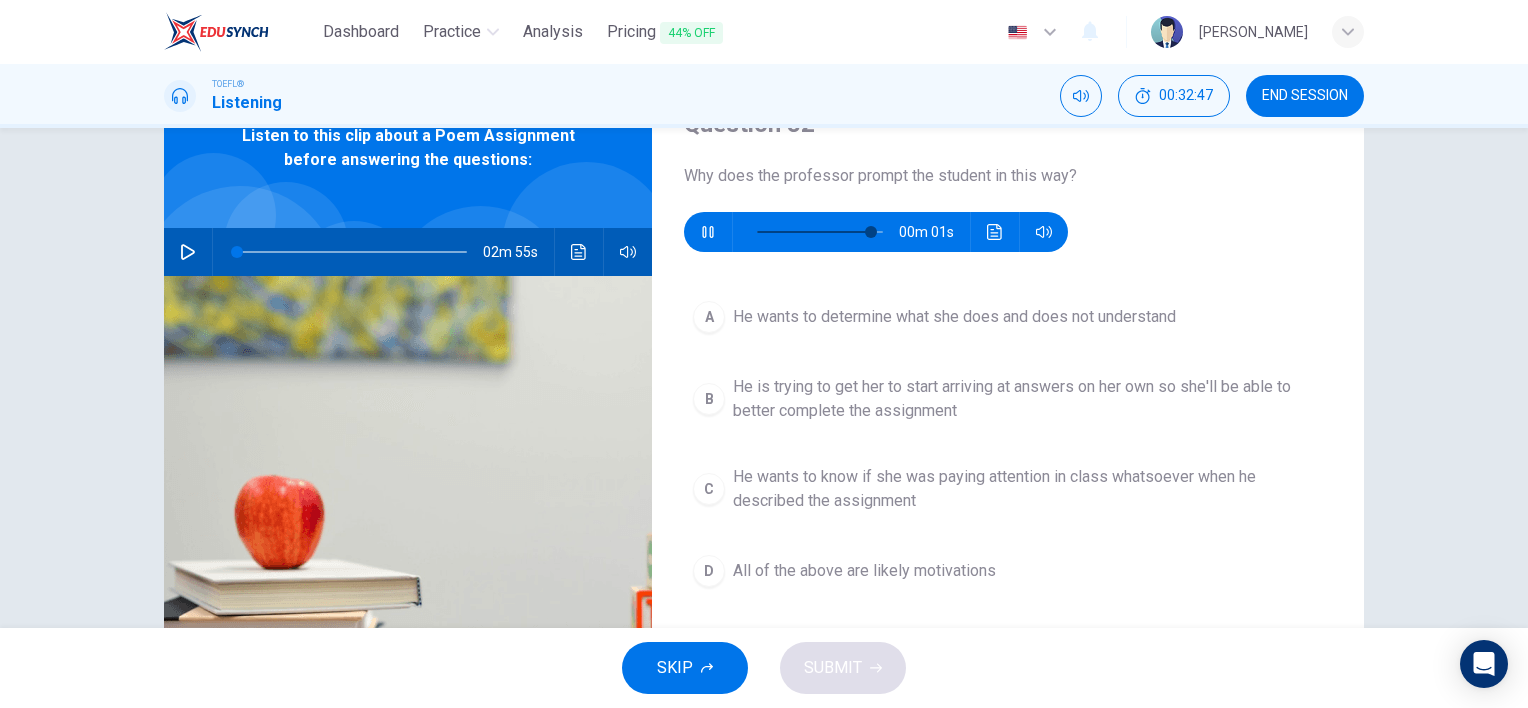 type on "0" 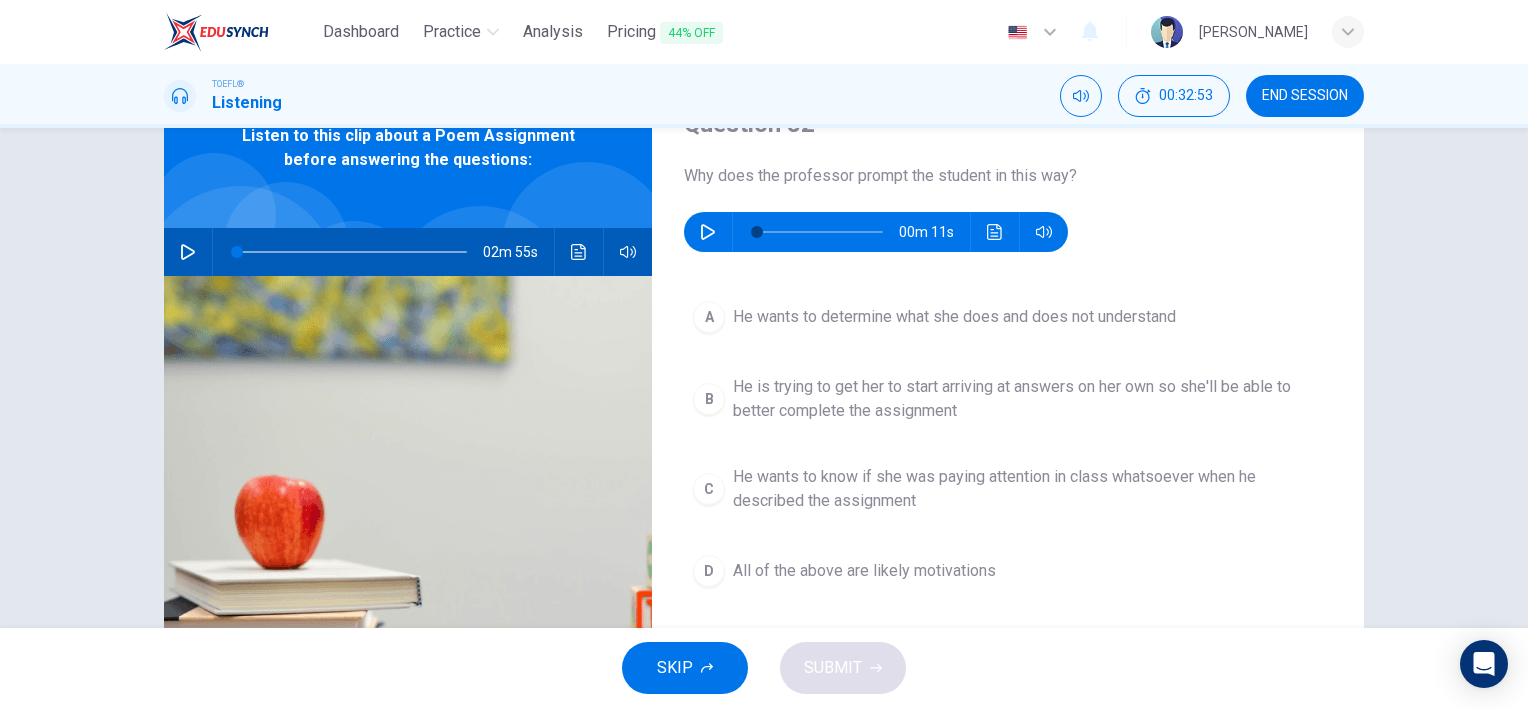 click on "D All of the above are likely motivations" at bounding box center [1008, 571] 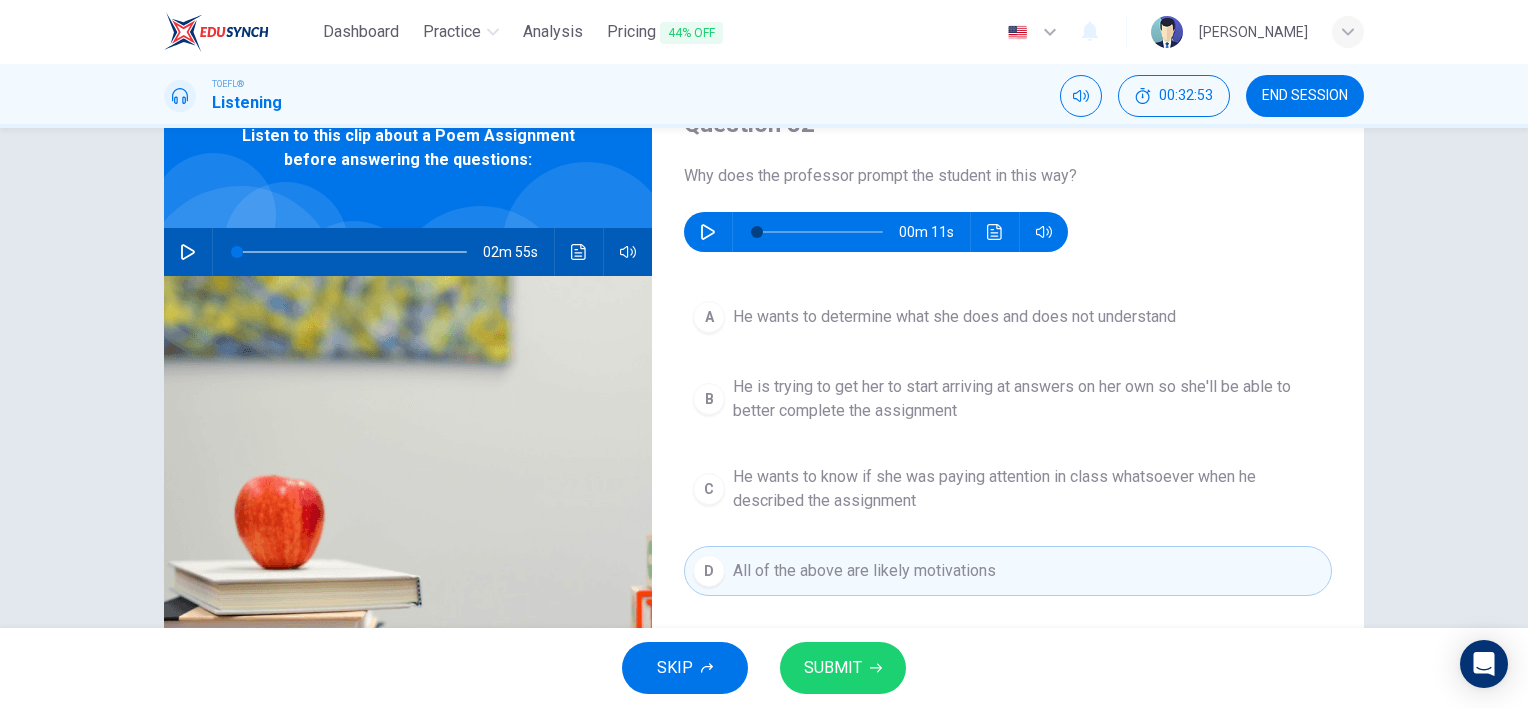 click on "SUBMIT" at bounding box center [843, 668] 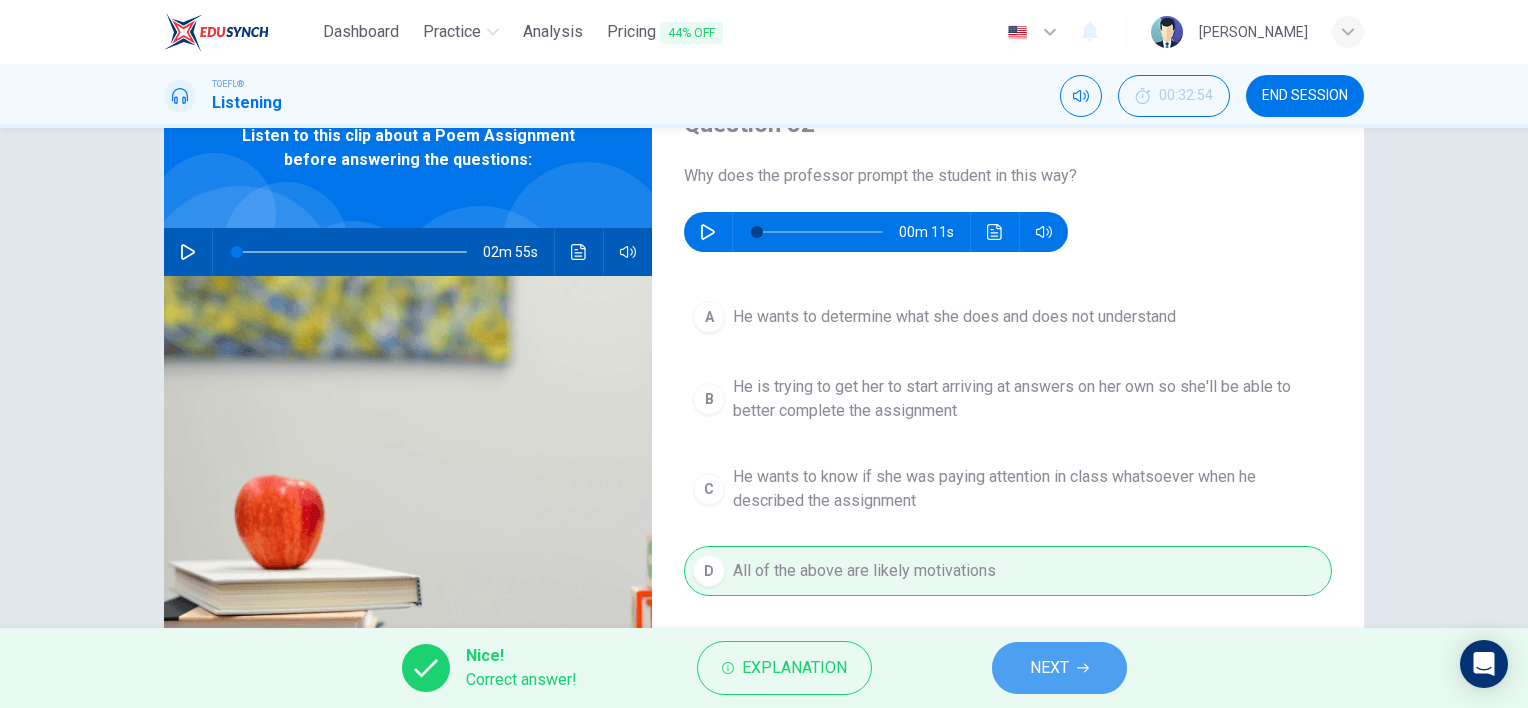 click on "NEXT" at bounding box center (1049, 668) 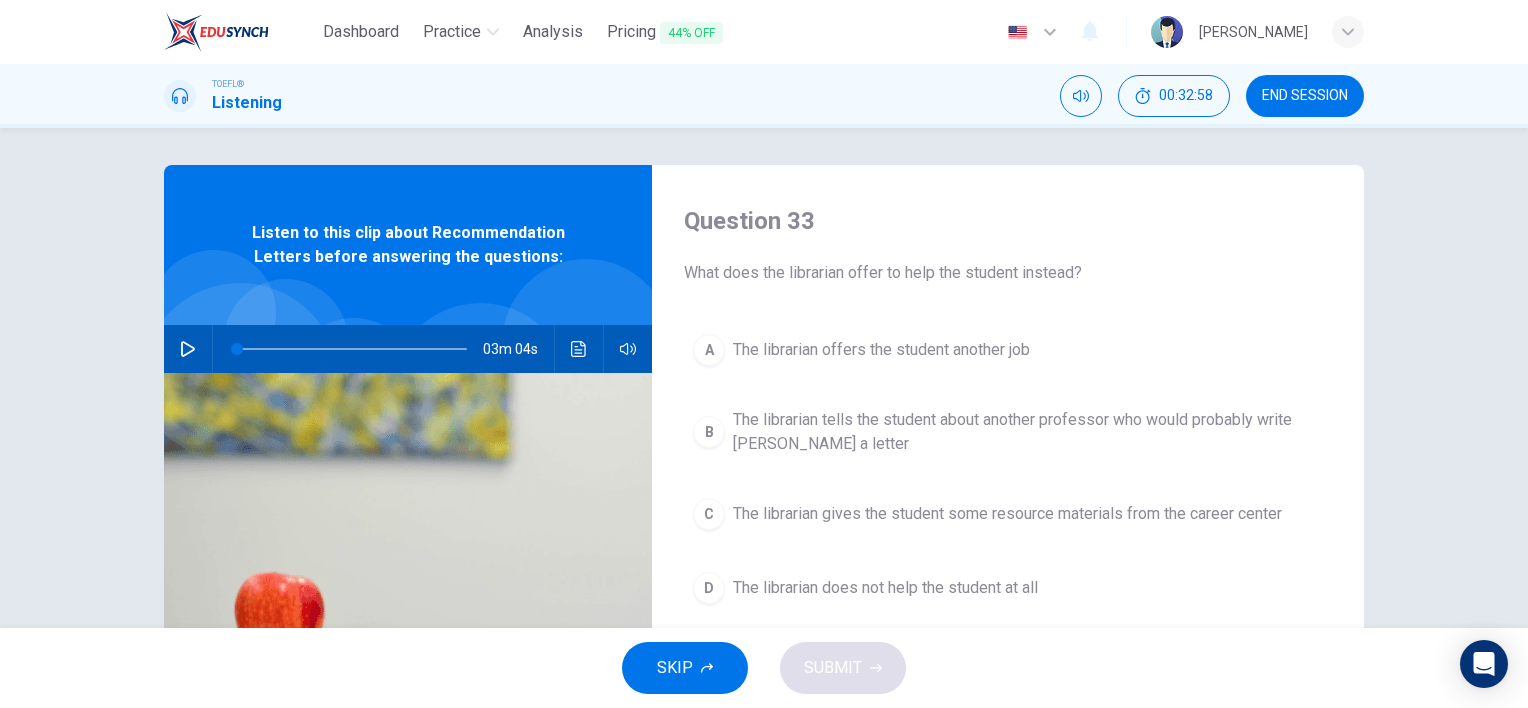 scroll, scrollTop: 0, scrollLeft: 0, axis: both 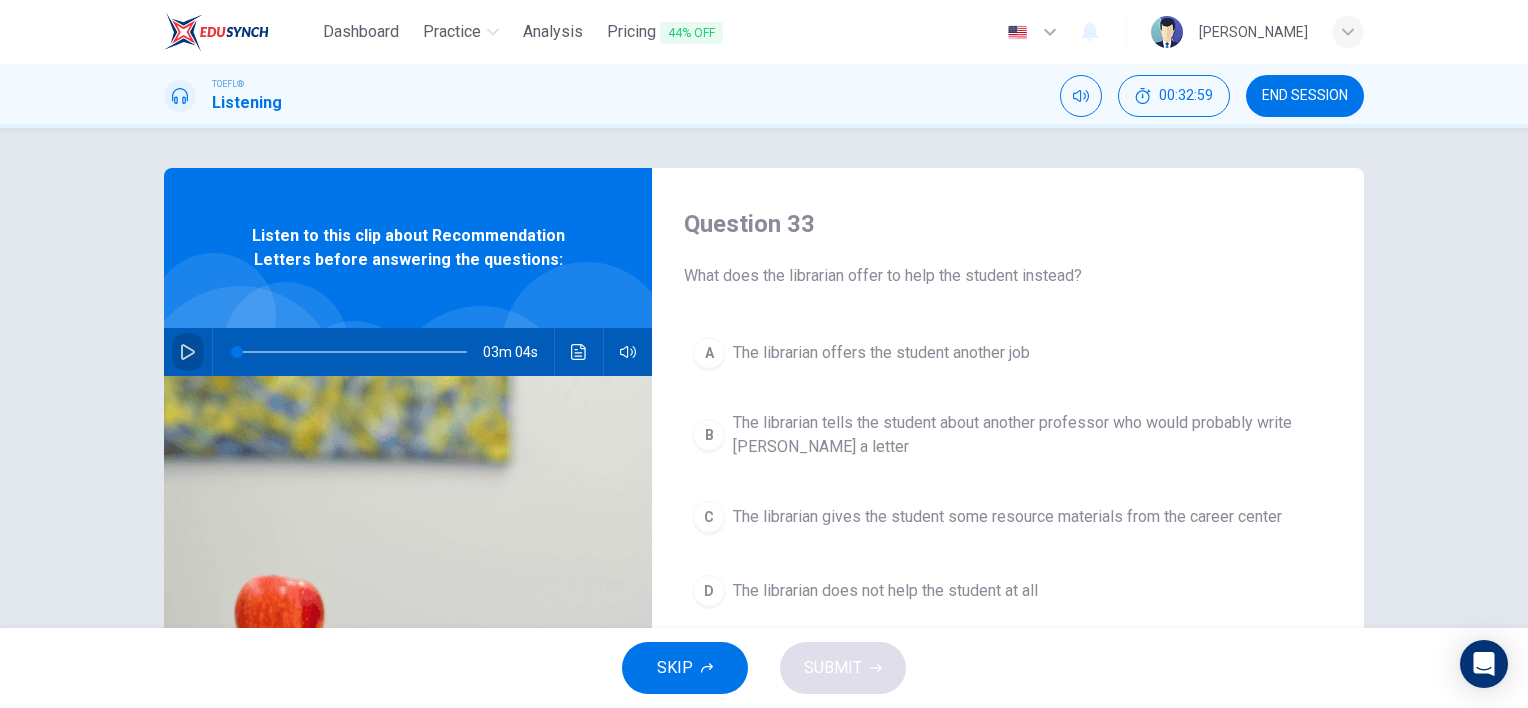 click 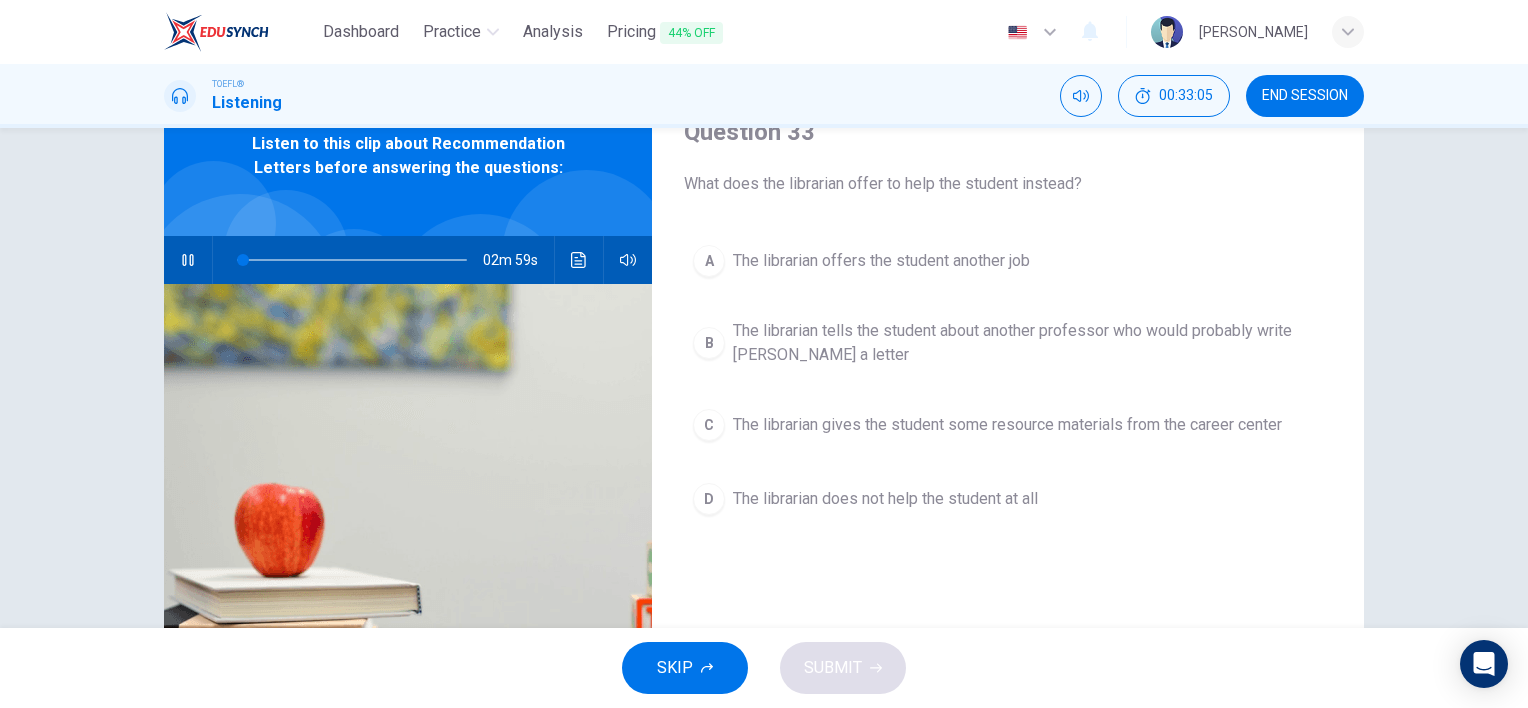 scroll, scrollTop: 100, scrollLeft: 0, axis: vertical 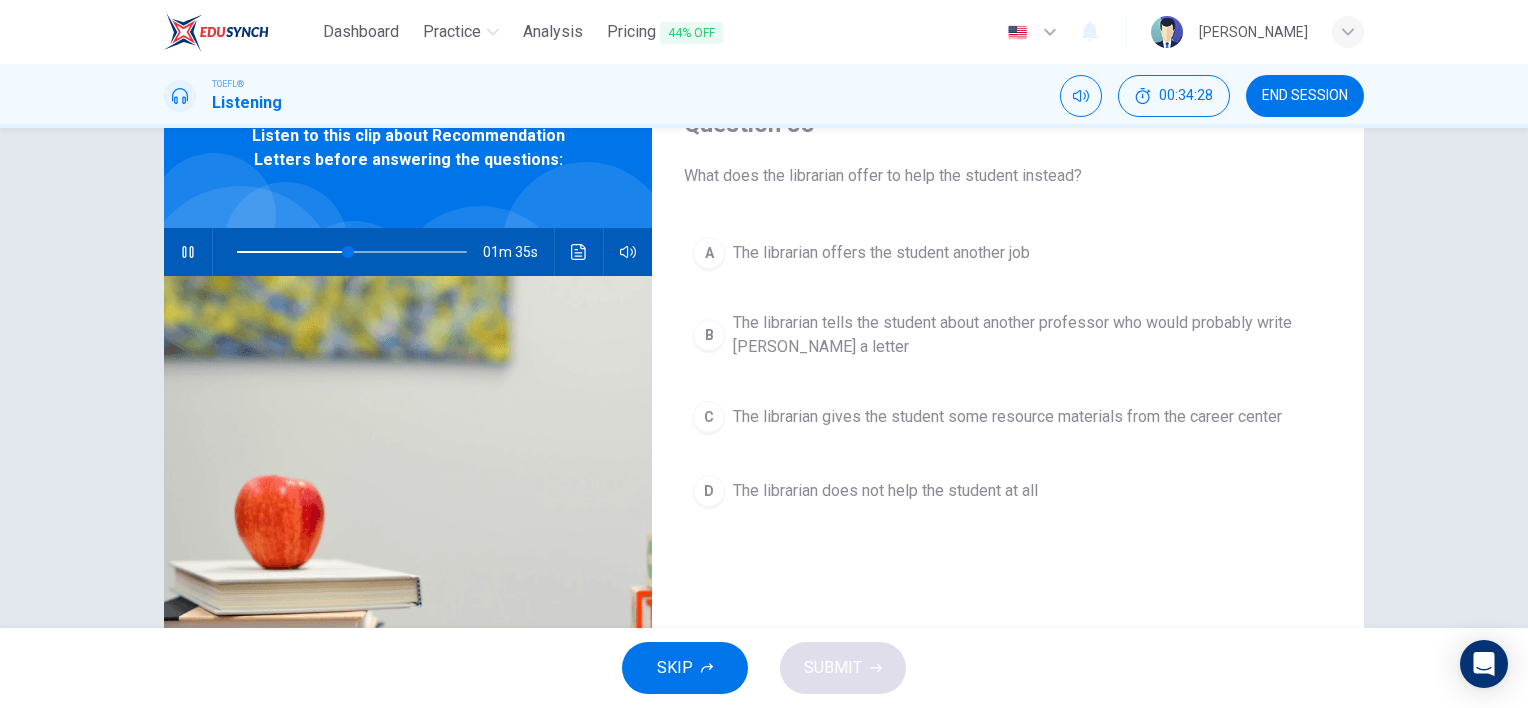 click on "A" at bounding box center (709, 253) 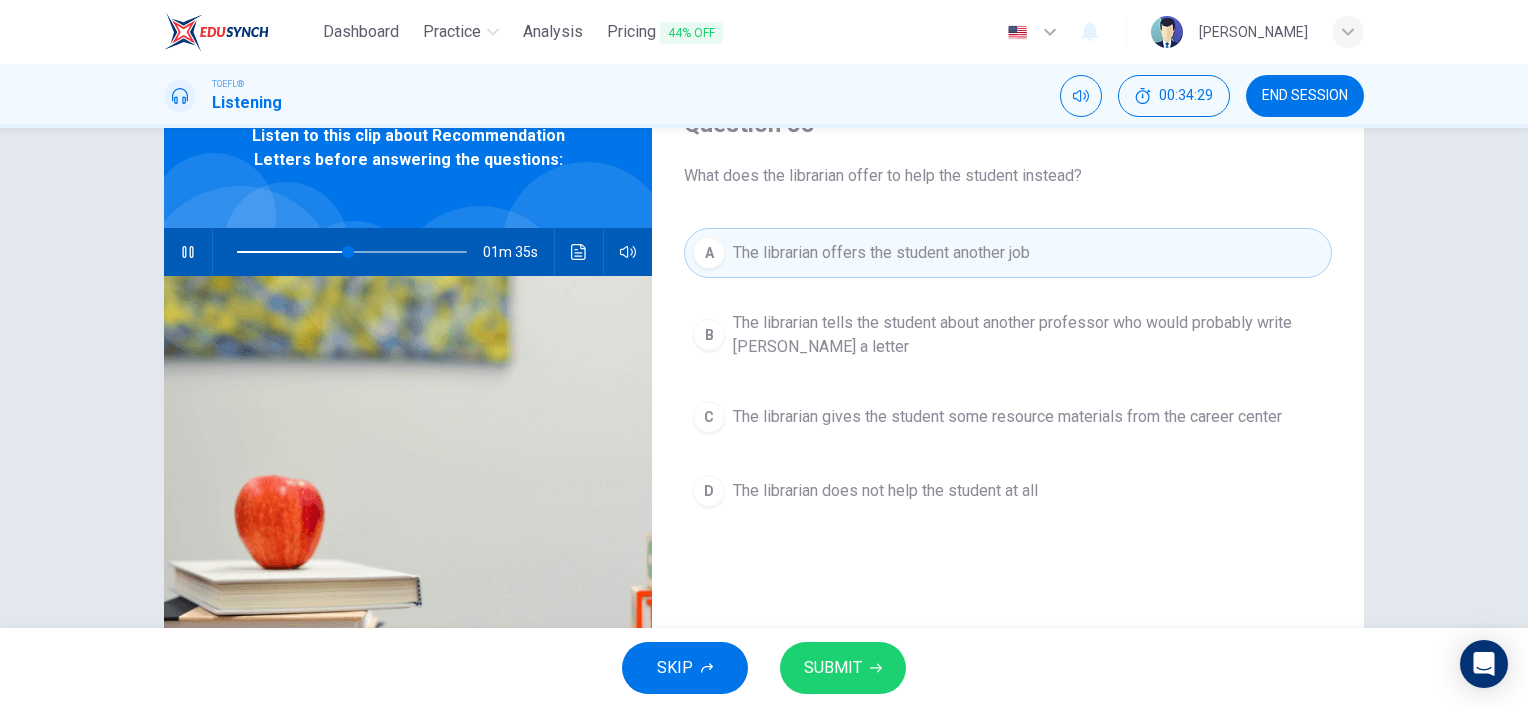 click on "SUBMIT" at bounding box center [843, 668] 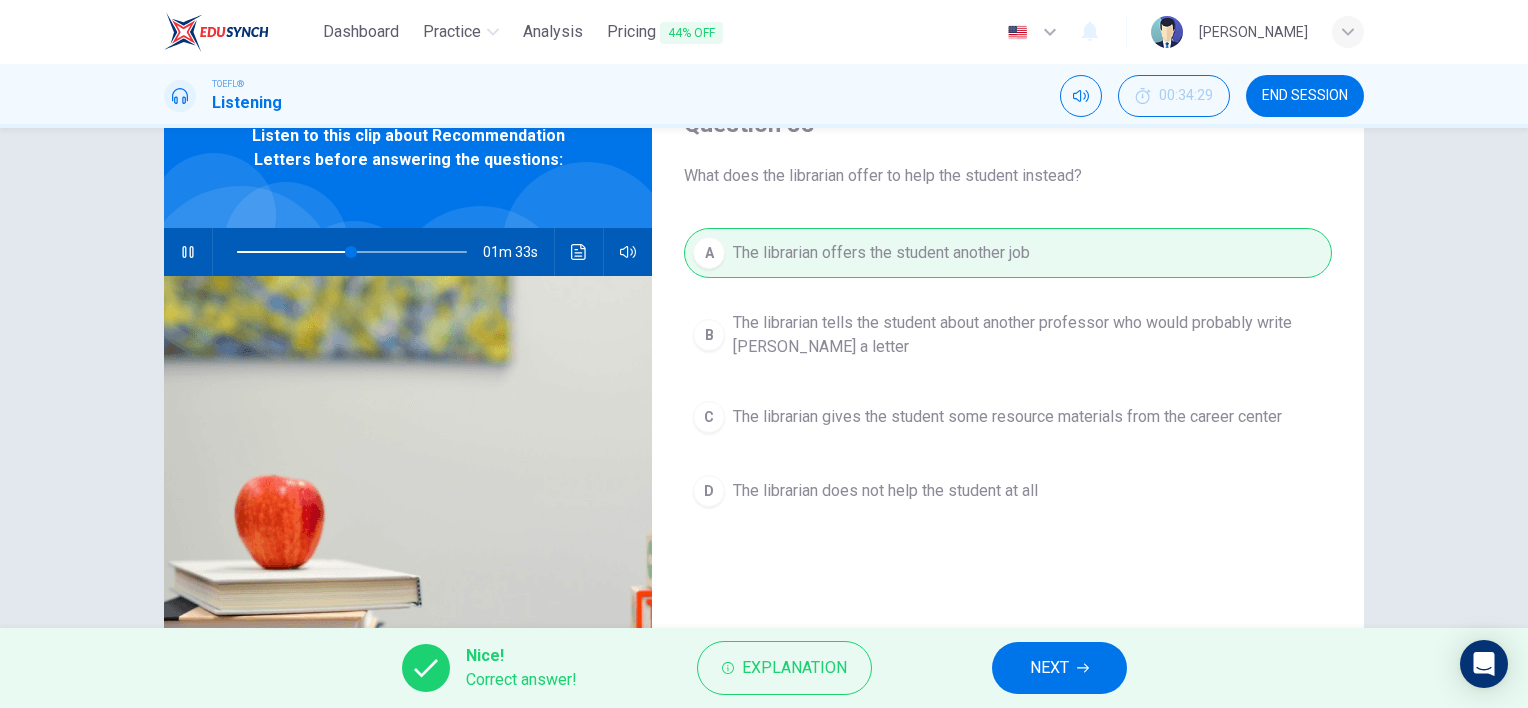 click on "NEXT" at bounding box center [1059, 668] 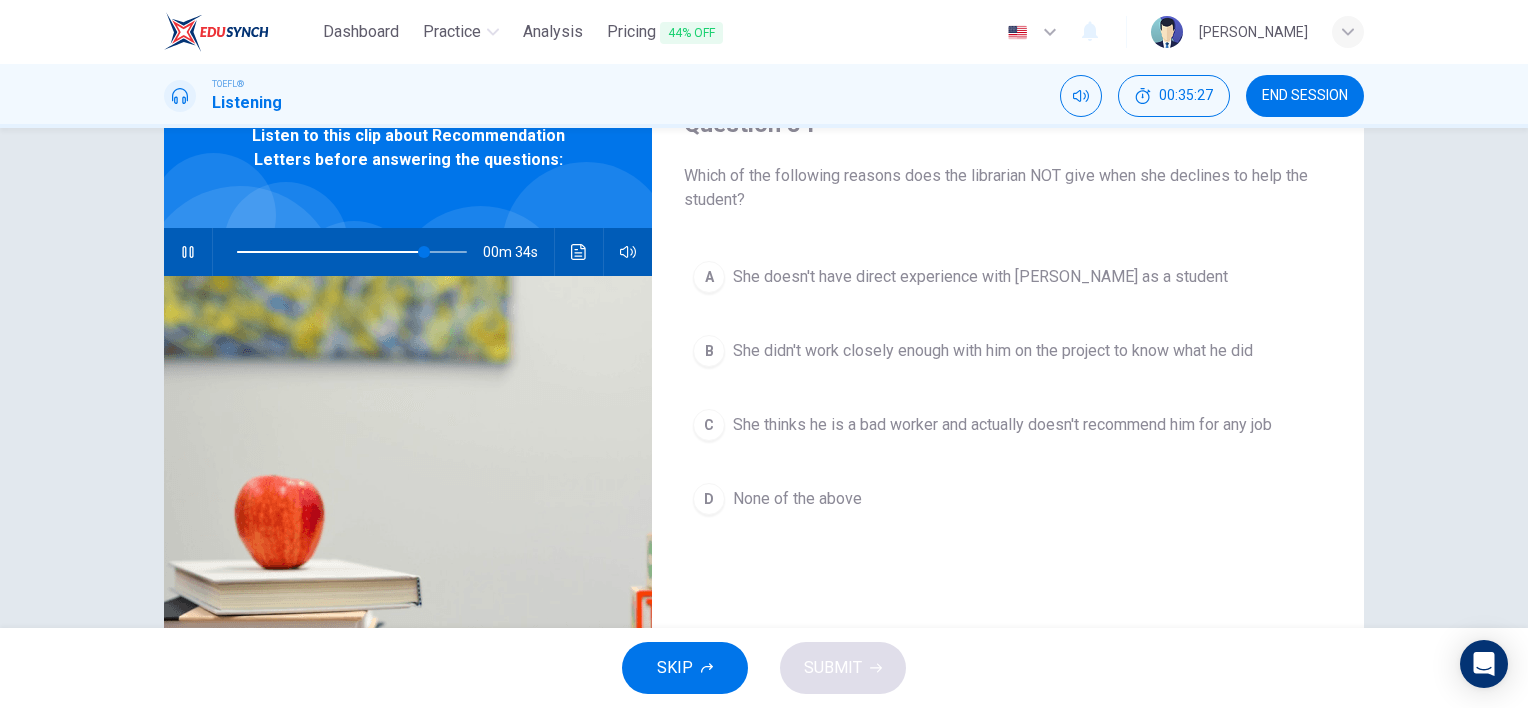 click on "C" at bounding box center (709, 425) 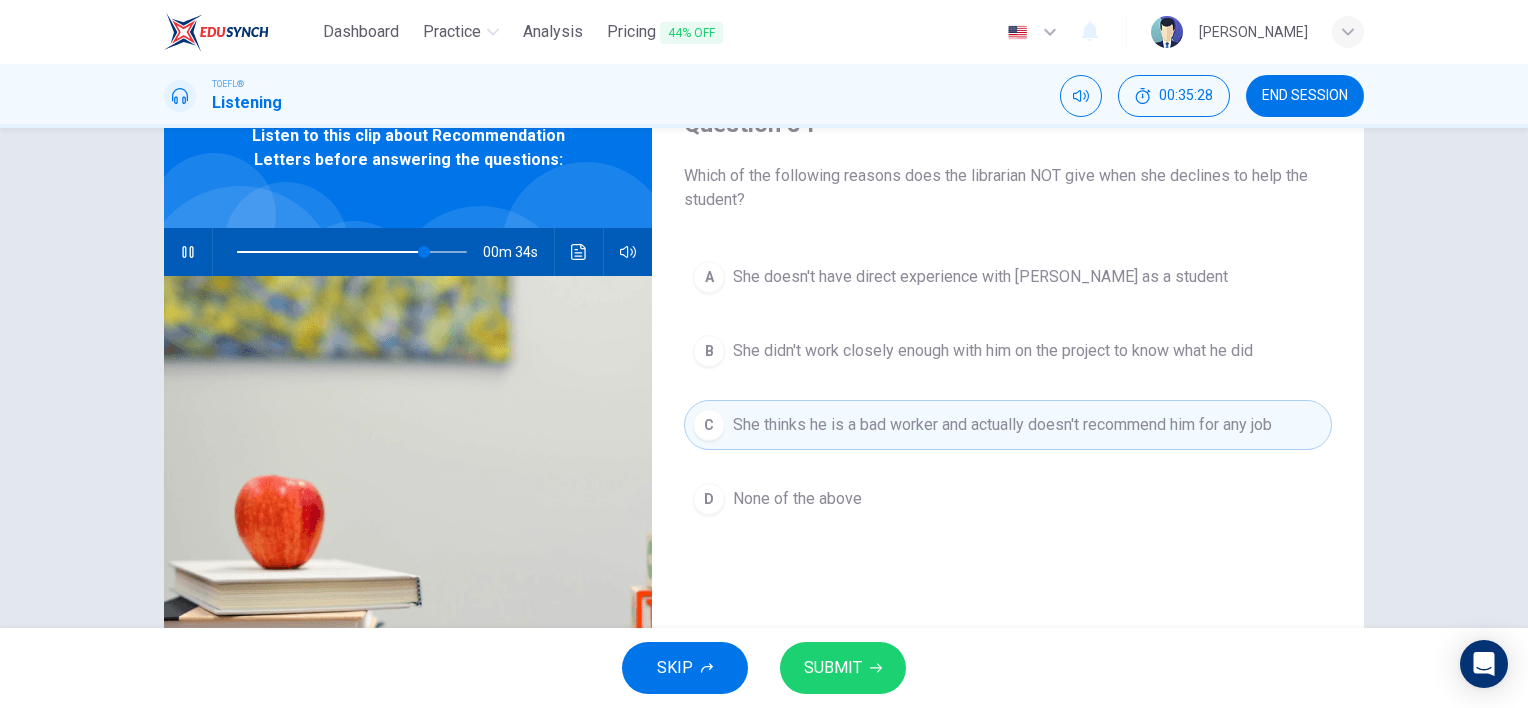click 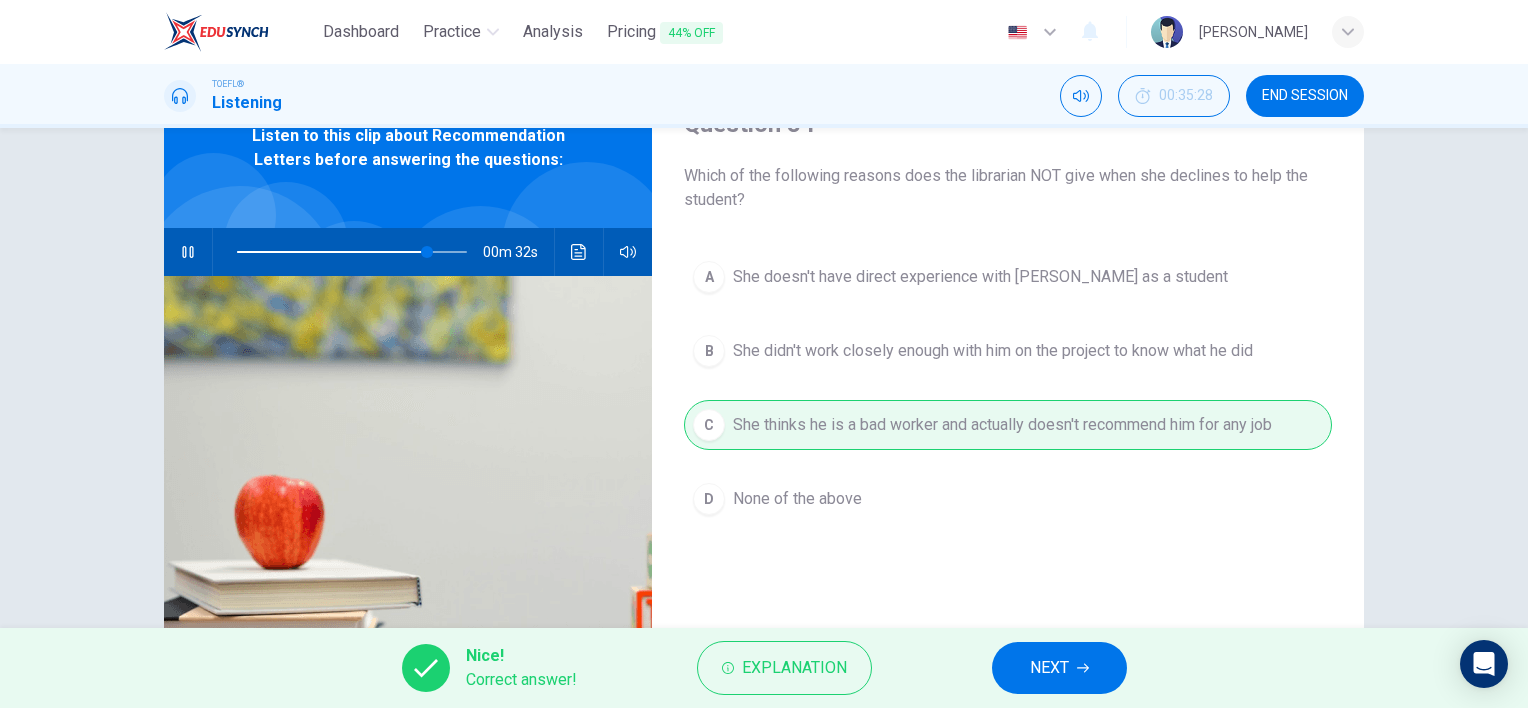 click on "NEXT" at bounding box center [1059, 668] 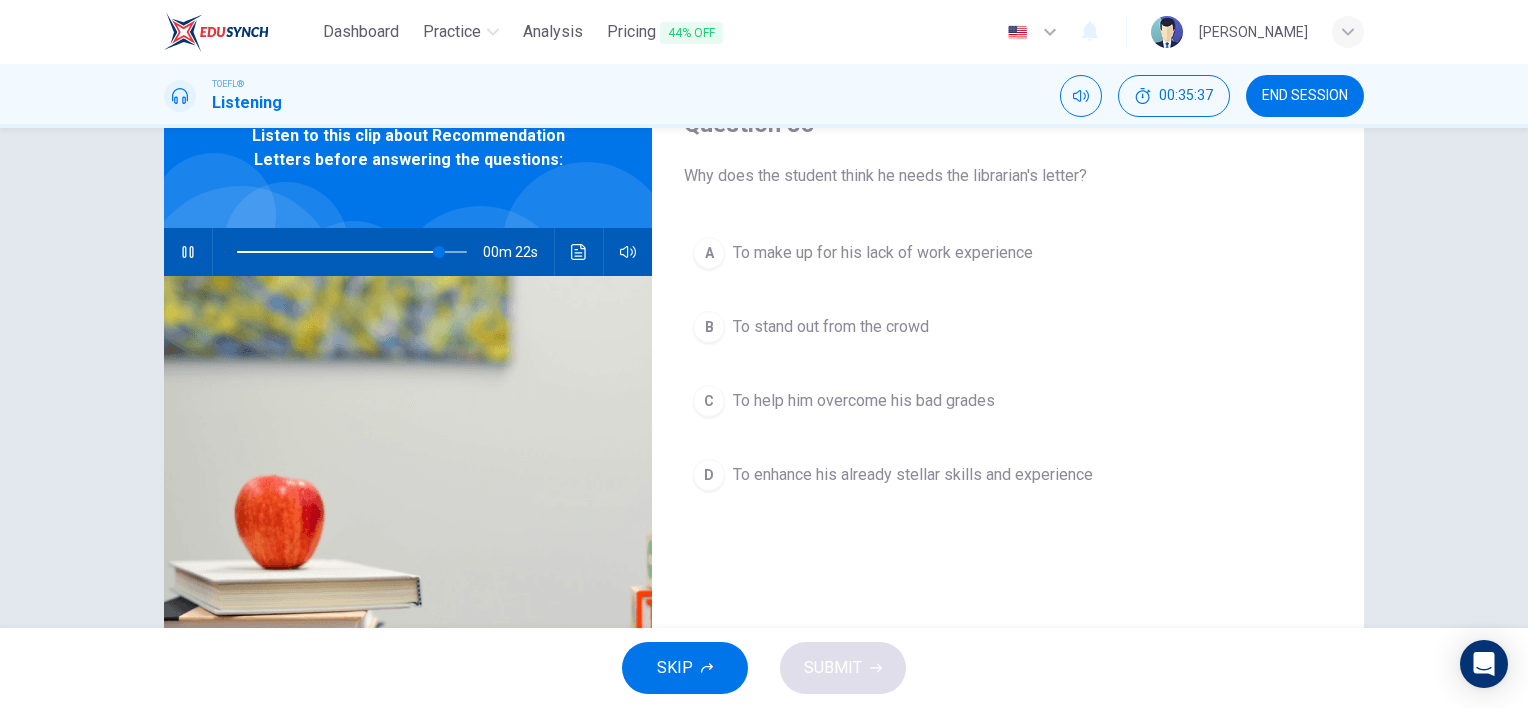 click on "To make up for his lack of work experience" at bounding box center (883, 253) 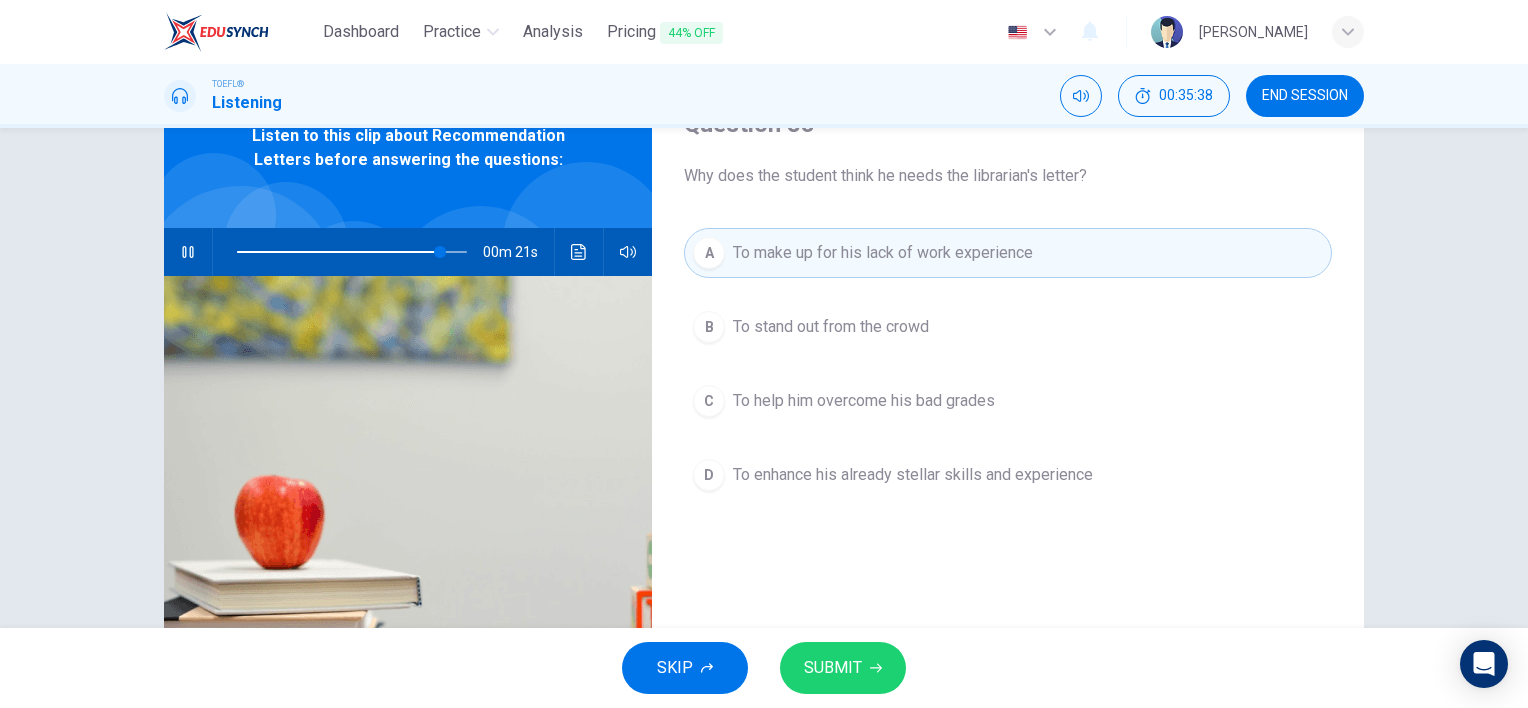 click on "SUBMIT" at bounding box center (843, 668) 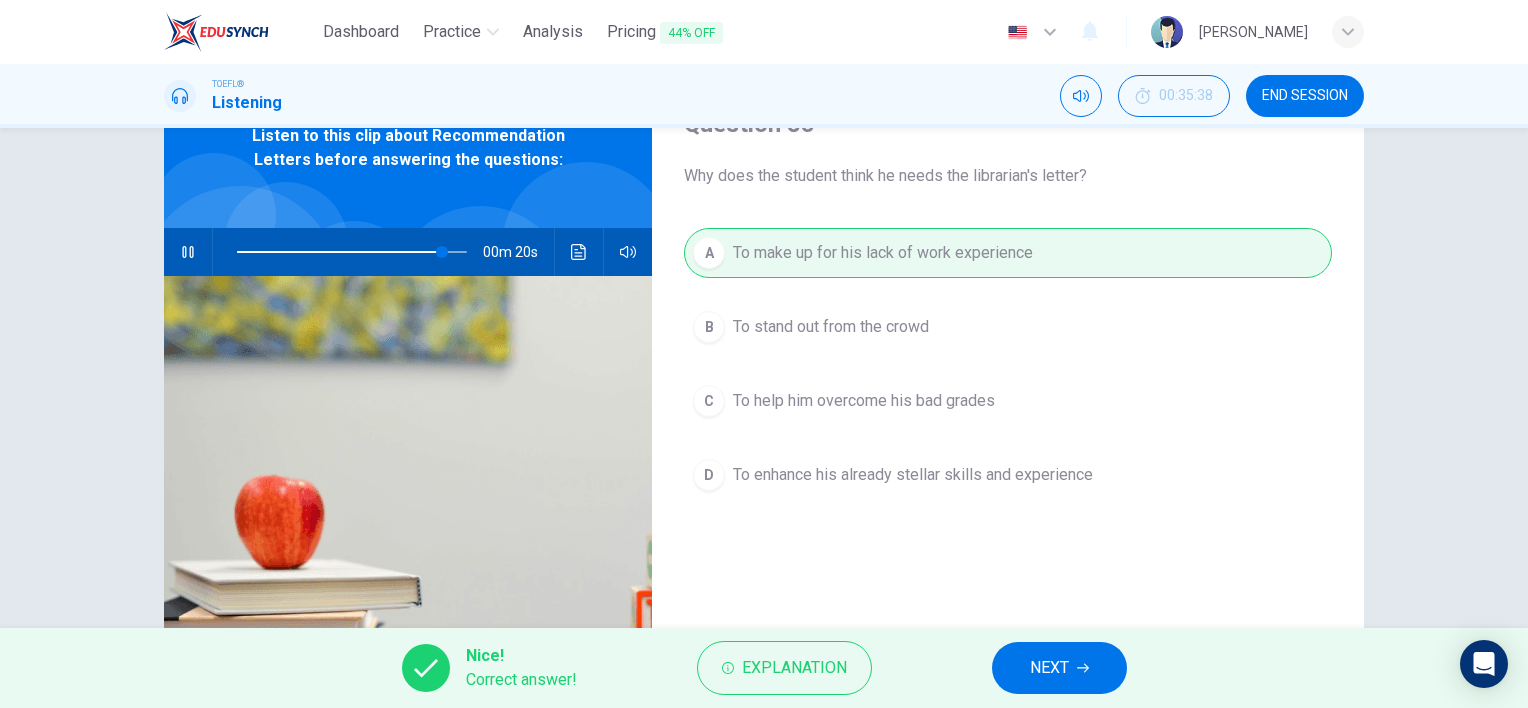 click on "NEXT" at bounding box center (1059, 668) 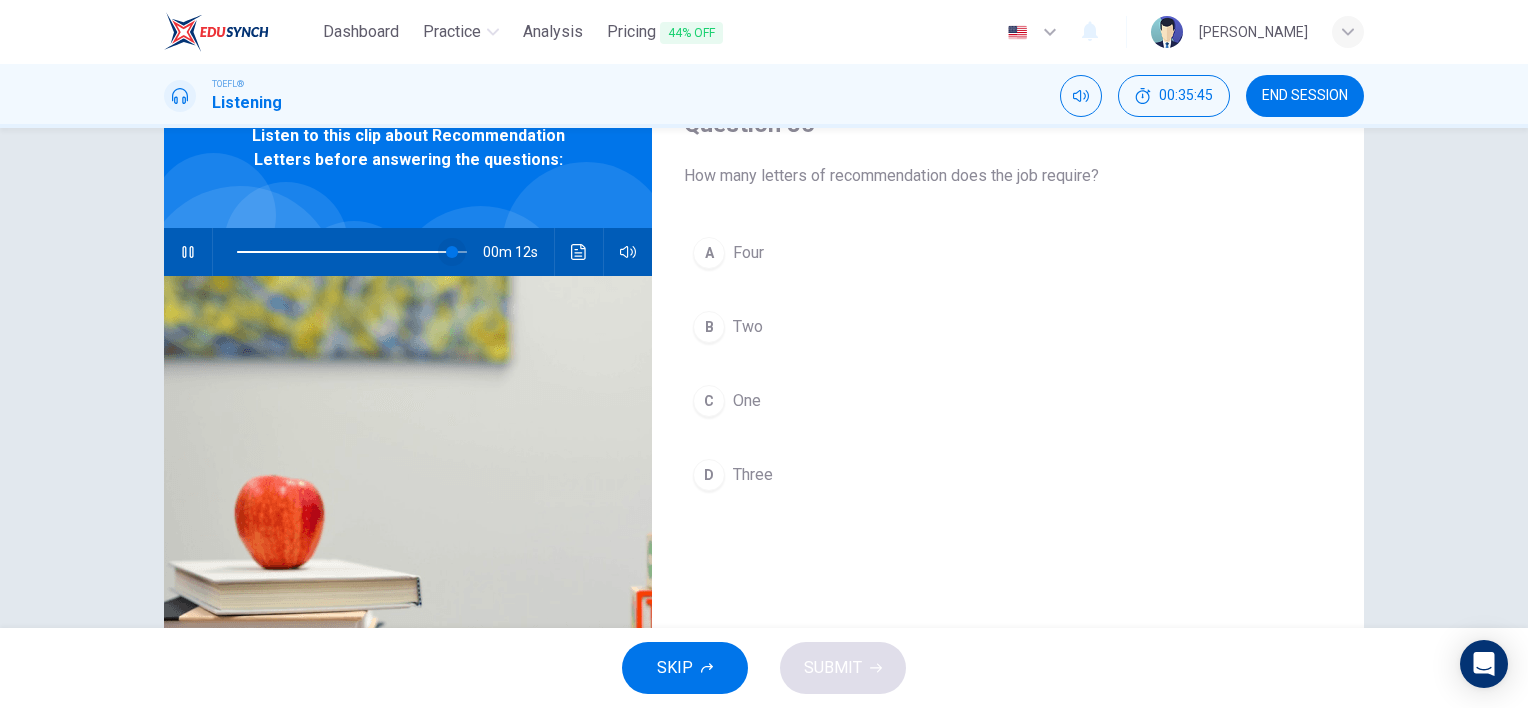 click at bounding box center [452, 252] 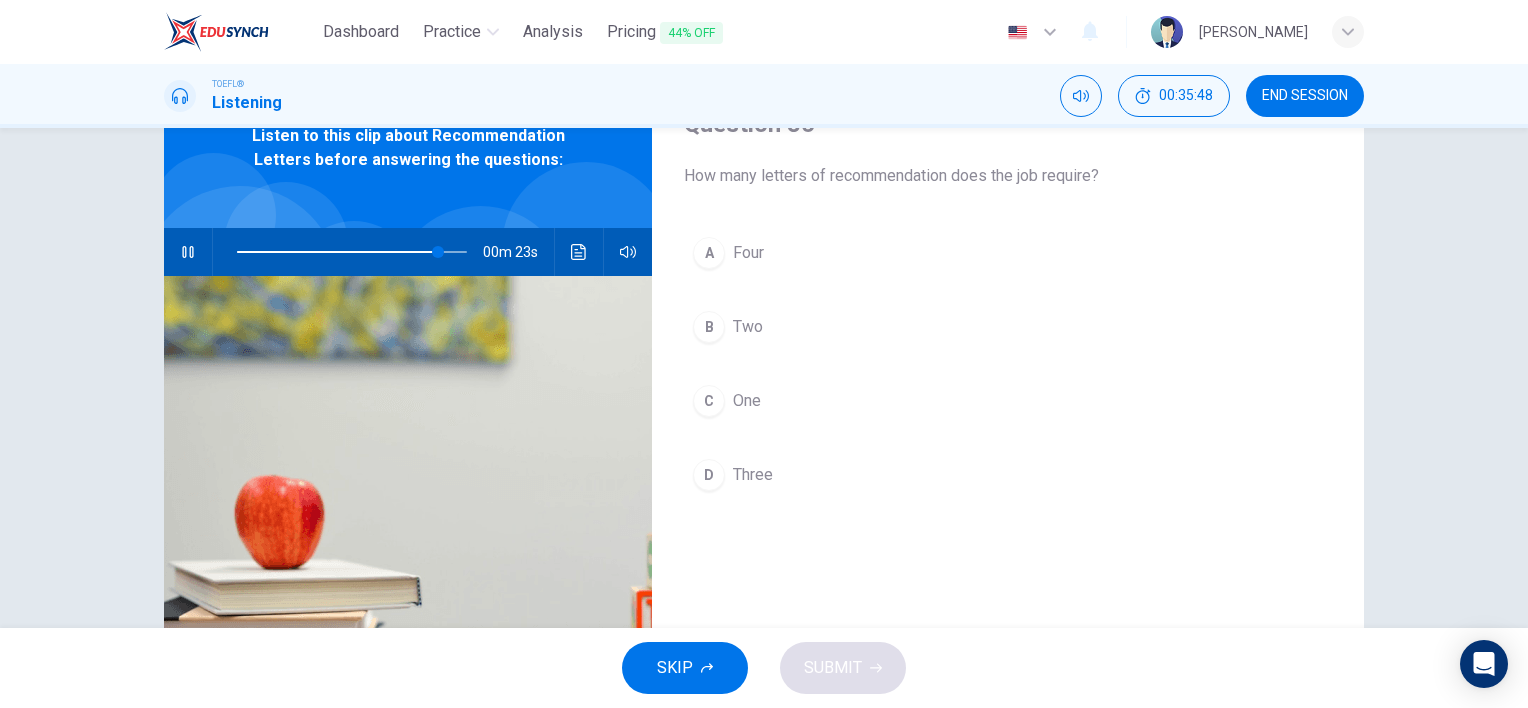 click at bounding box center [352, 252] 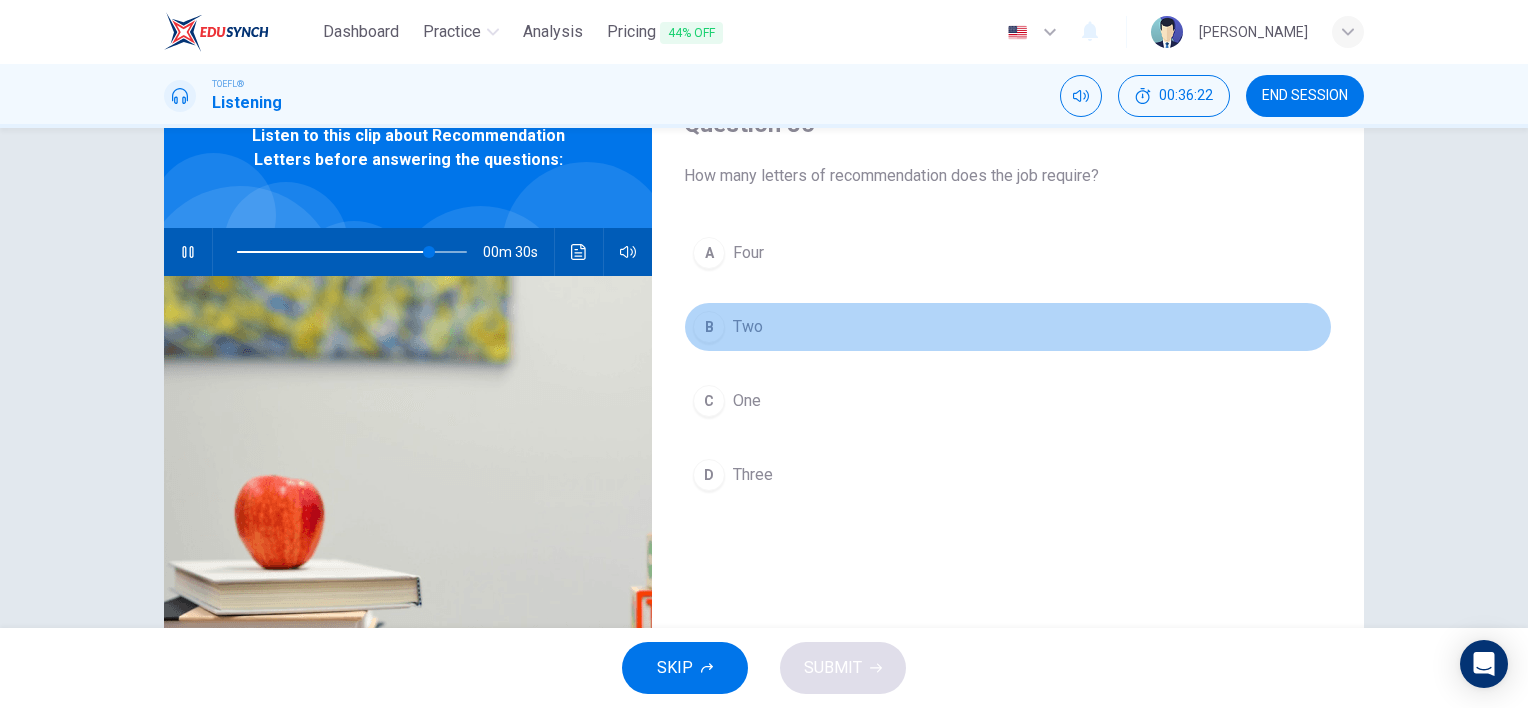click on "B" at bounding box center [709, 327] 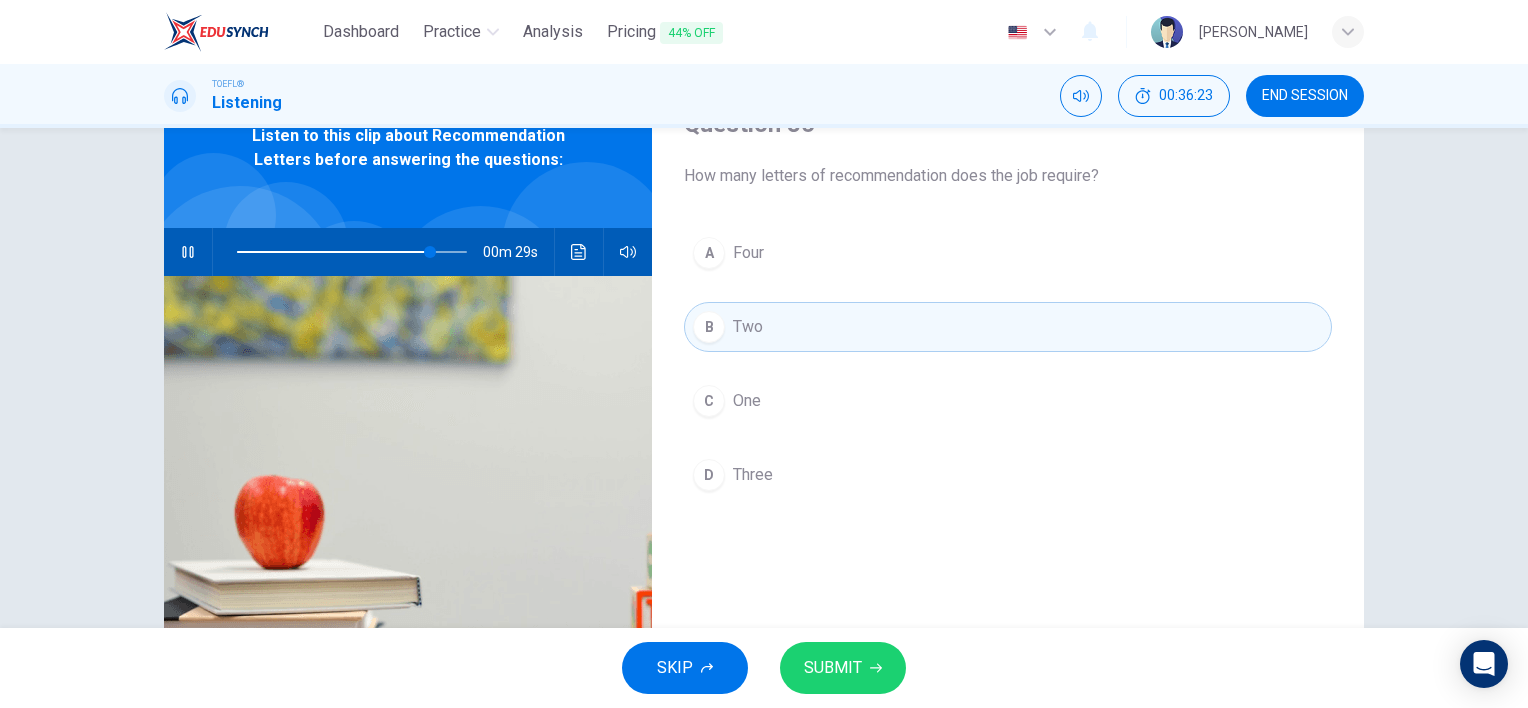 click on "SUBMIT" at bounding box center (833, 668) 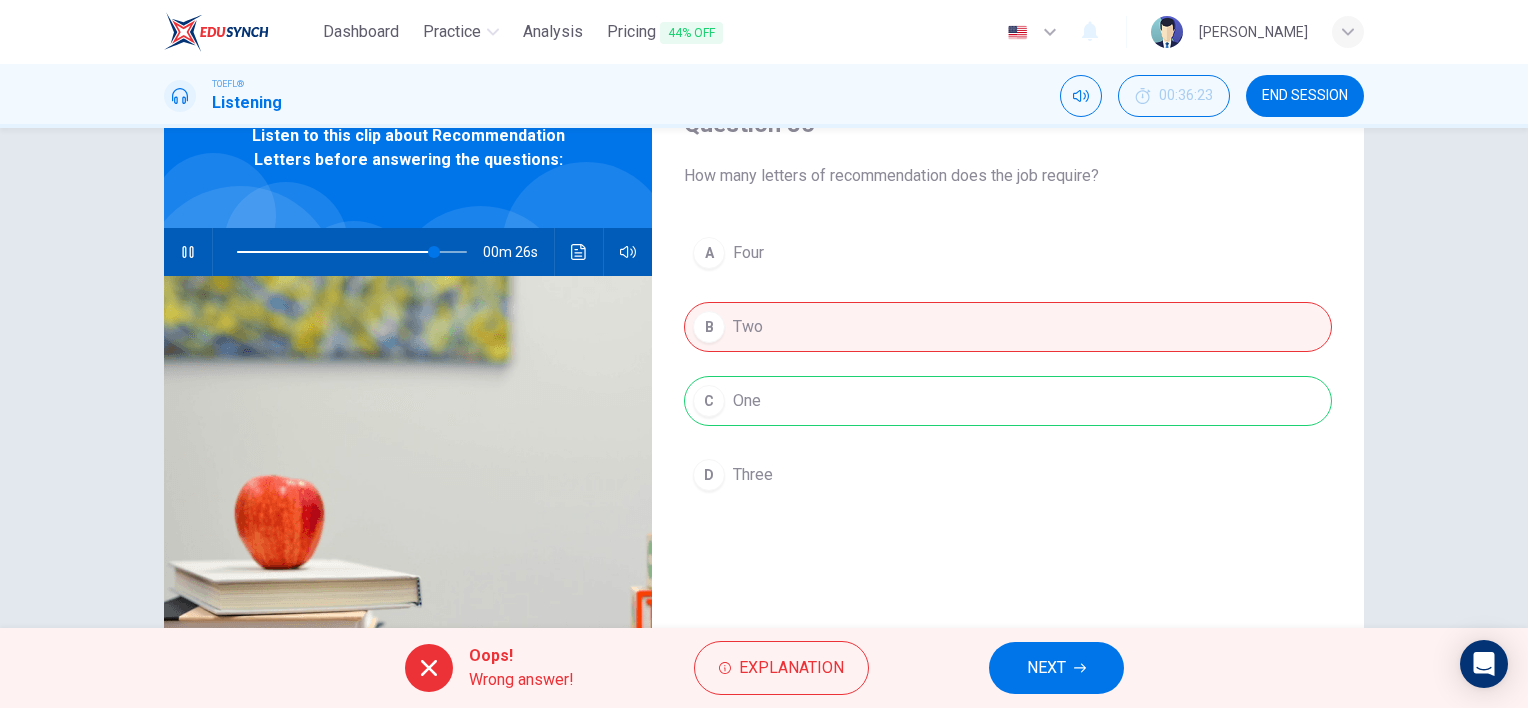 click on "Oops! Wrong answer! Explanation NEXT" at bounding box center (764, 668) 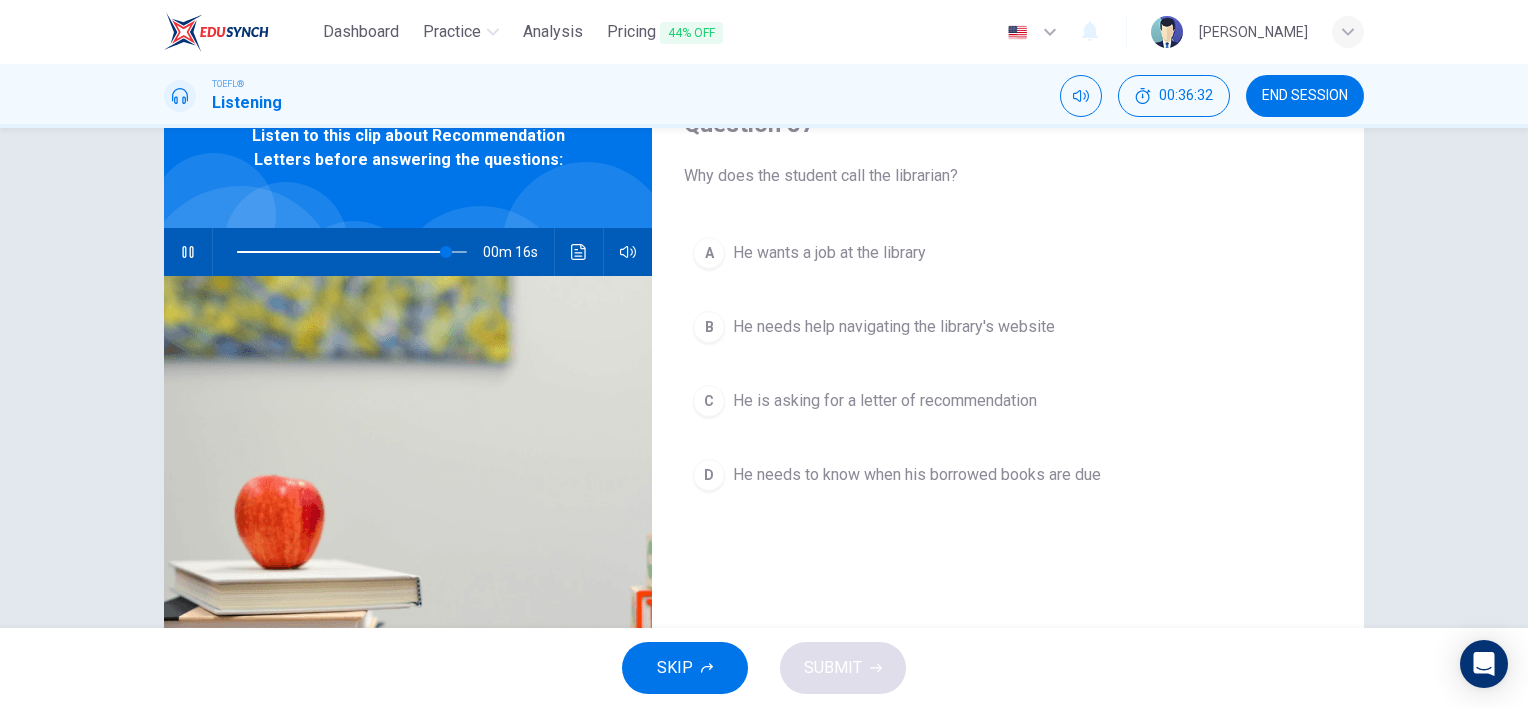 click on "A He wants a job at the library" at bounding box center [1008, 253] 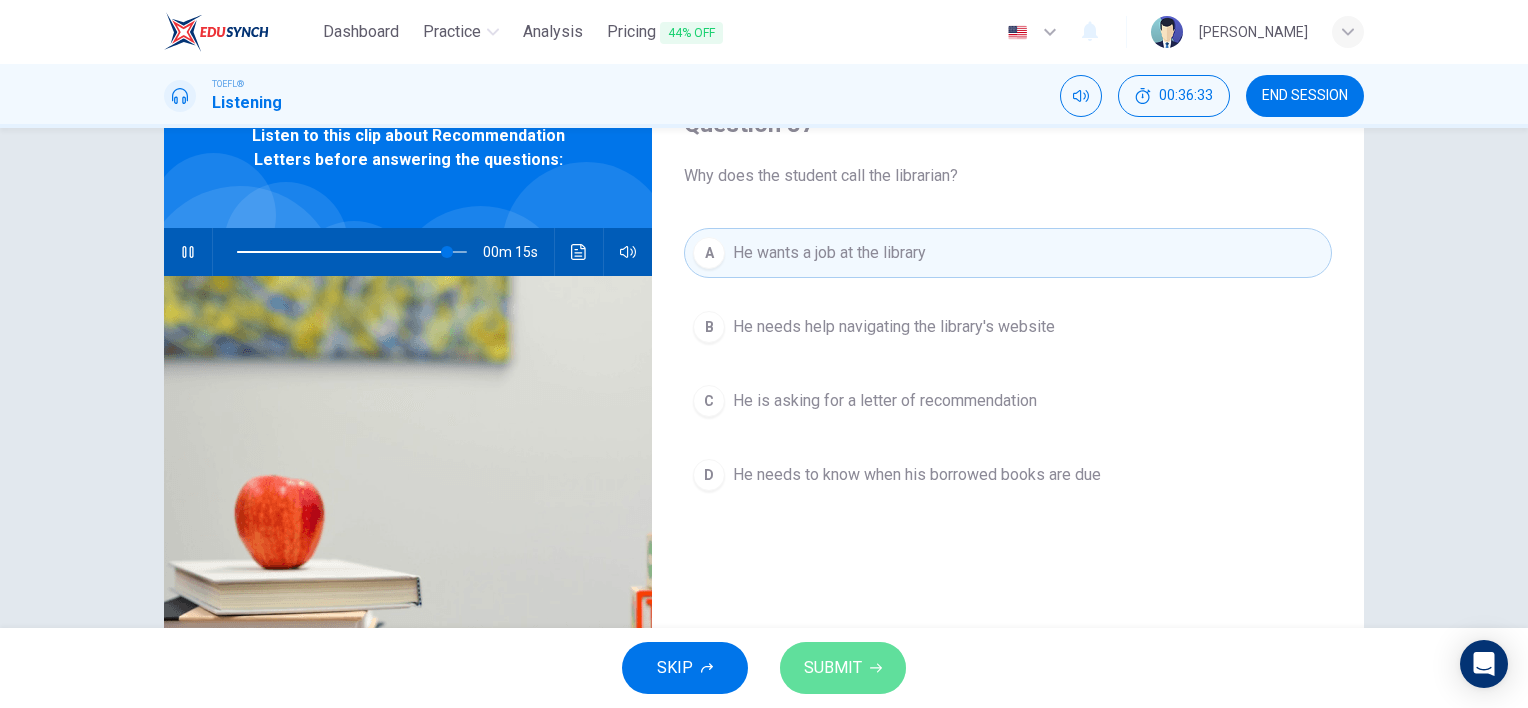 click on "SUBMIT" at bounding box center (843, 668) 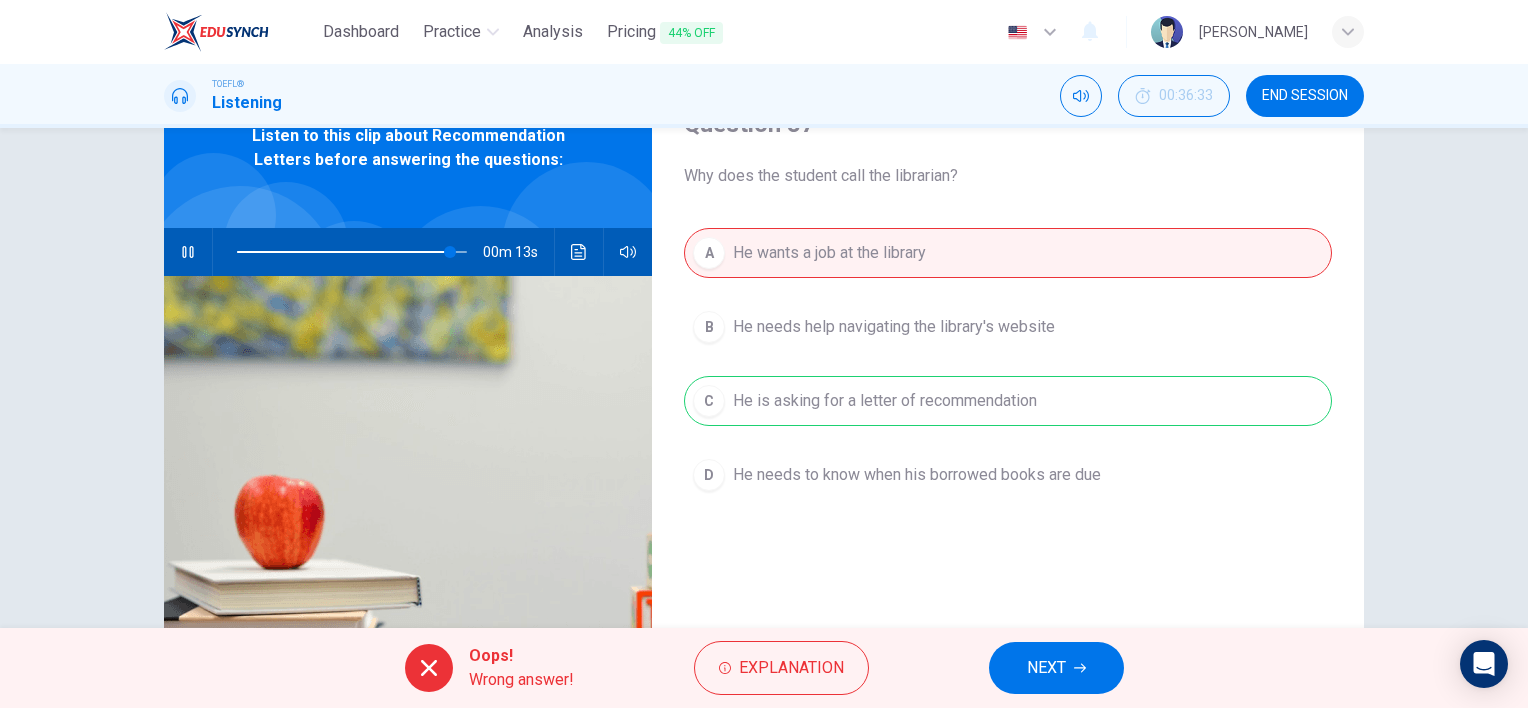type on "93" 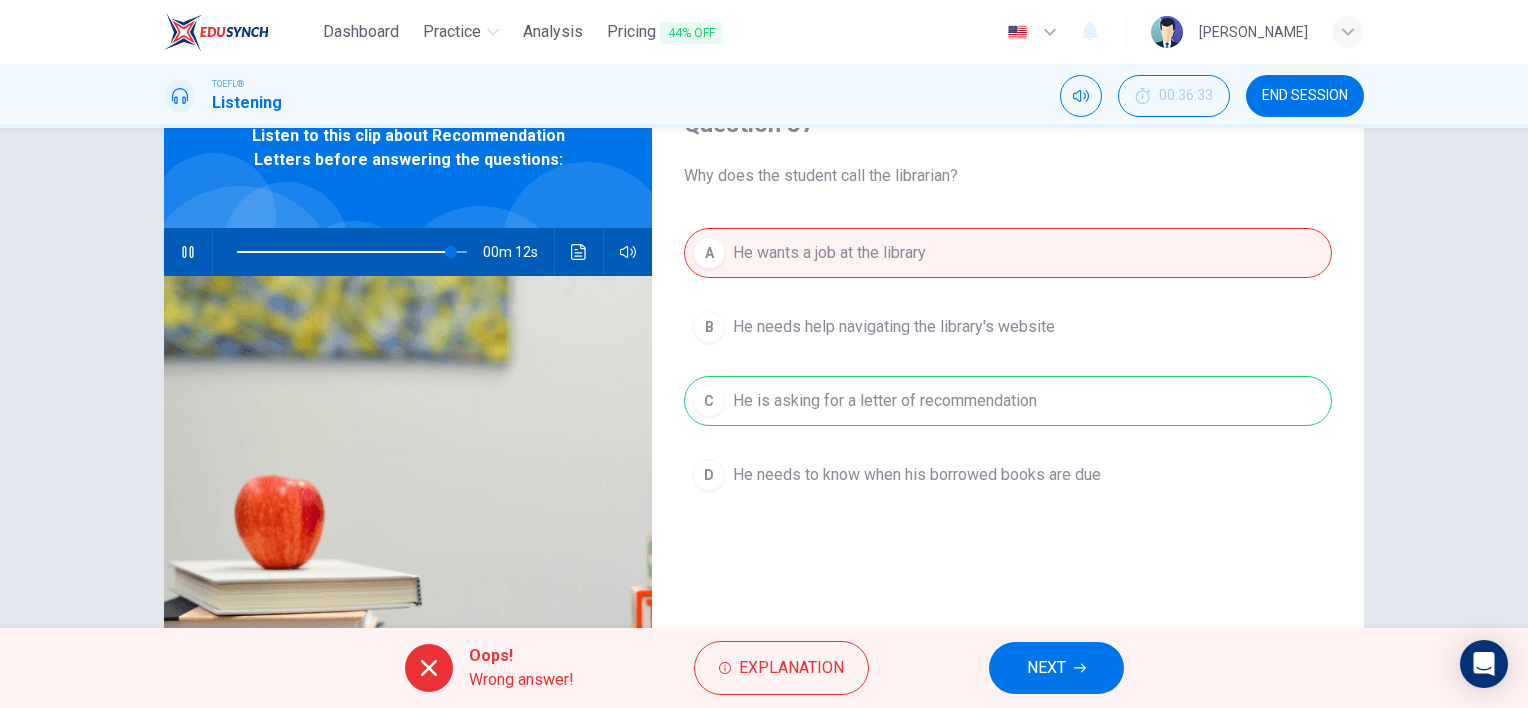 click on "NEXT" at bounding box center [1056, 668] 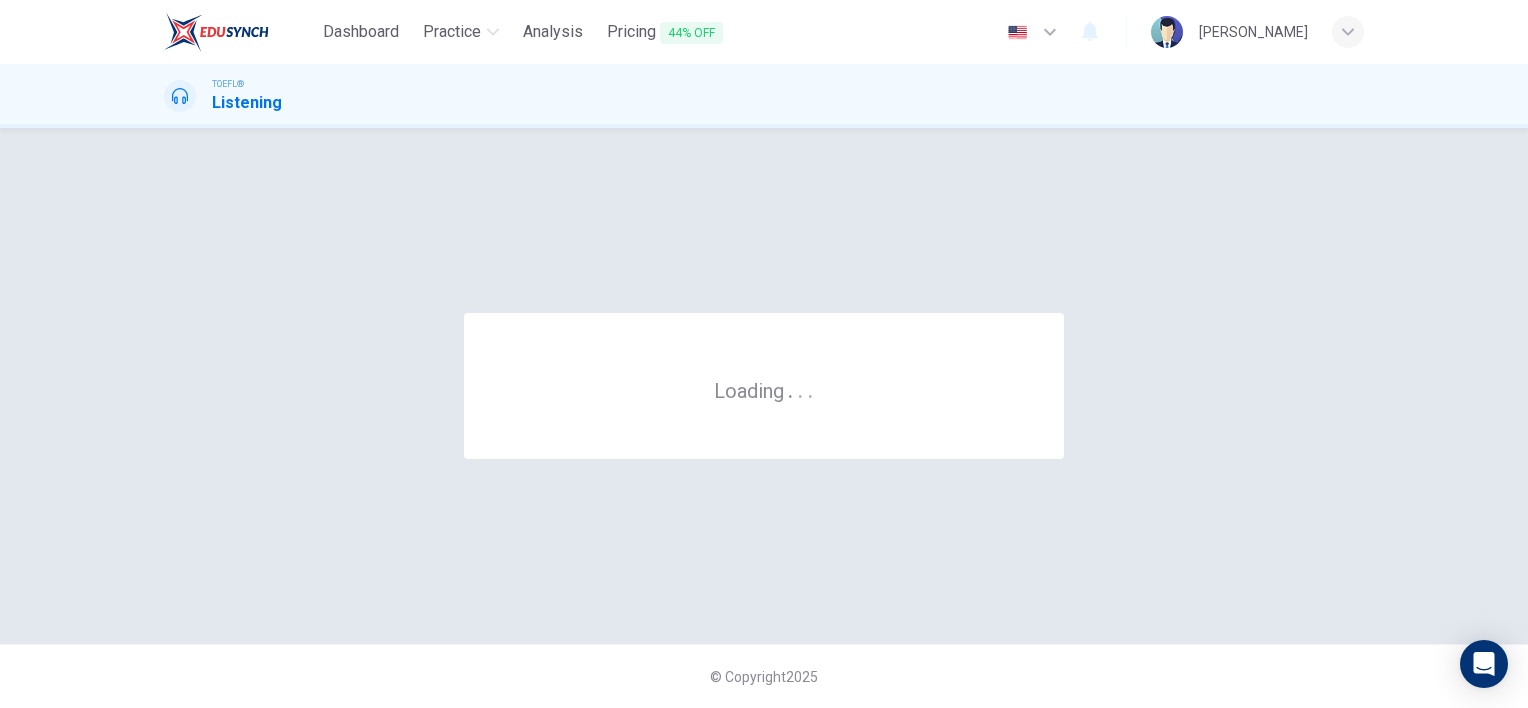 scroll, scrollTop: 0, scrollLeft: 0, axis: both 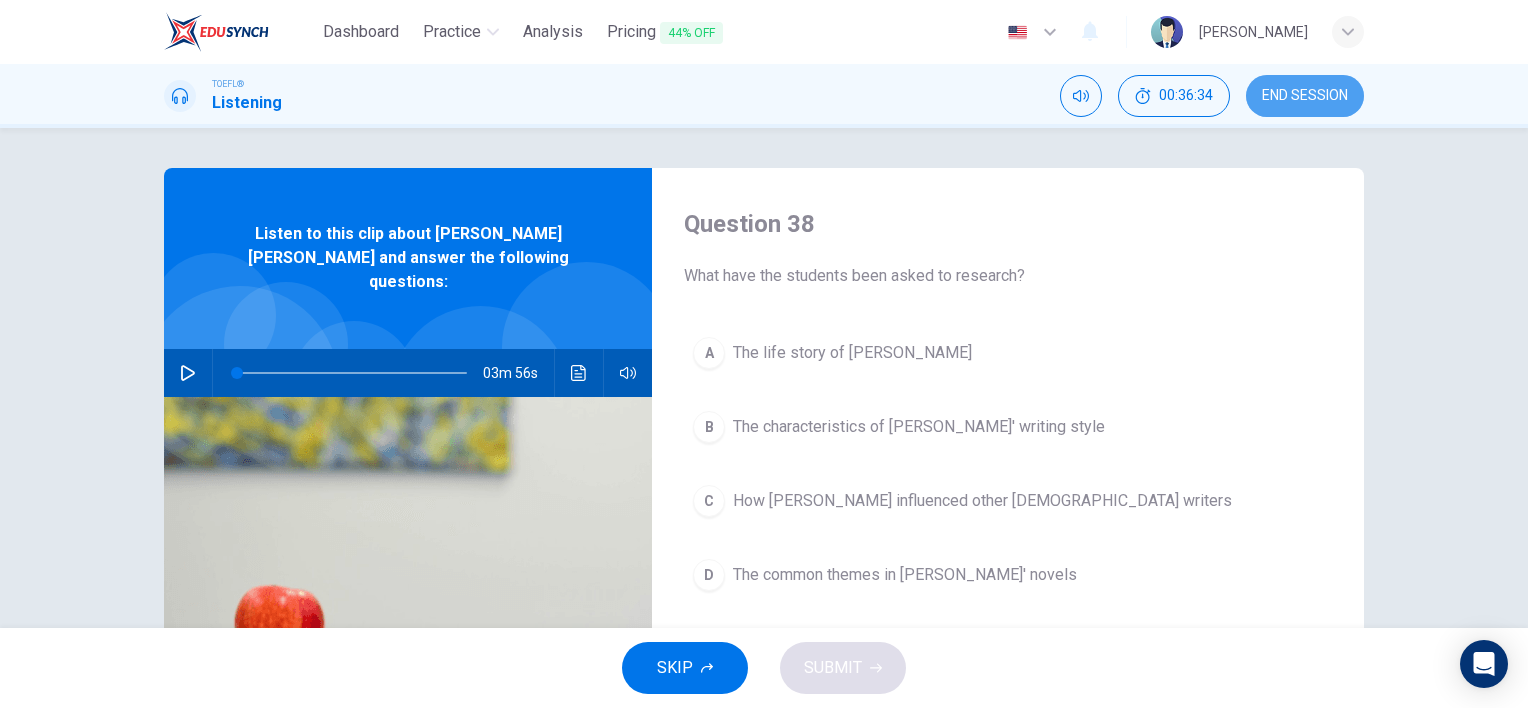 click on "END SESSION" at bounding box center (1305, 96) 